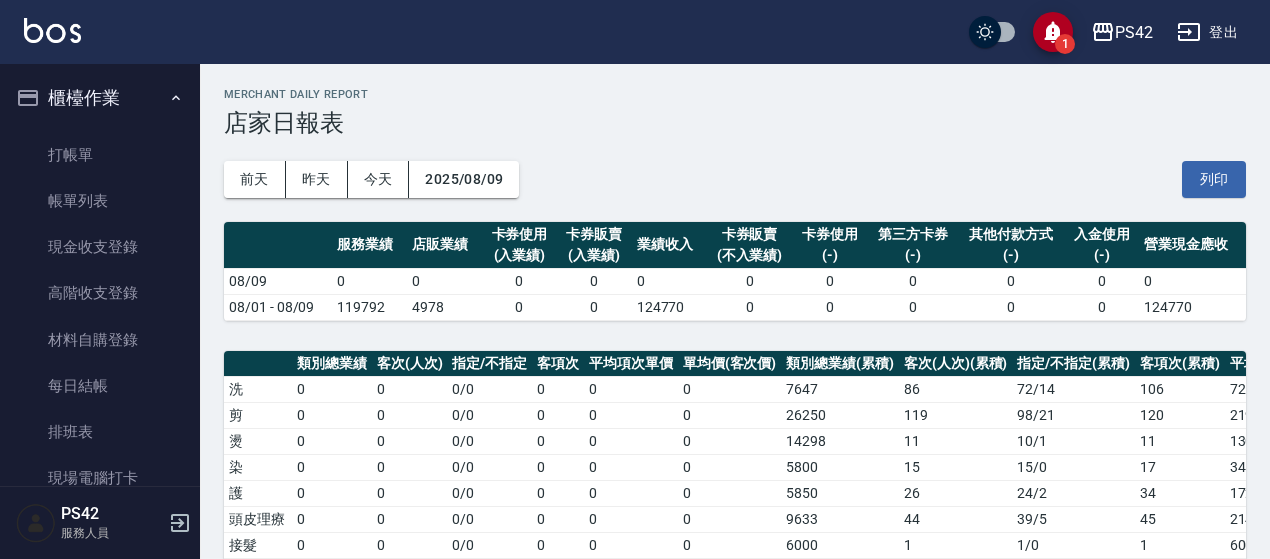 scroll, scrollTop: 0, scrollLeft: 0, axis: both 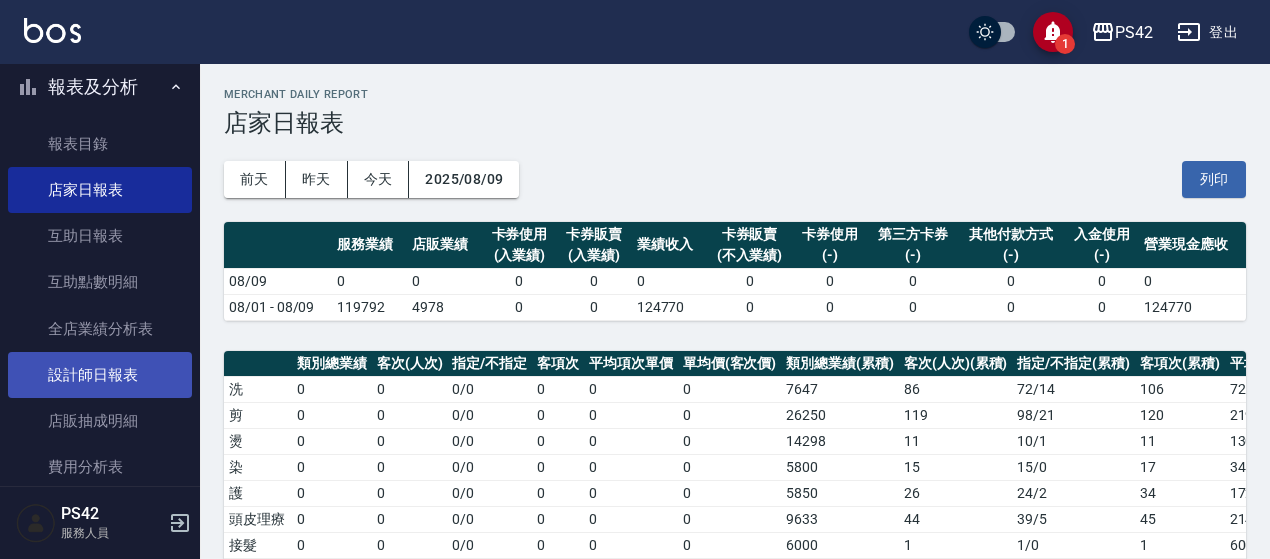 click on "設計師日報表" at bounding box center (100, 375) 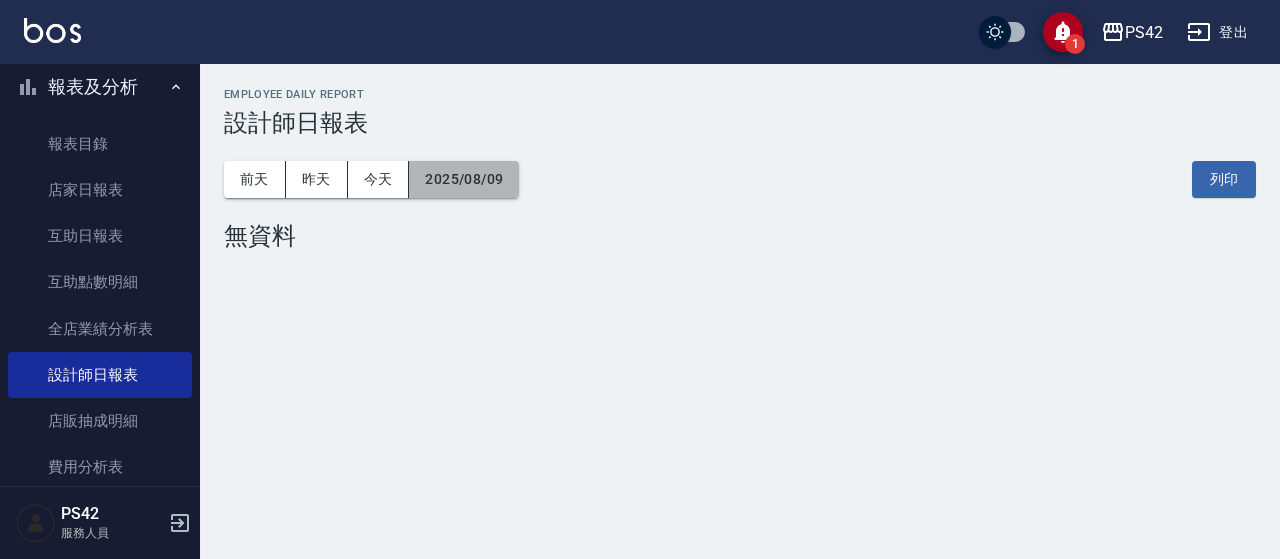 click on "2025/08/09" at bounding box center (464, 179) 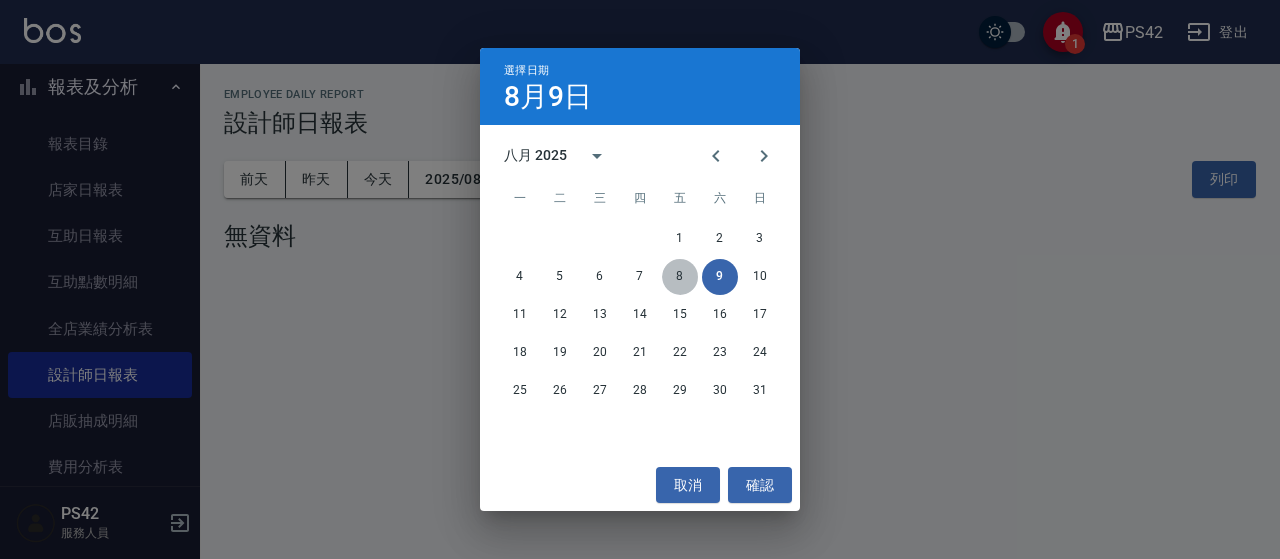 click on "8" at bounding box center (680, 277) 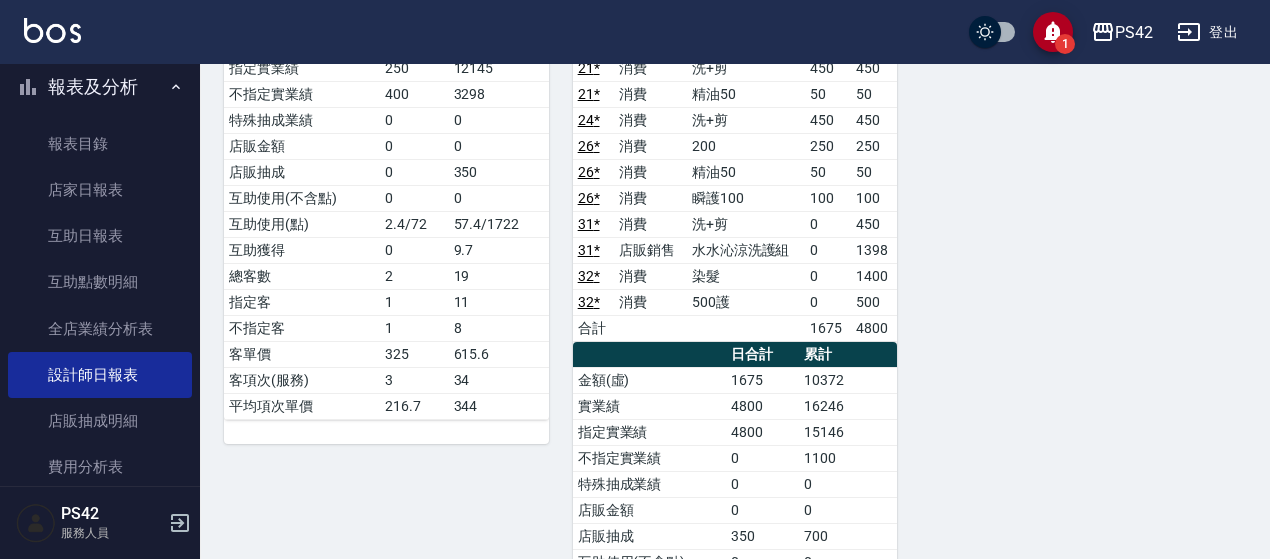 scroll, scrollTop: 1440, scrollLeft: 0, axis: vertical 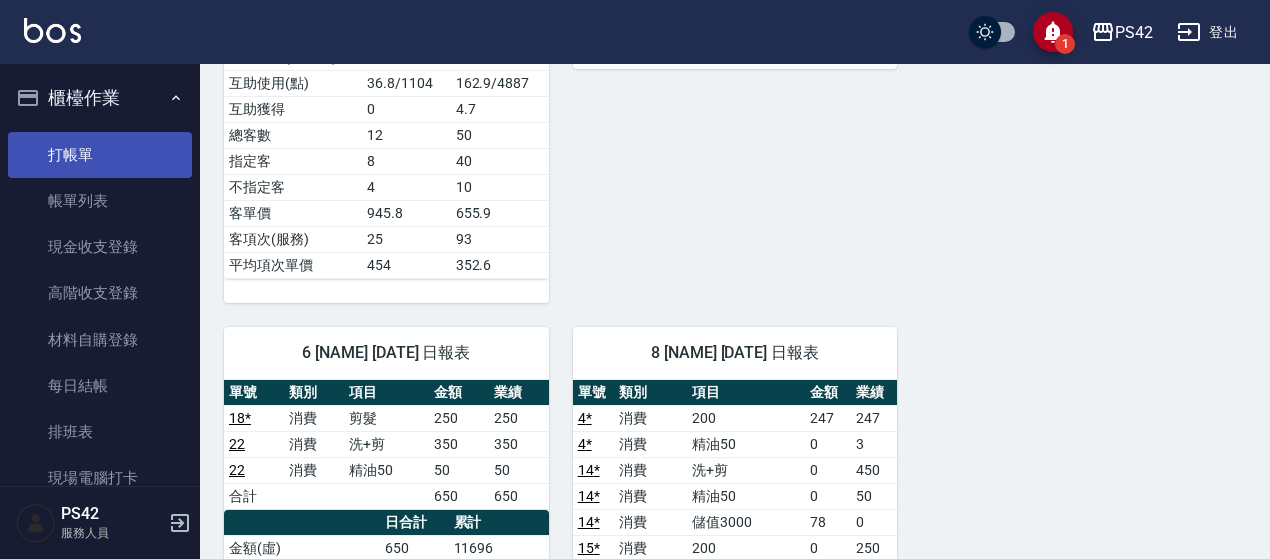 click on "打帳單" at bounding box center (100, 155) 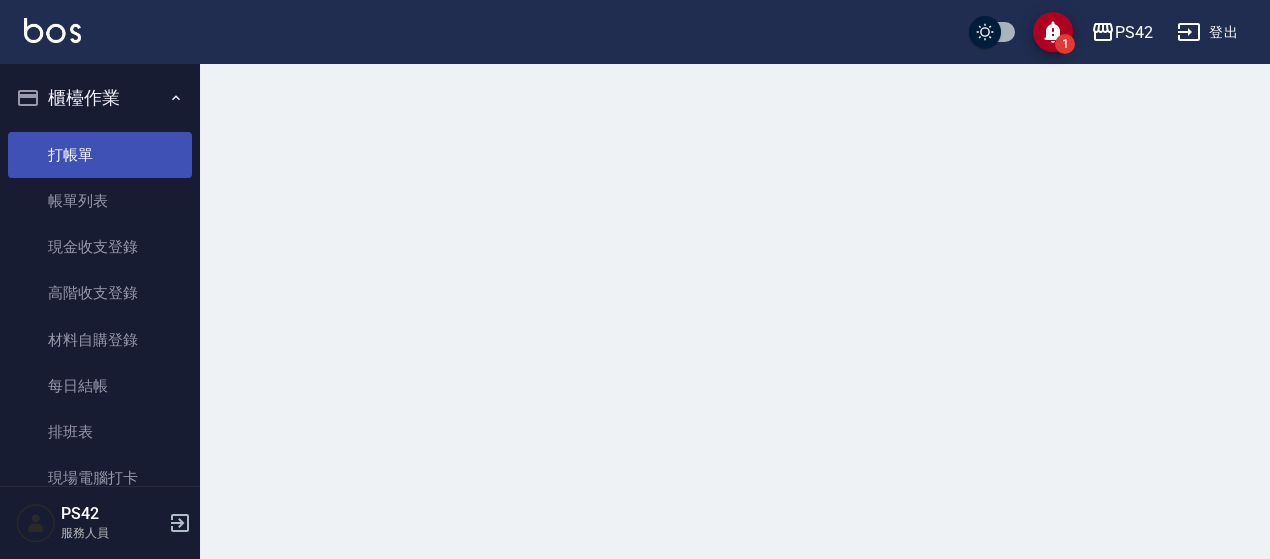 scroll, scrollTop: 0, scrollLeft: 0, axis: both 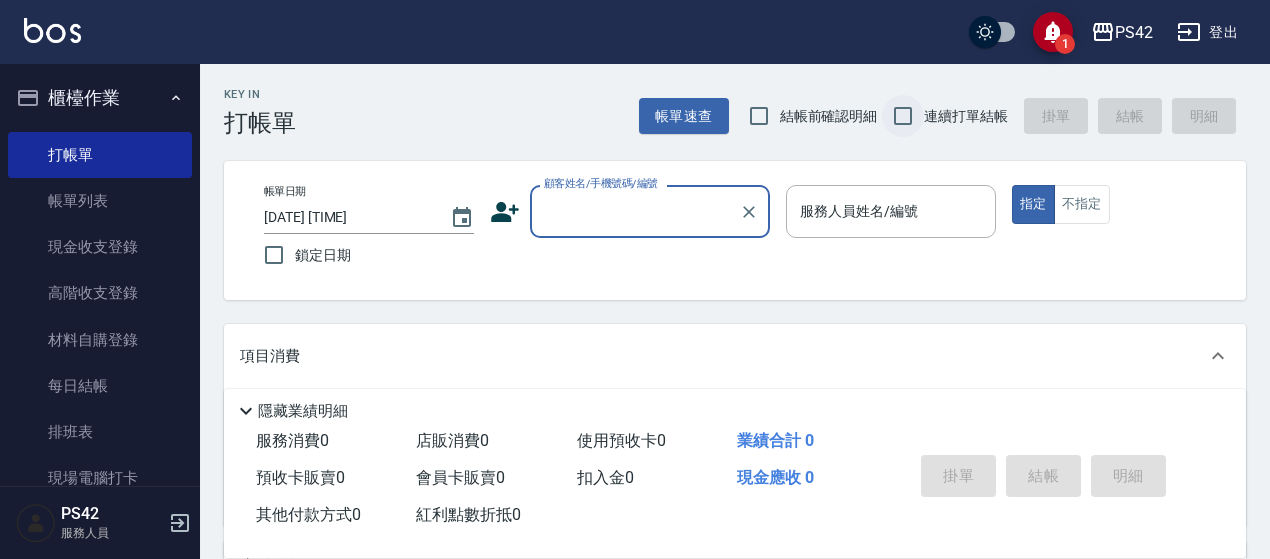 click on "連續打單結帳" at bounding box center [903, 116] 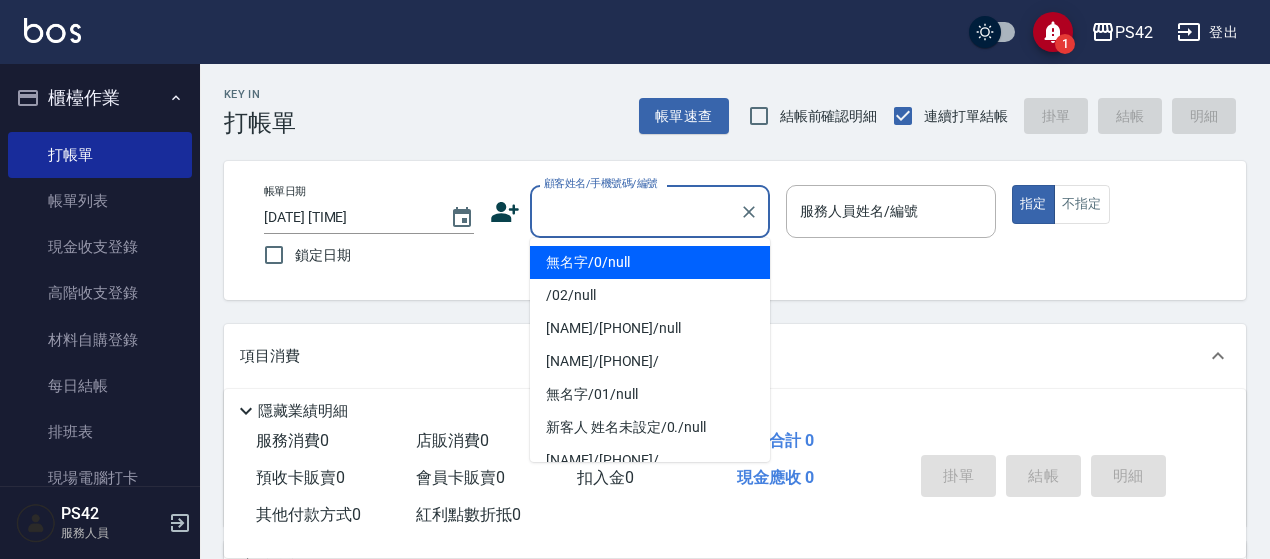 click on "顧客姓名/手機號碼/編號" at bounding box center (635, 211) 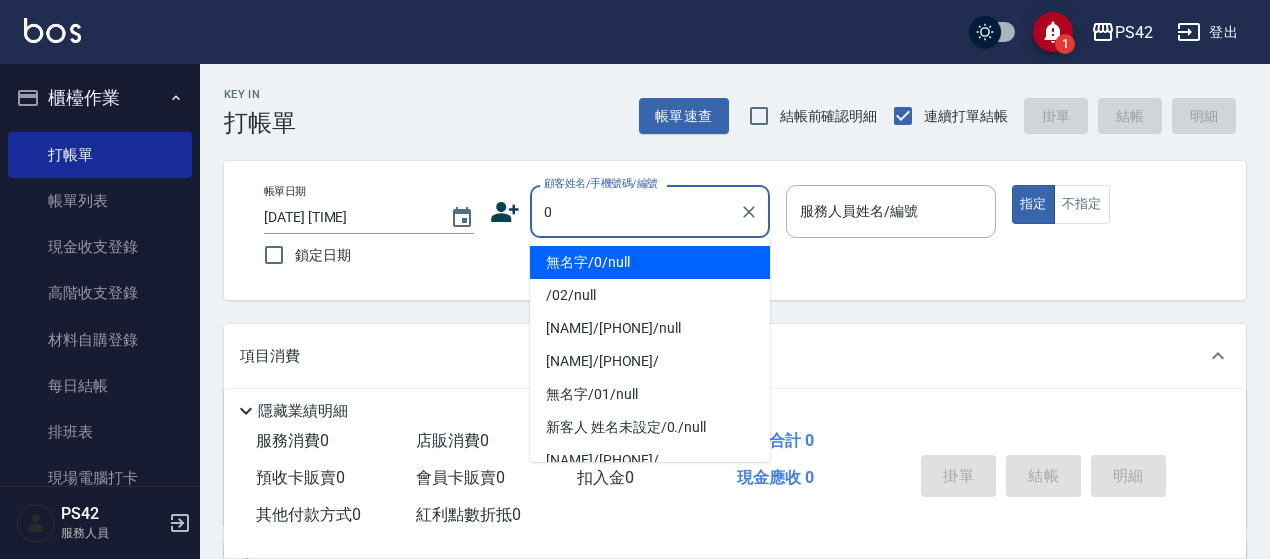 type on "無名字/0/null" 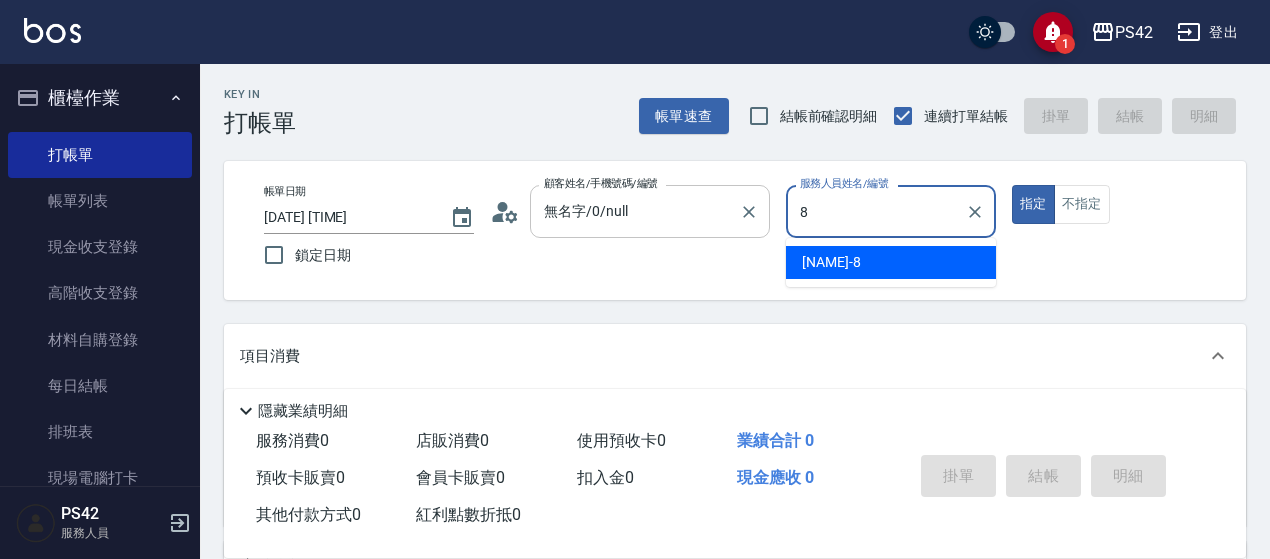 type on "[NAME]-8" 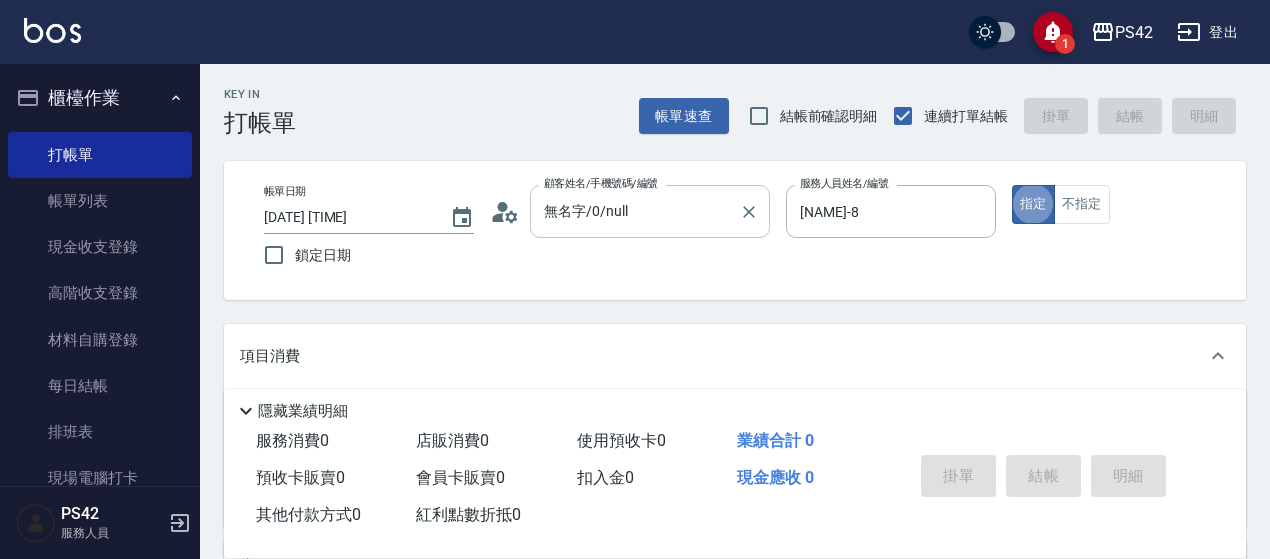 type on "true" 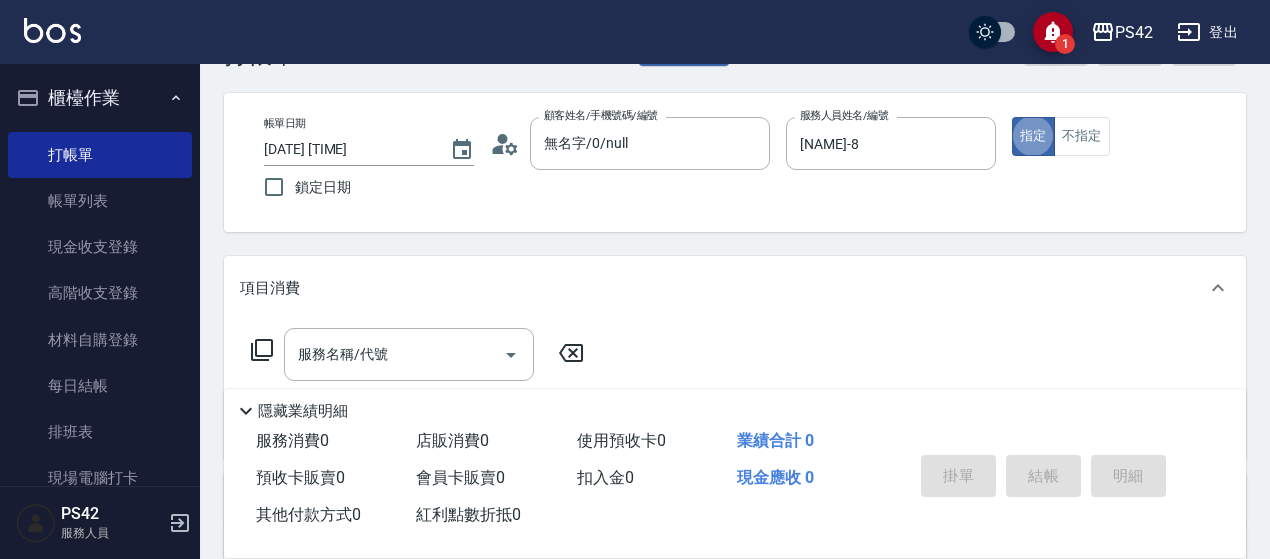 scroll, scrollTop: 100, scrollLeft: 0, axis: vertical 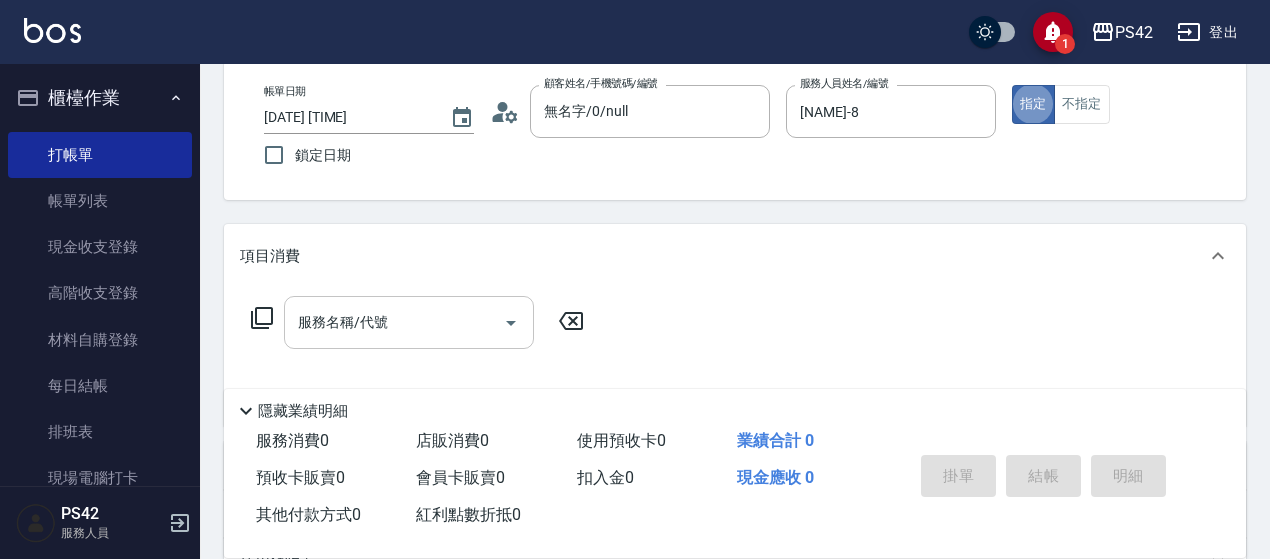 click on "服務名稱/代號 服務名稱/代號" at bounding box center (409, 322) 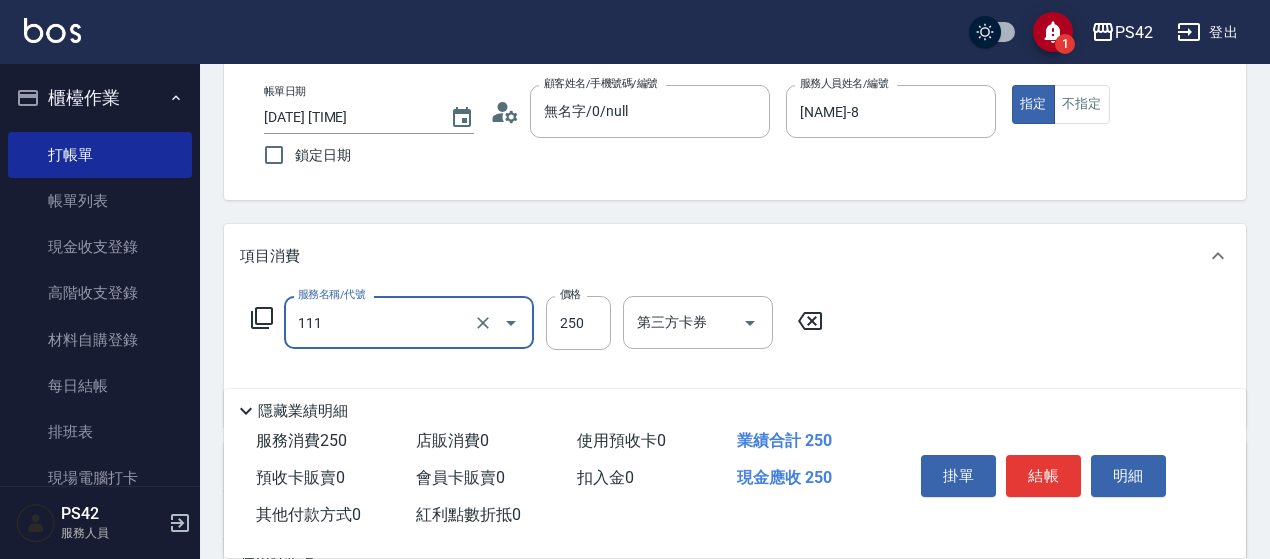 type on "200(111)" 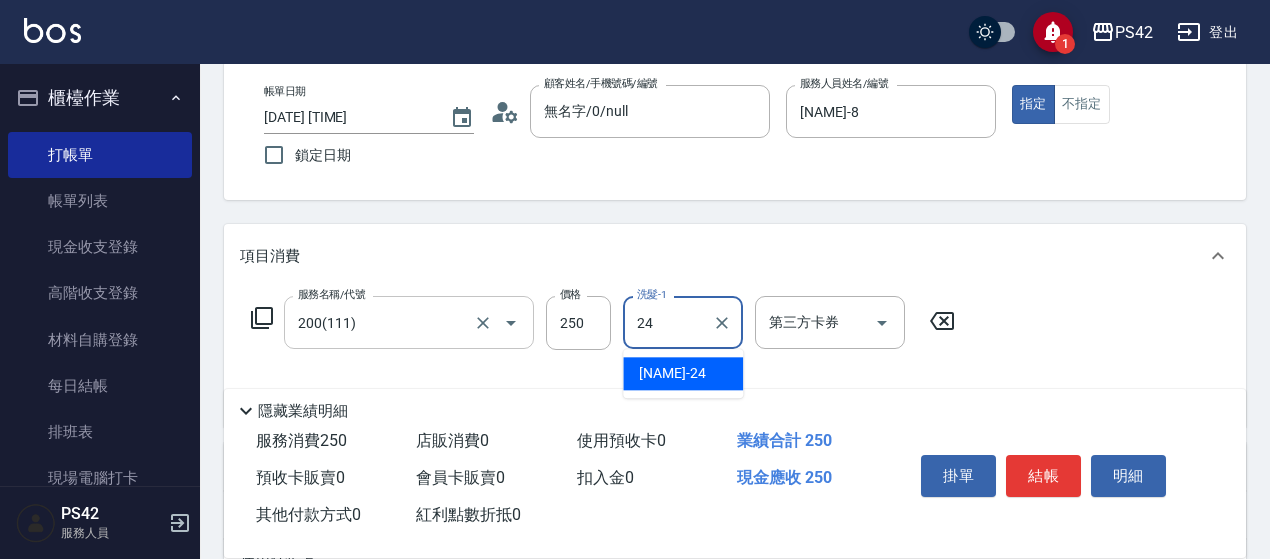 type on "[NAME]-24" 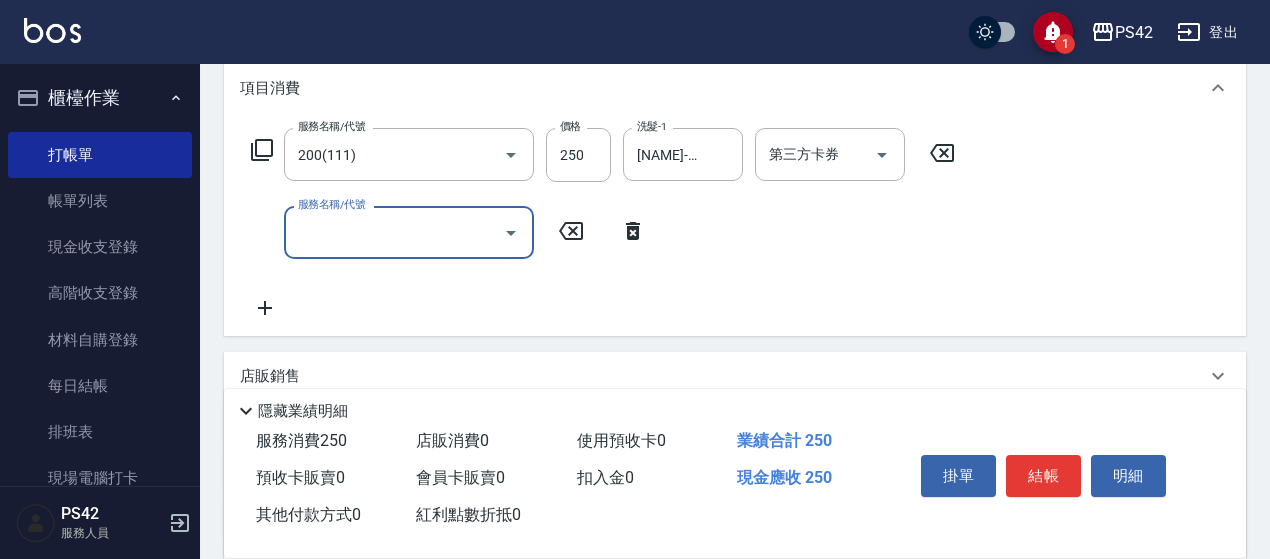 scroll, scrollTop: 300, scrollLeft: 0, axis: vertical 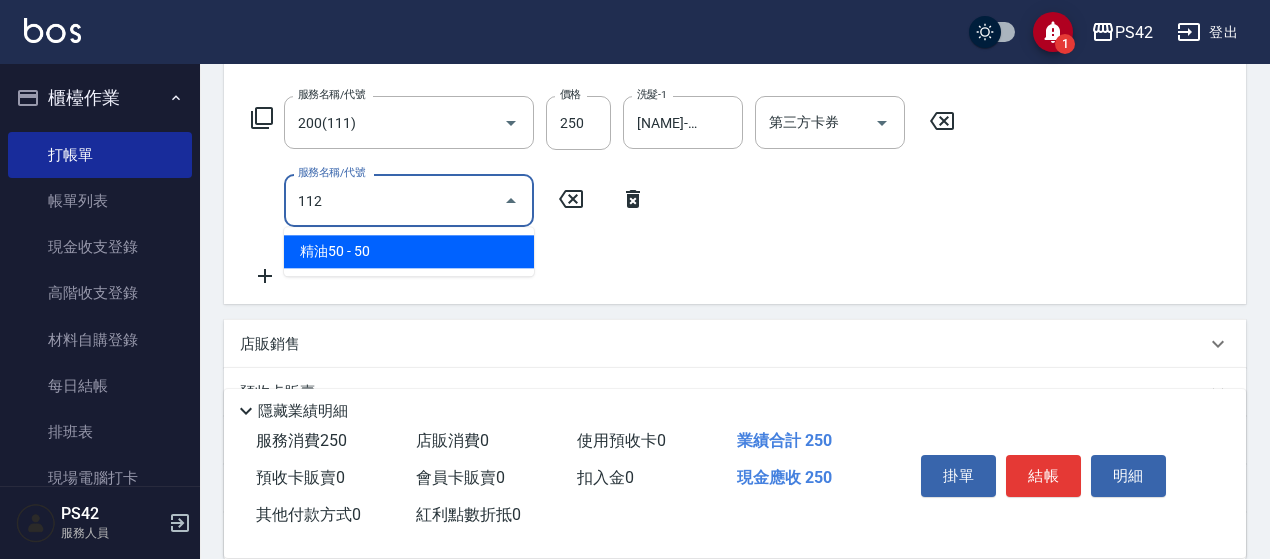 type on "精油50(112)" 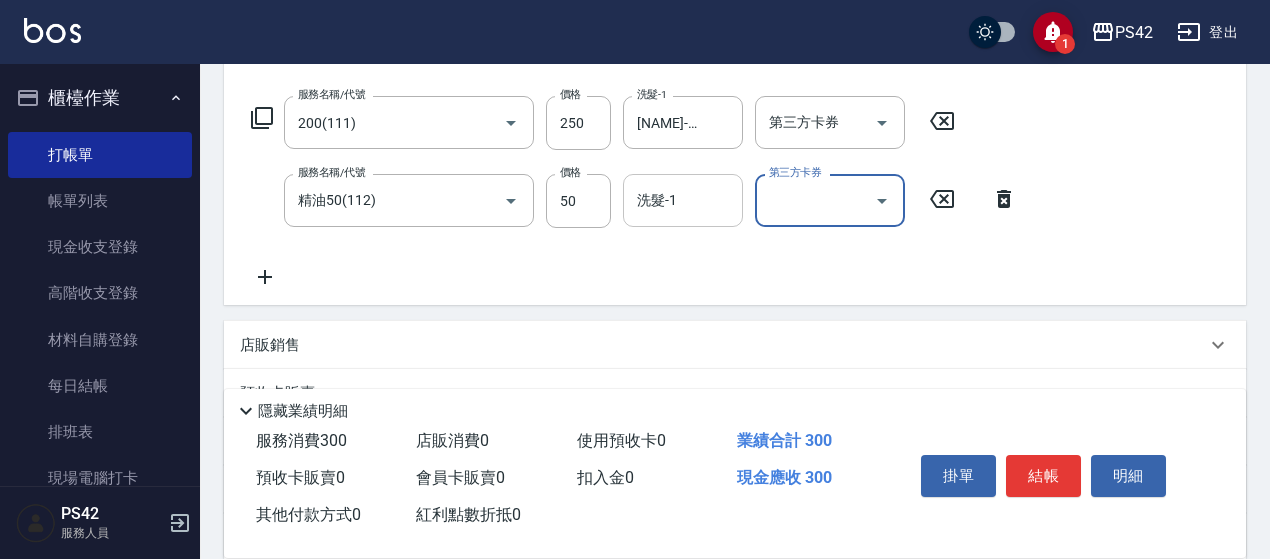 click on "洗髮-1" at bounding box center [683, 200] 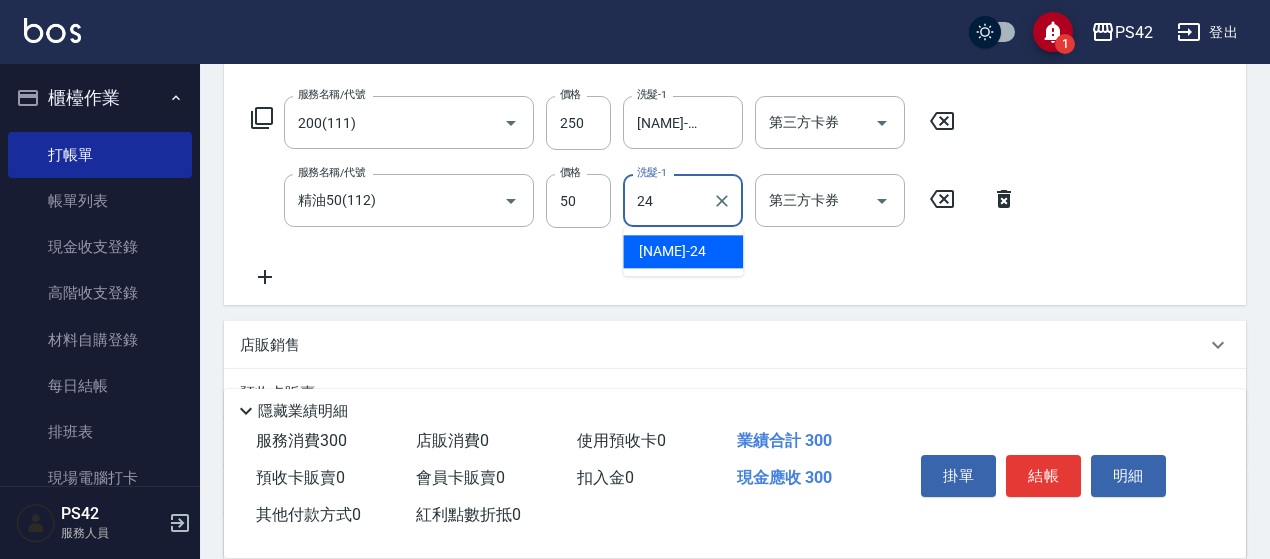 type on "[NAME]-24" 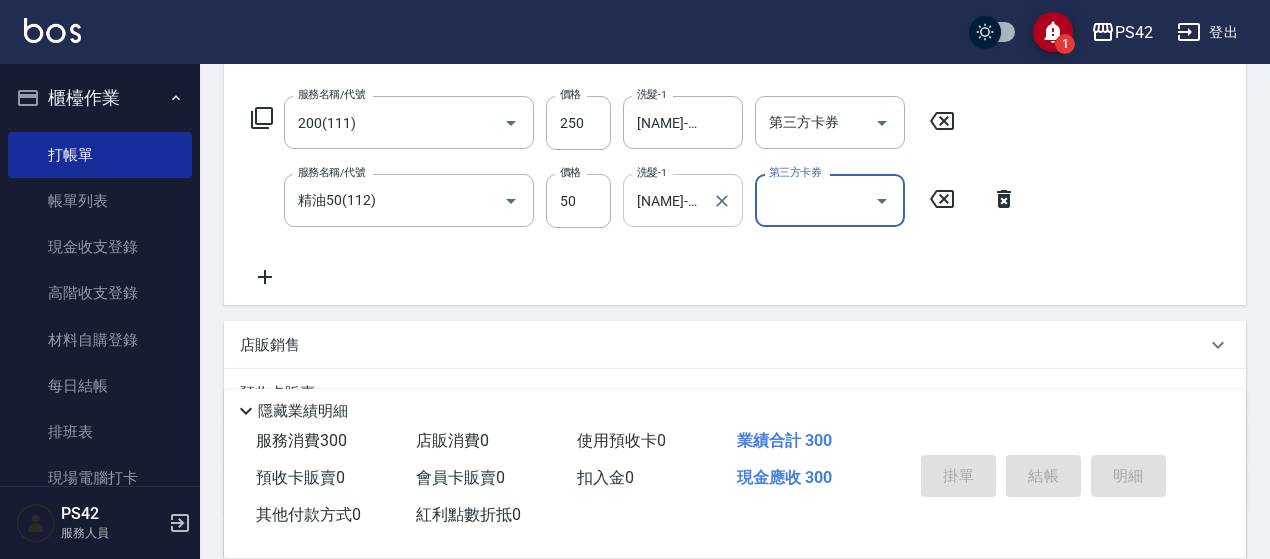 type on "[DATE] [TIME]" 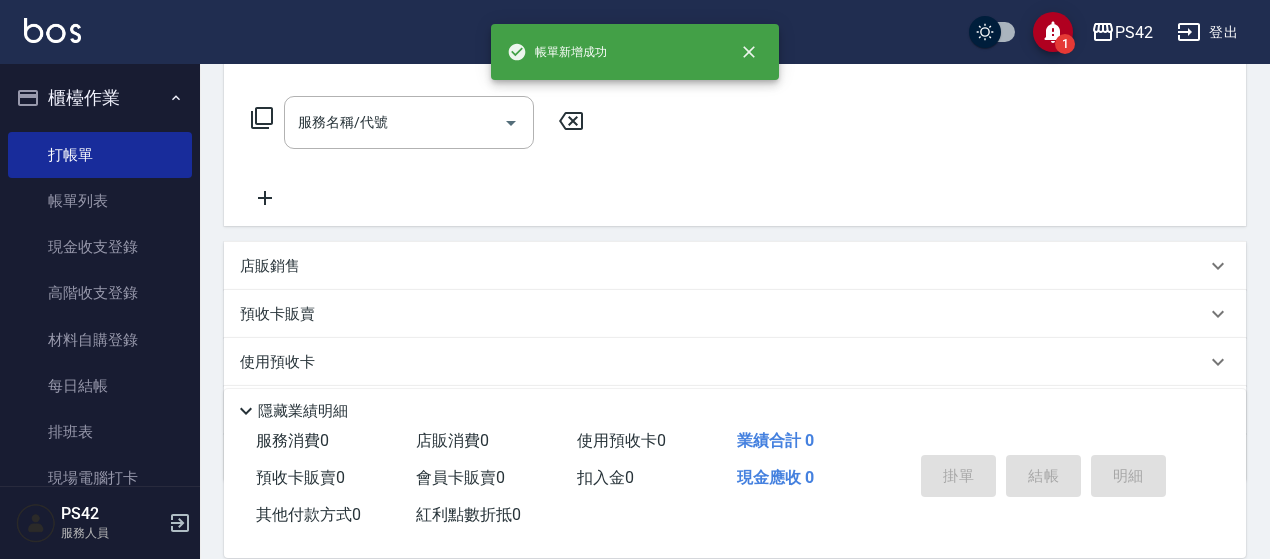 scroll, scrollTop: 0, scrollLeft: 0, axis: both 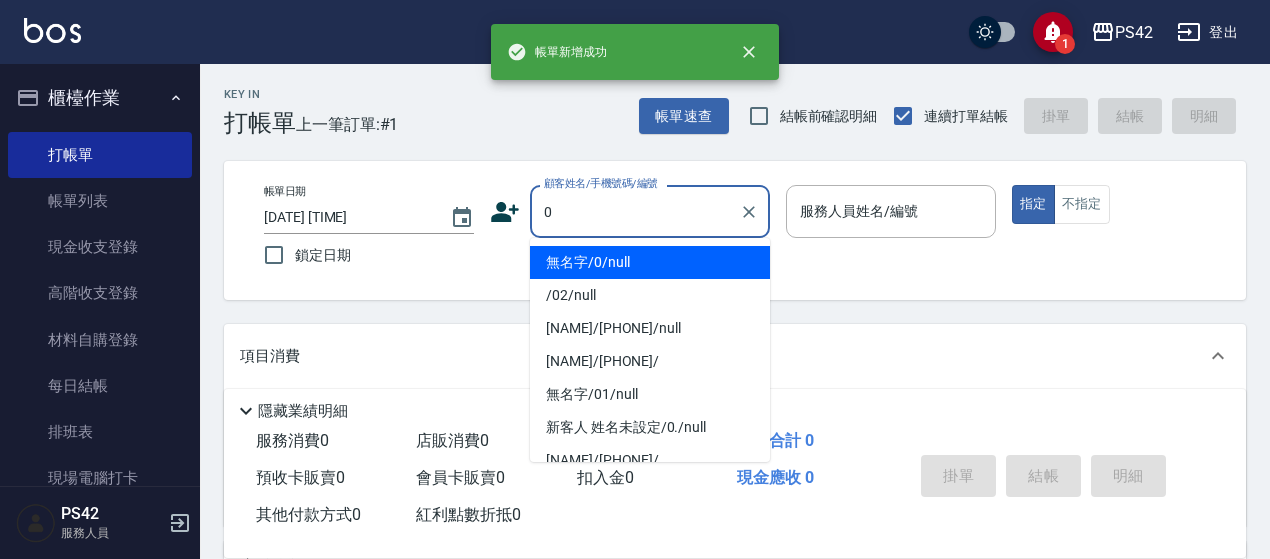 type on "無名字/0/null" 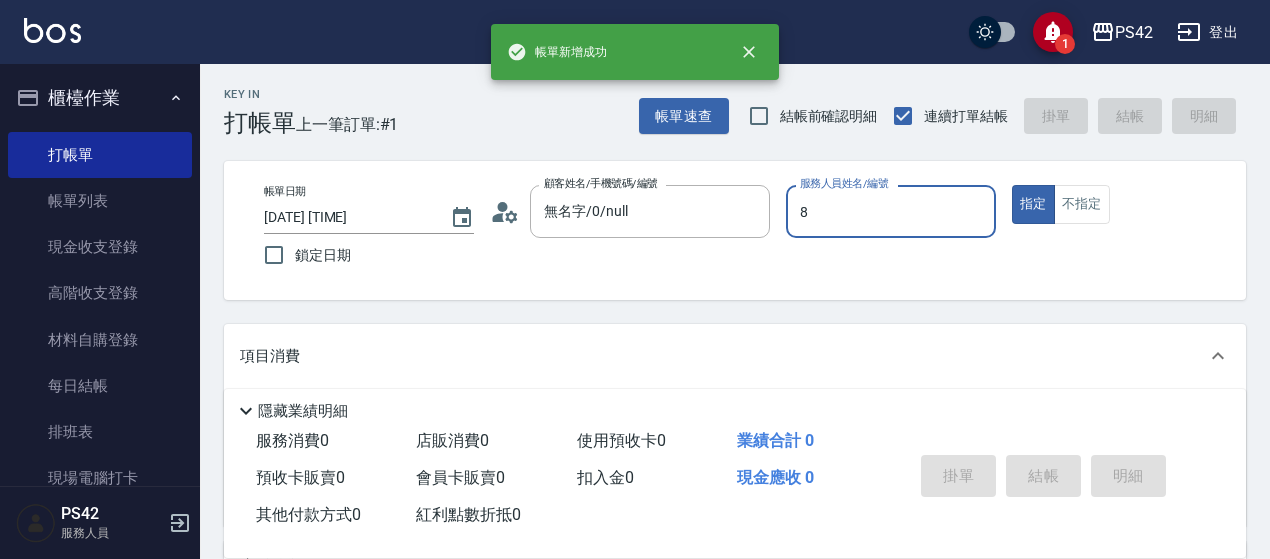 type on "[NAME]-8" 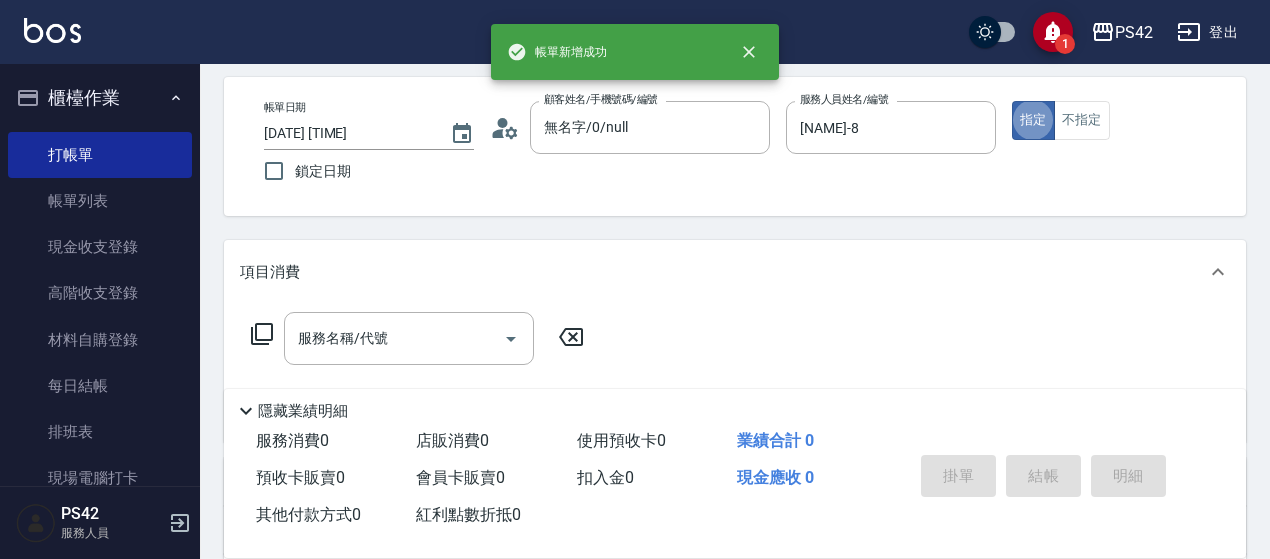 scroll, scrollTop: 200, scrollLeft: 0, axis: vertical 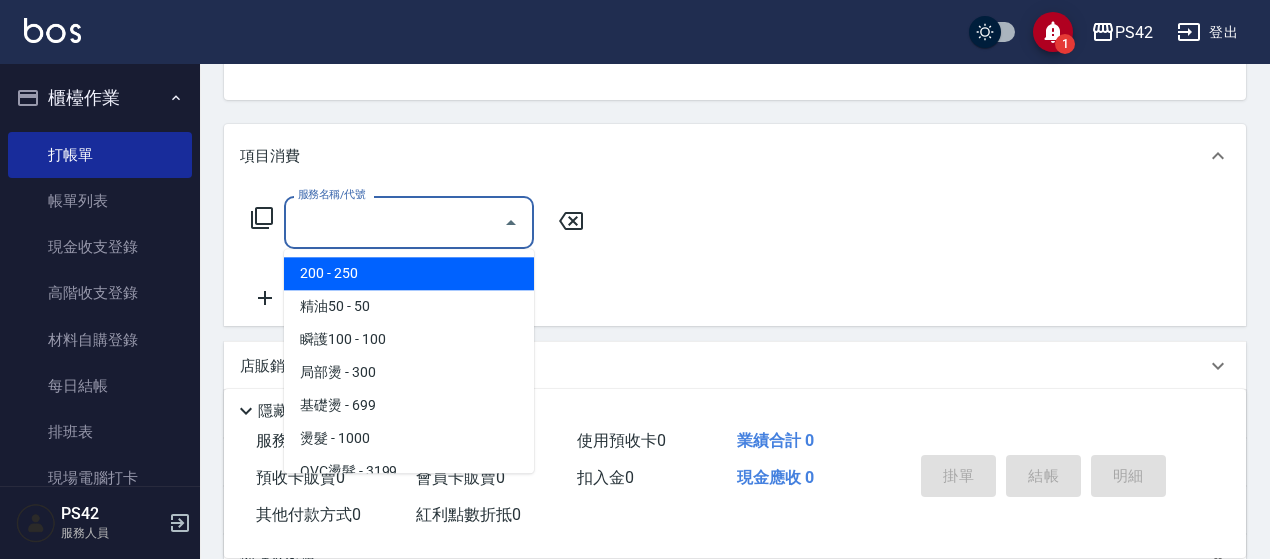click on "服務名稱/代號" at bounding box center [394, 222] 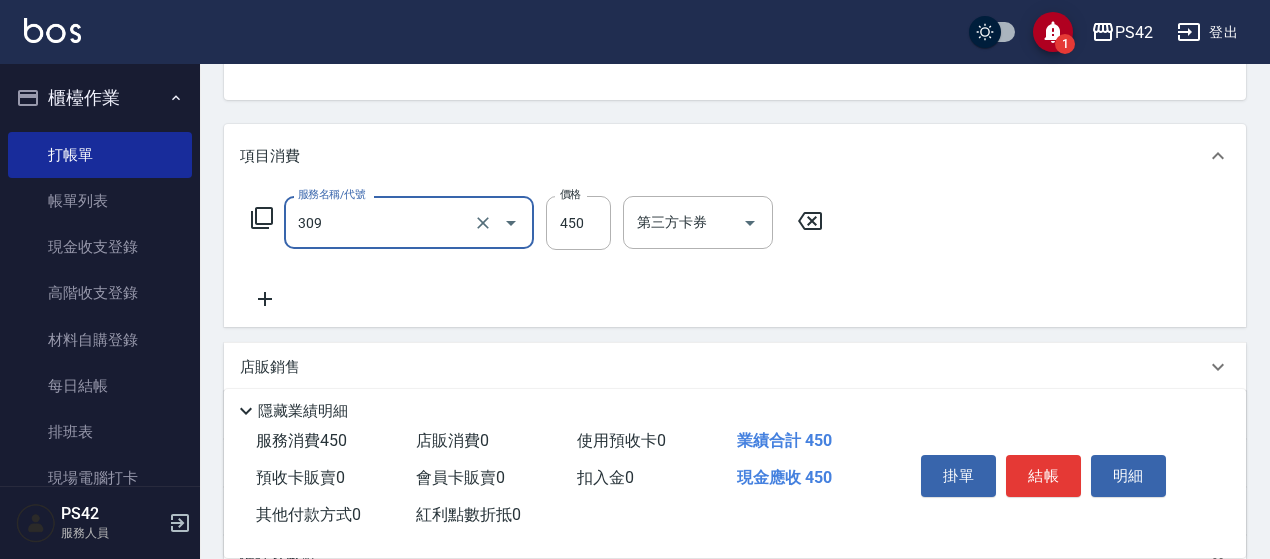 type on "洗+剪(309)" 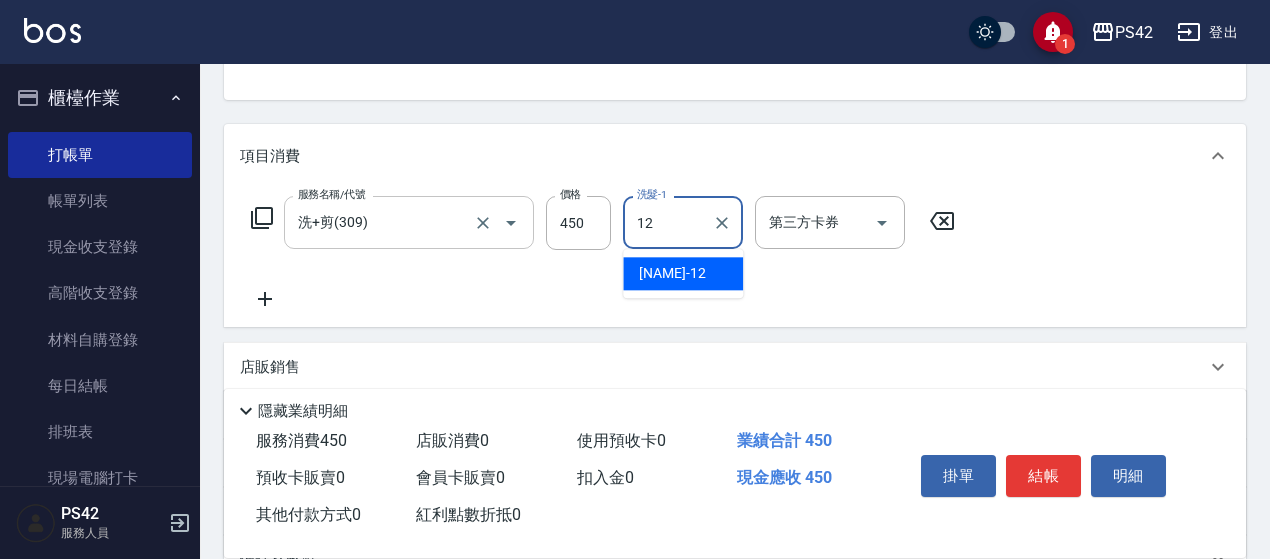 type on "[NAME]-12" 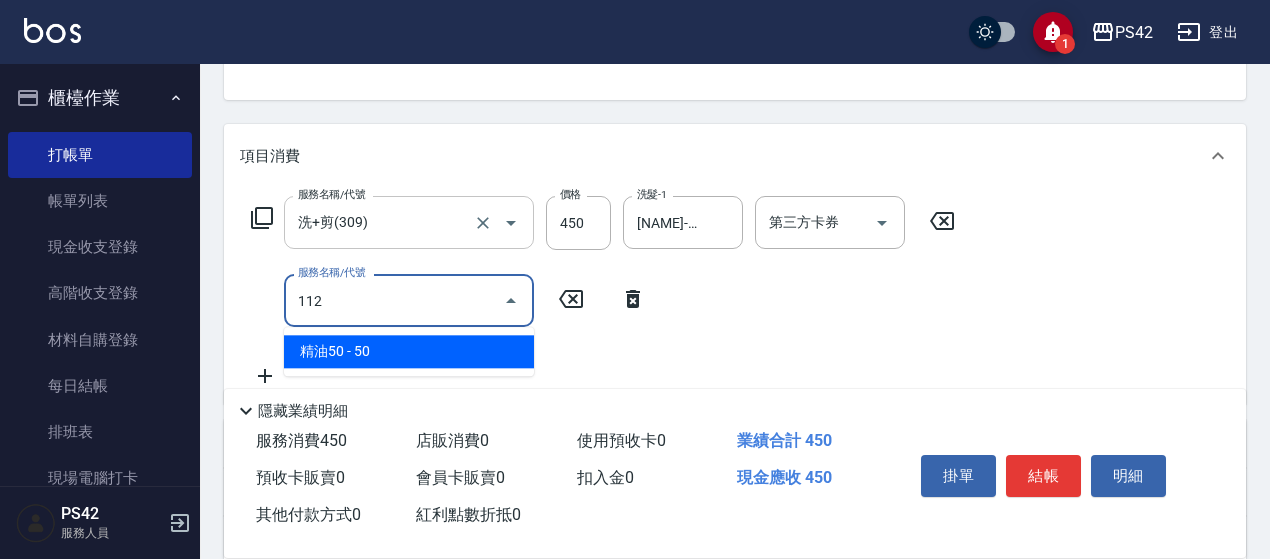type on "精油50(112)" 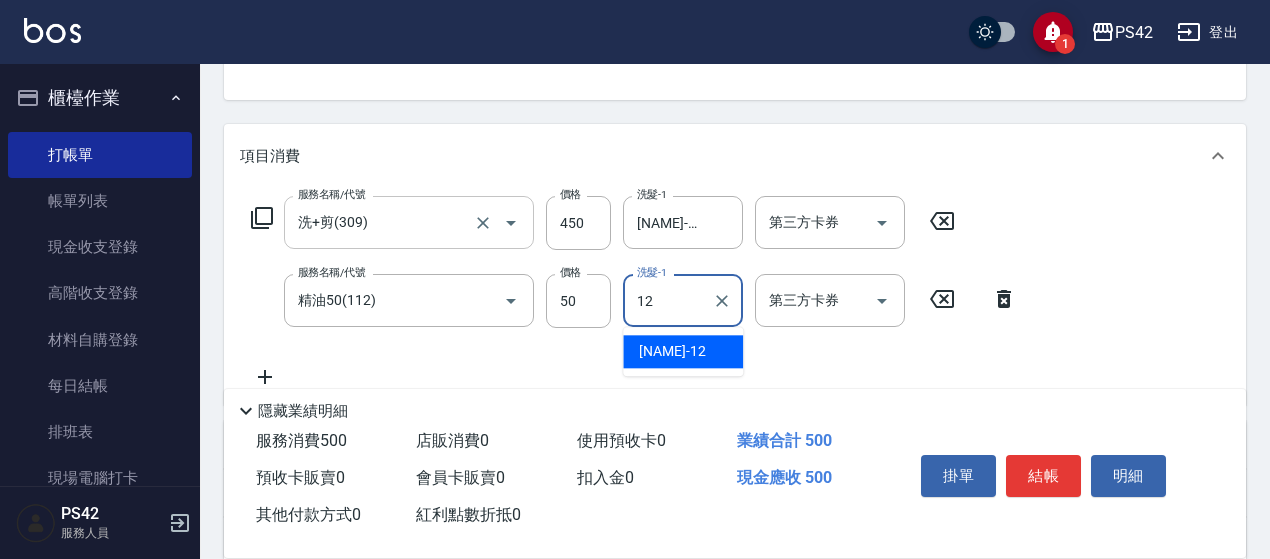 type on "[NAME]-12" 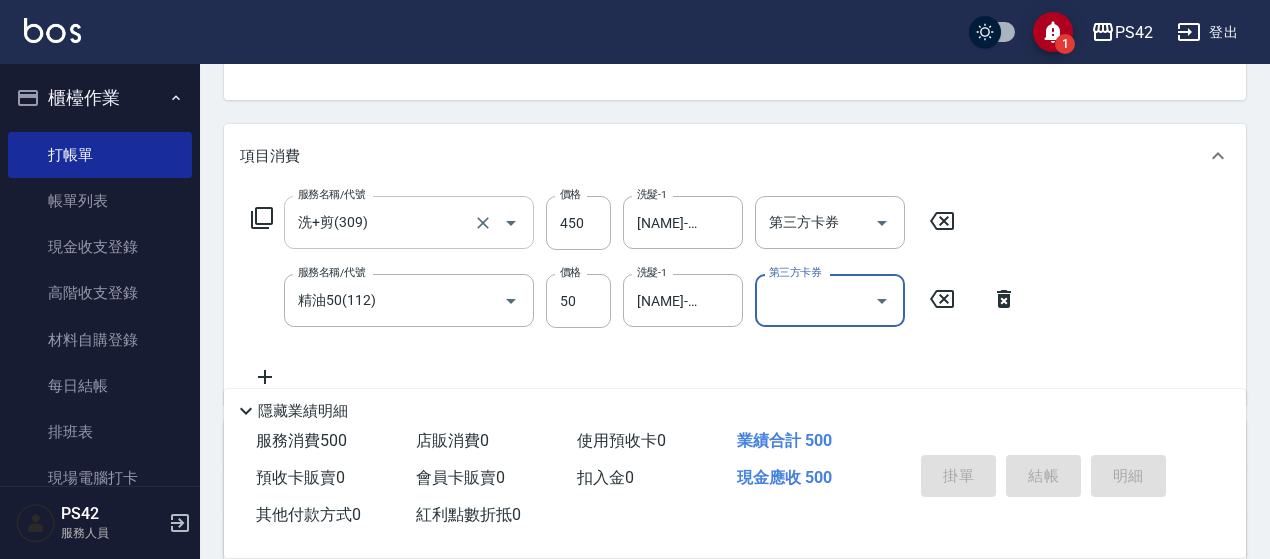 type 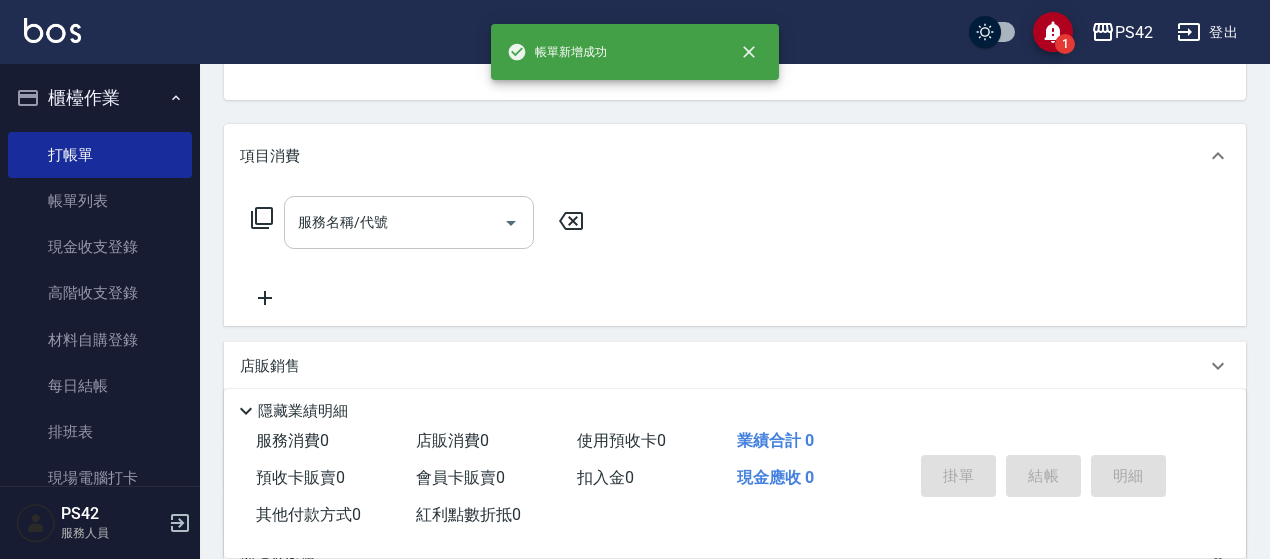 scroll, scrollTop: 194, scrollLeft: 0, axis: vertical 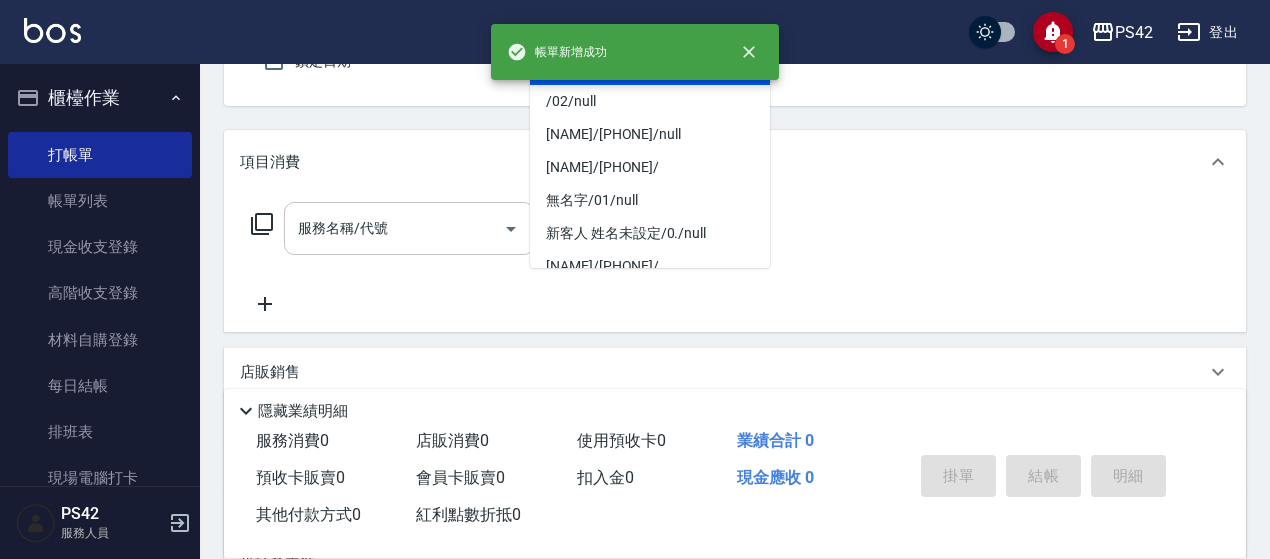 type on "無名字/0/null" 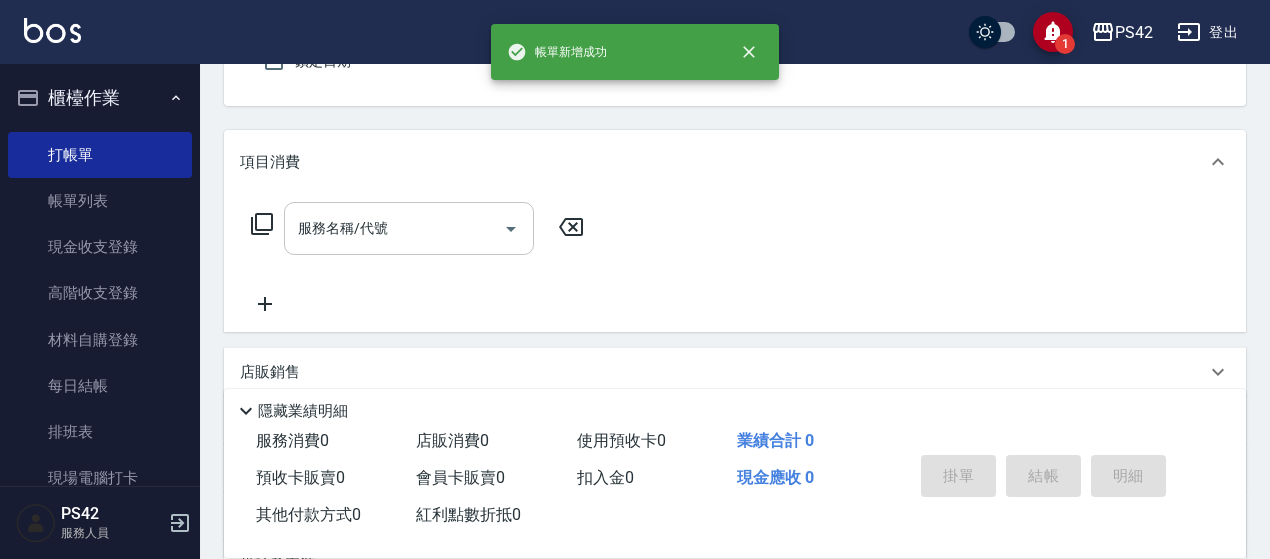 type on "[NAME]-1" 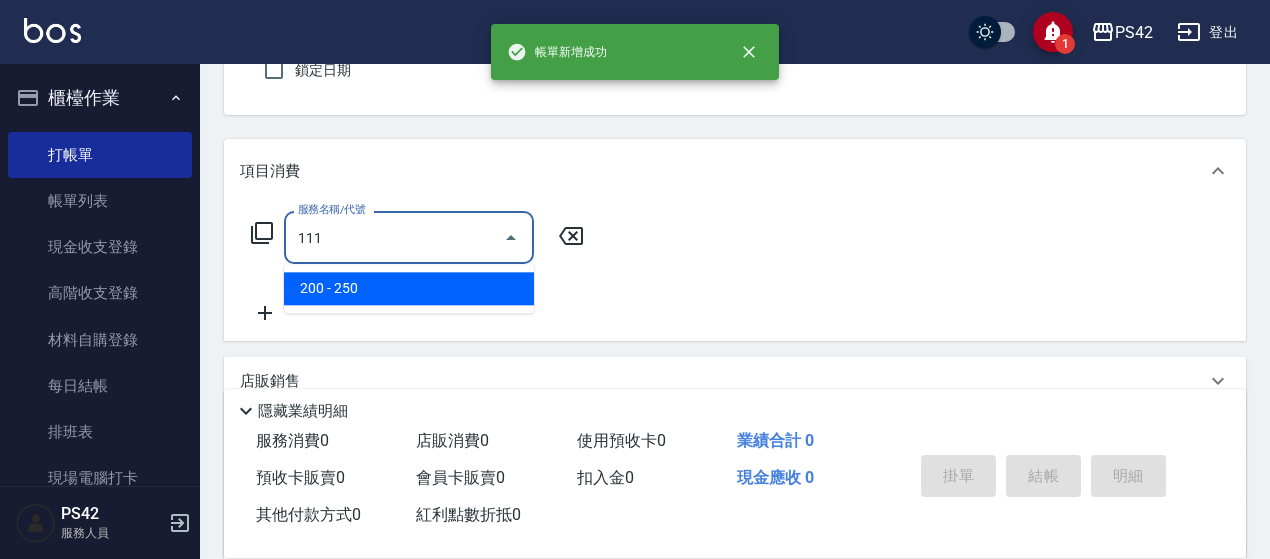 type on "200(111)" 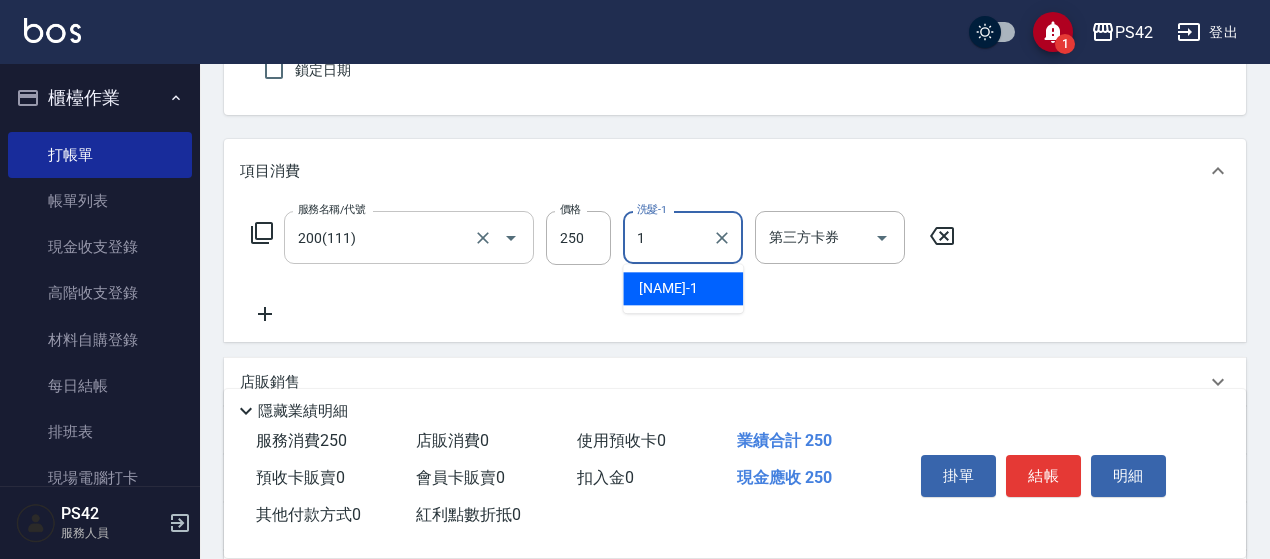 type on "[NAME]-1" 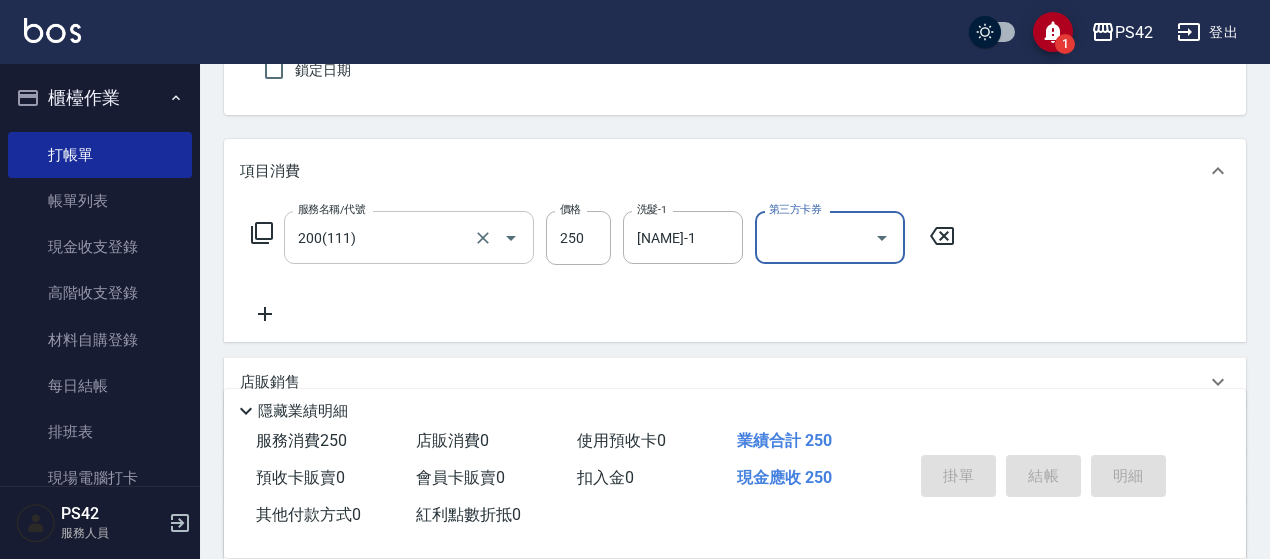 type 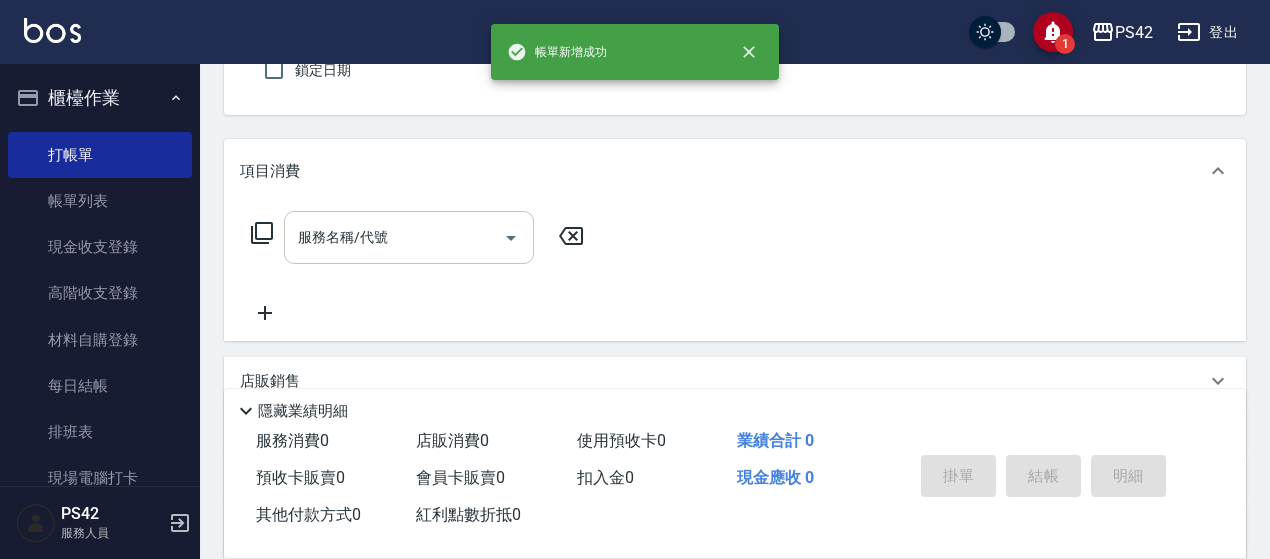 type on "無名字/0/null" 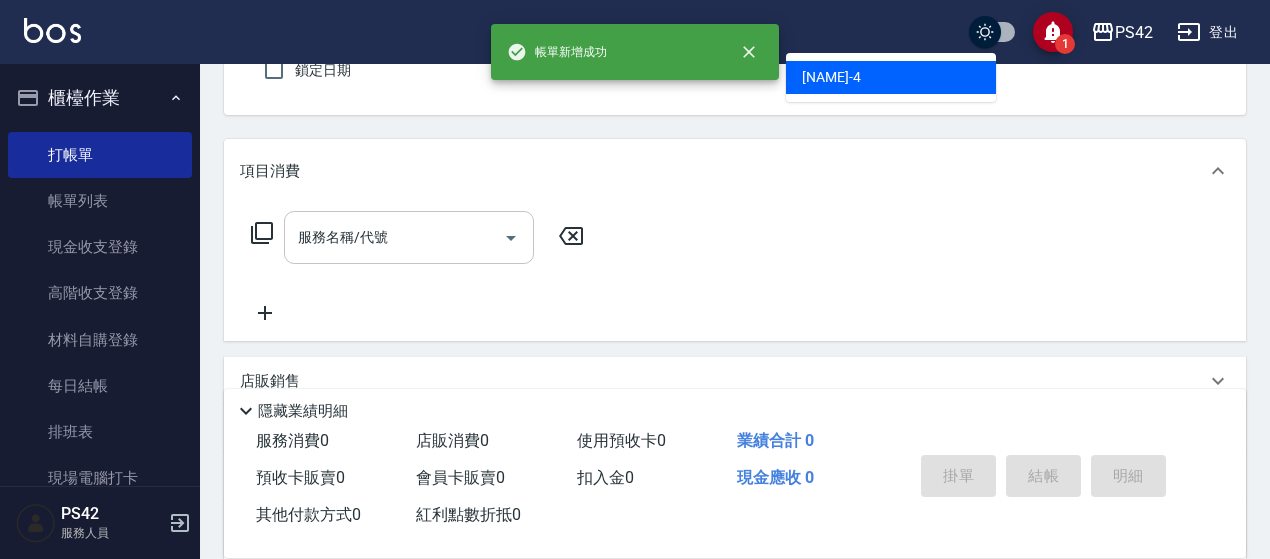 type on "[NAME]-4" 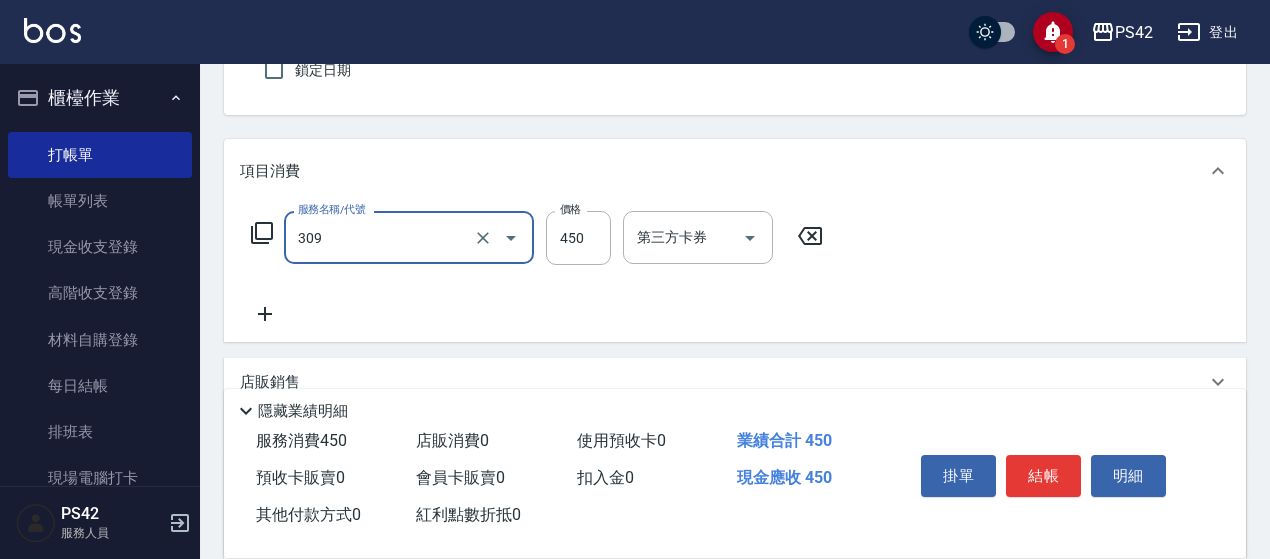 type on "洗+剪(309)" 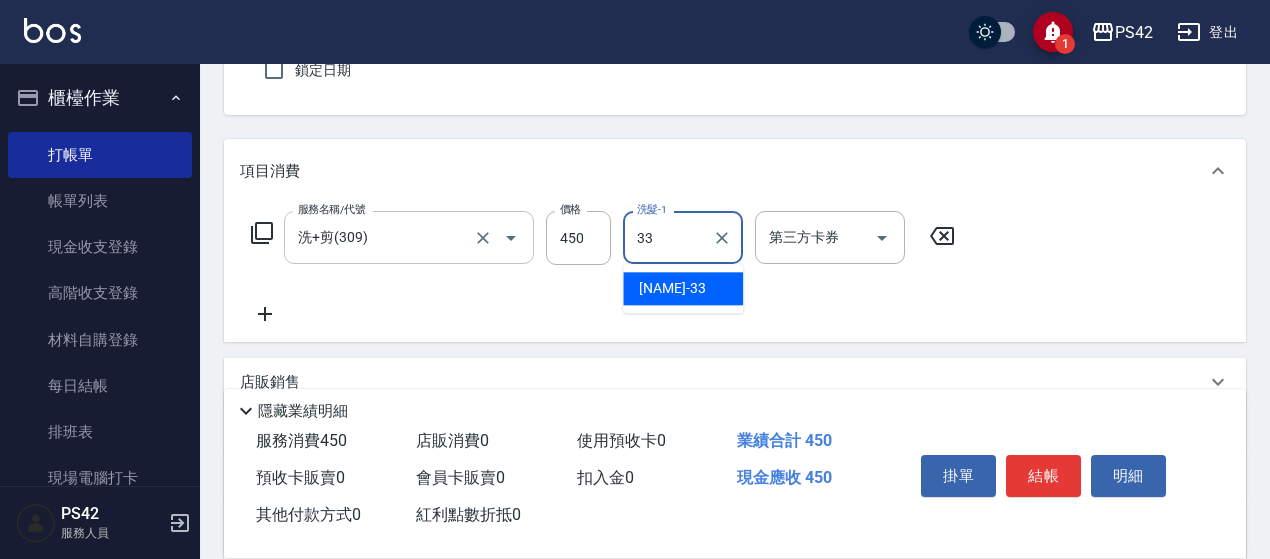 type on "[NAME]-33" 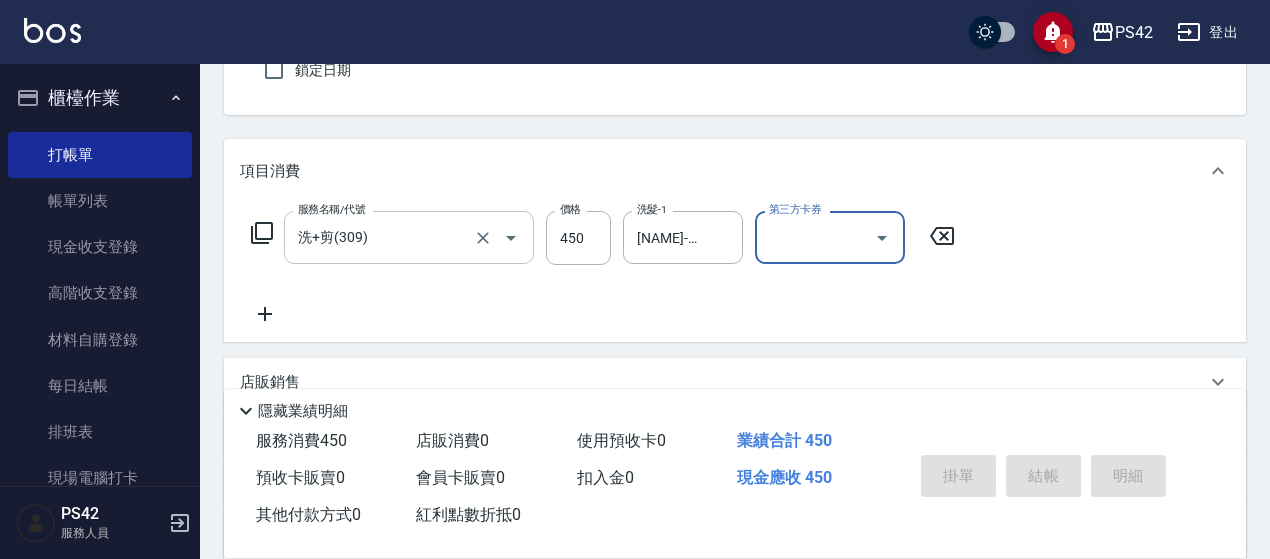 type 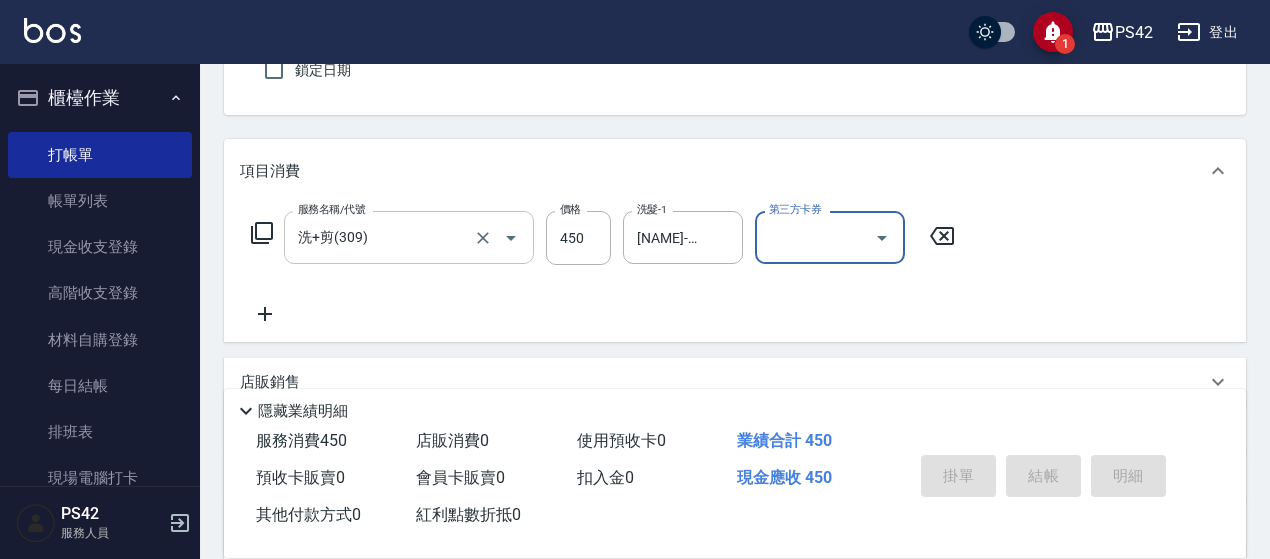 type 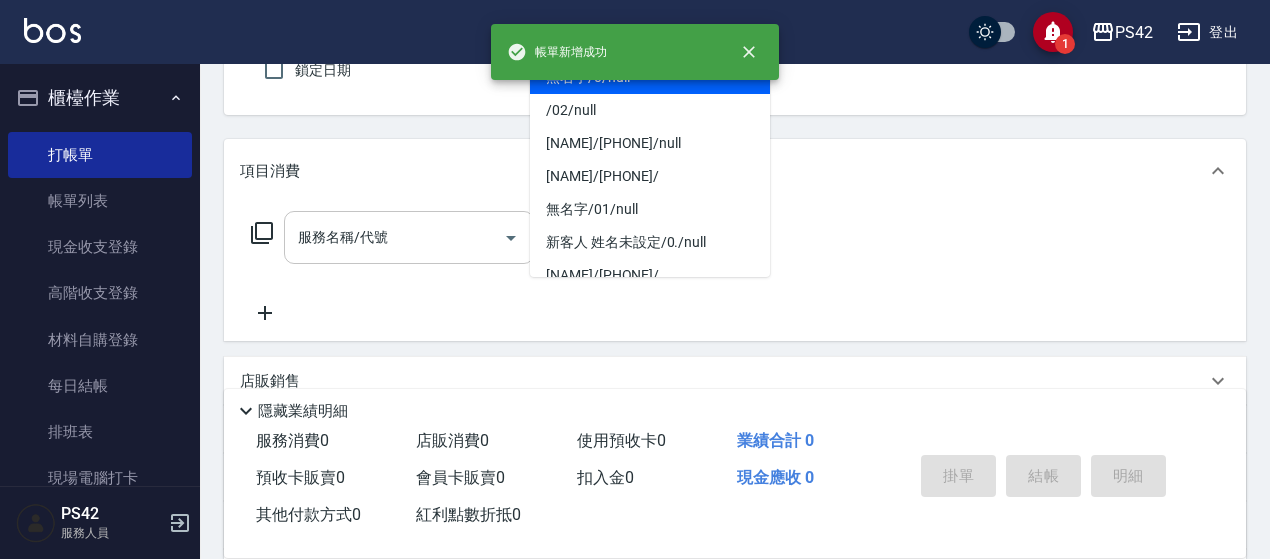 type on "無名字/0/null" 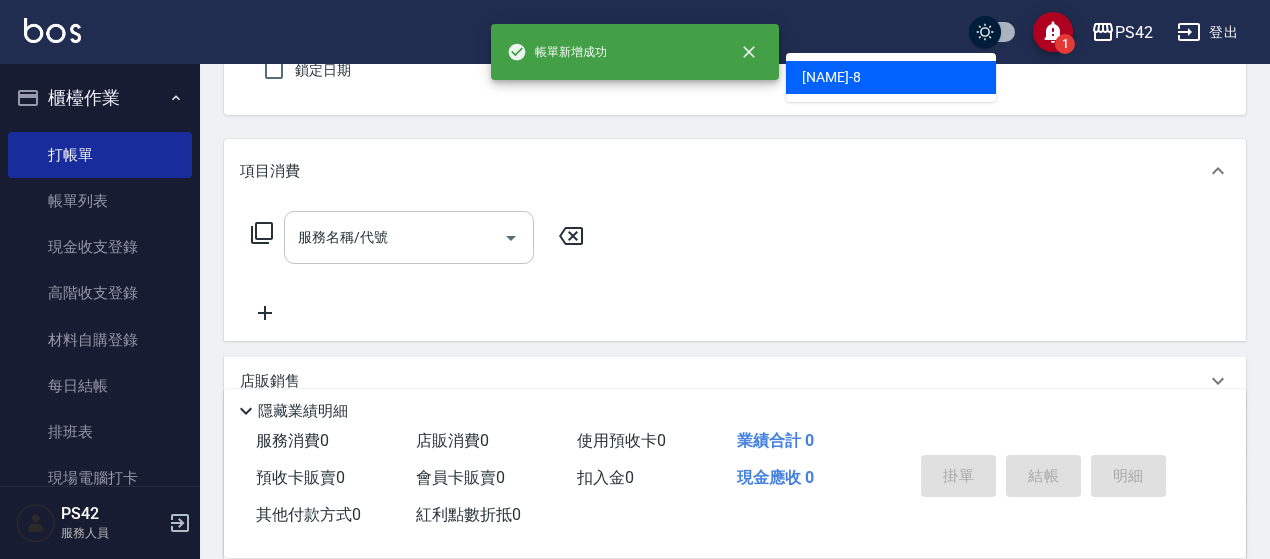 type on "[NAME]-8" 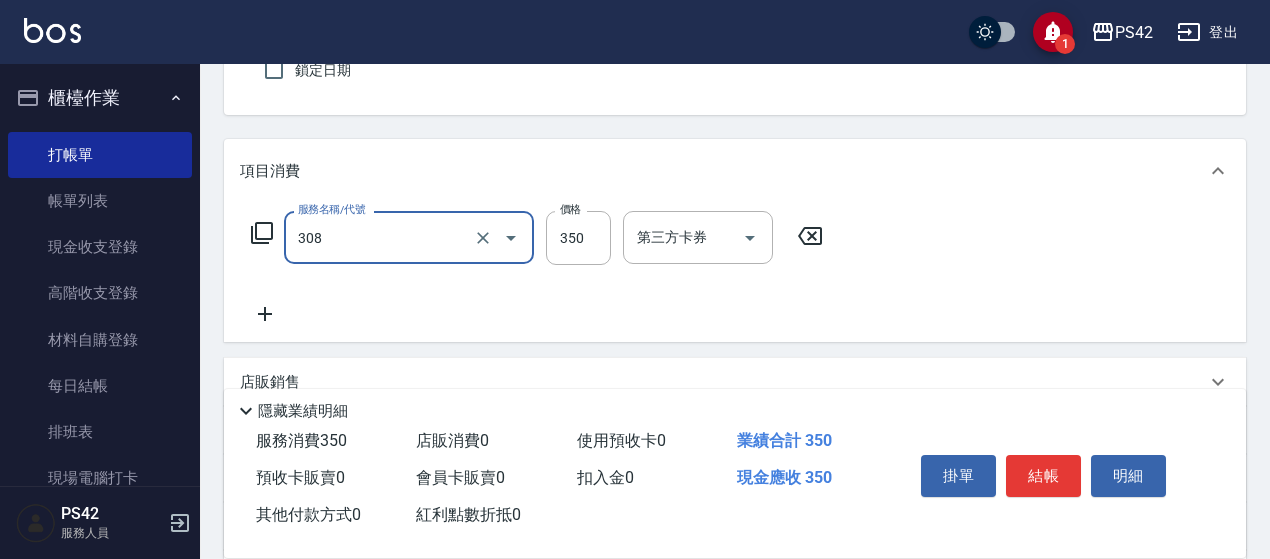 type on "洗+剪(308)" 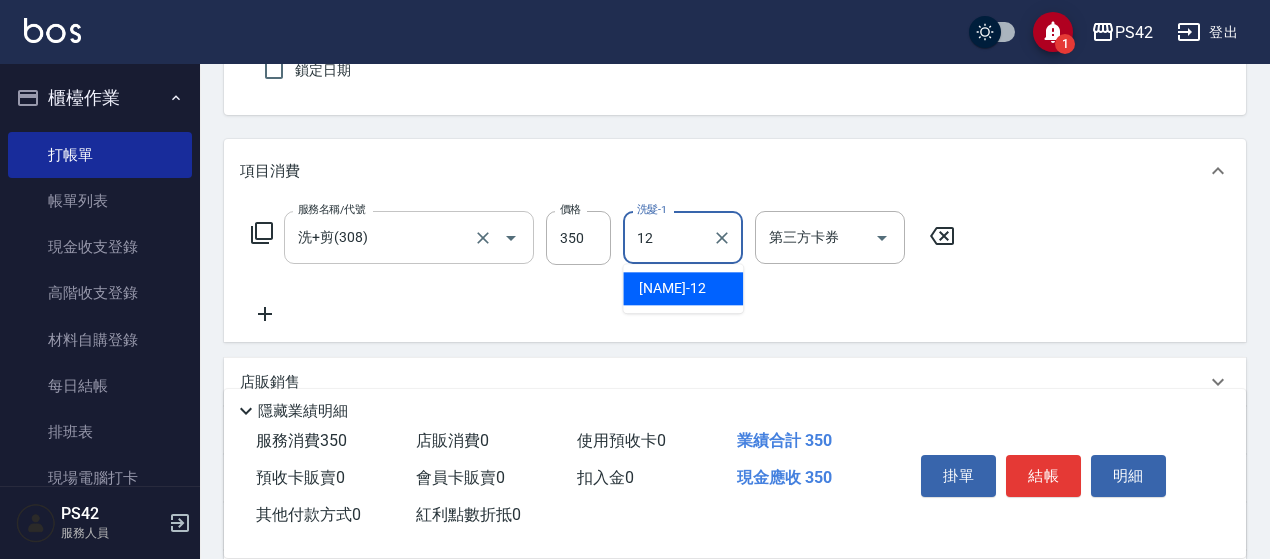 type on "[NAME]-12" 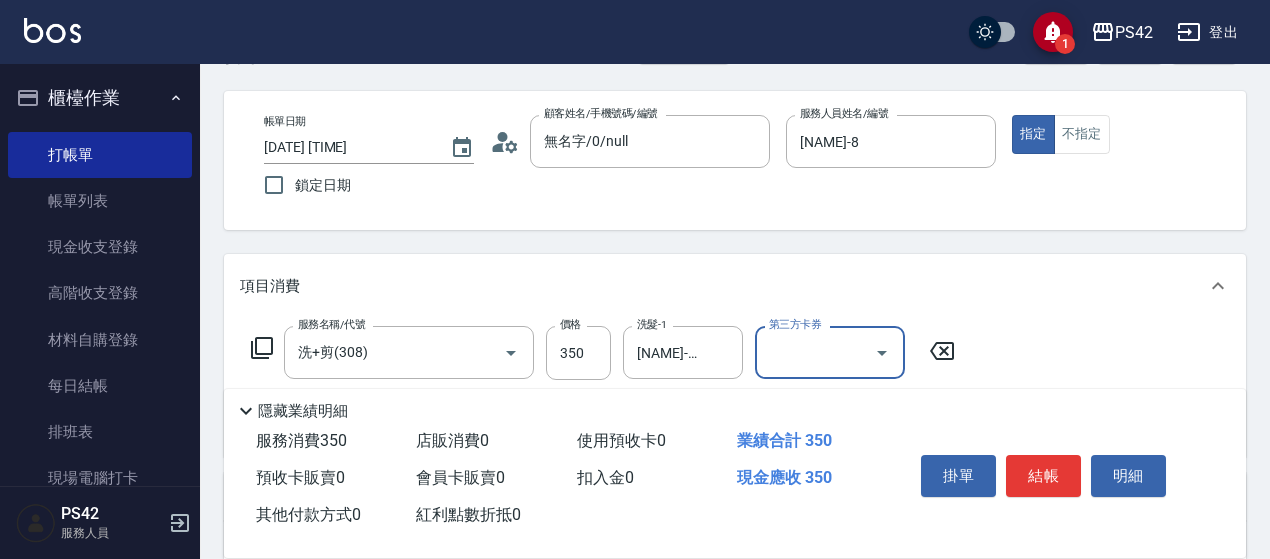 scroll, scrollTop: 0, scrollLeft: 0, axis: both 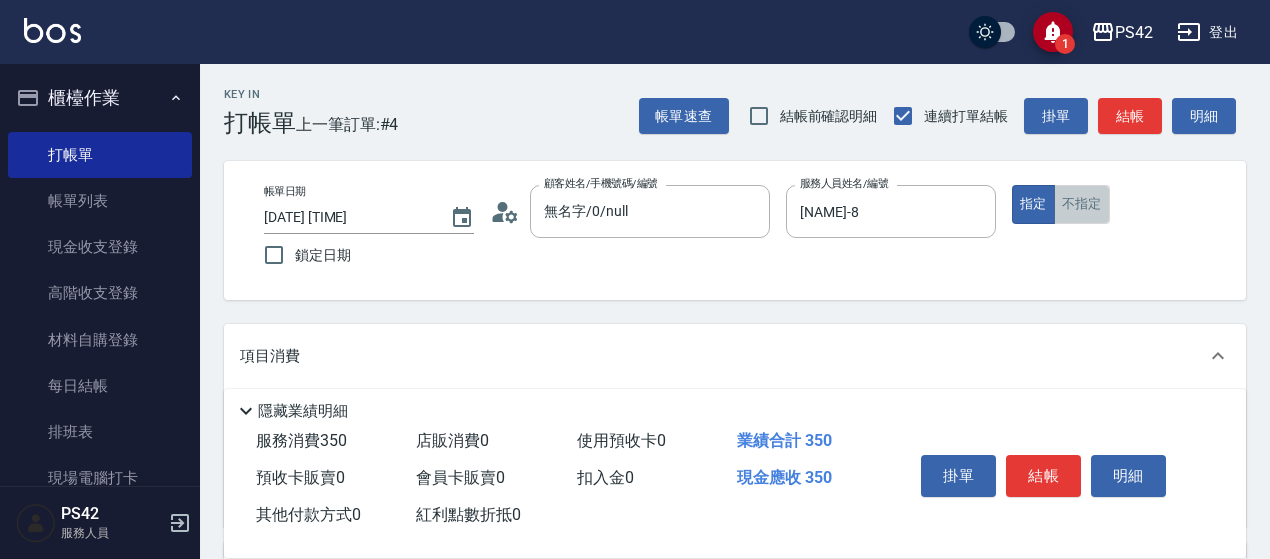 click on "不指定" at bounding box center [1082, 204] 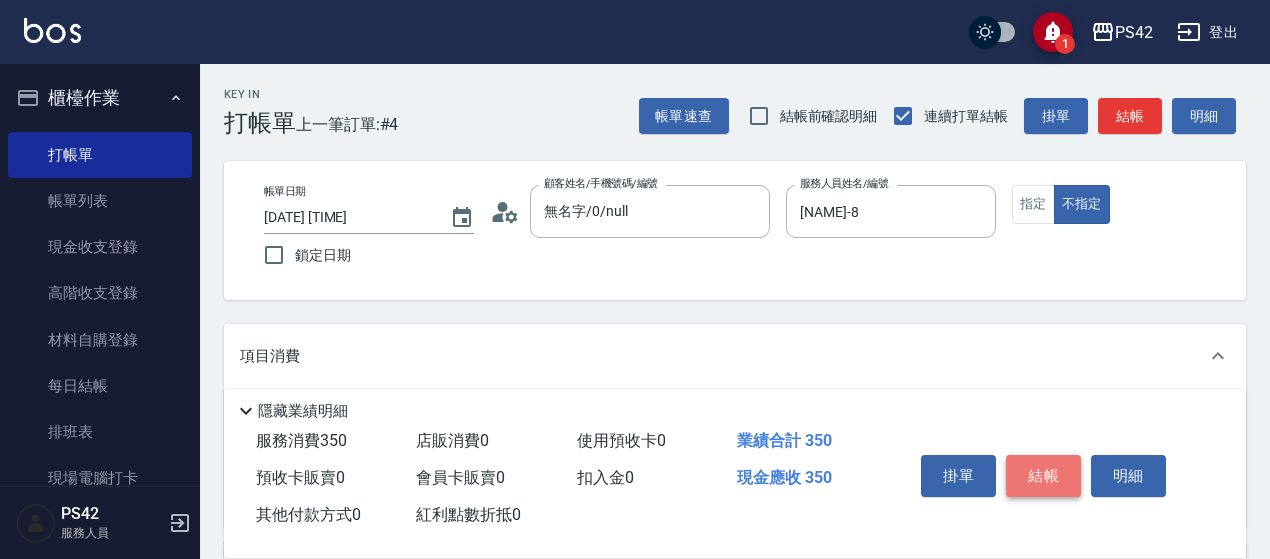 click on "結帳" at bounding box center (1043, 476) 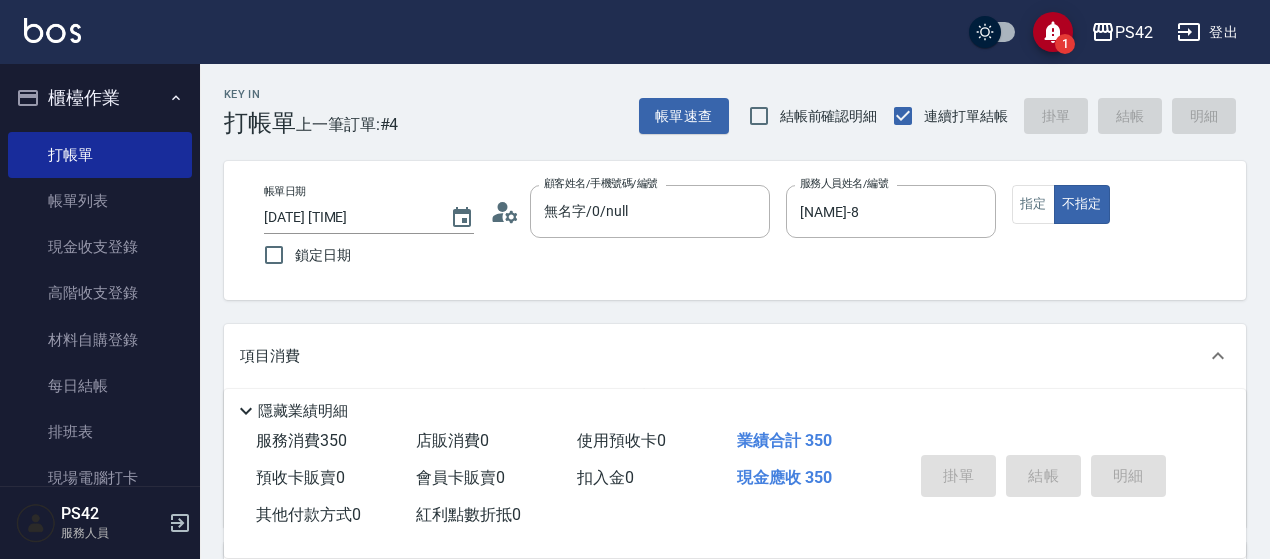 type 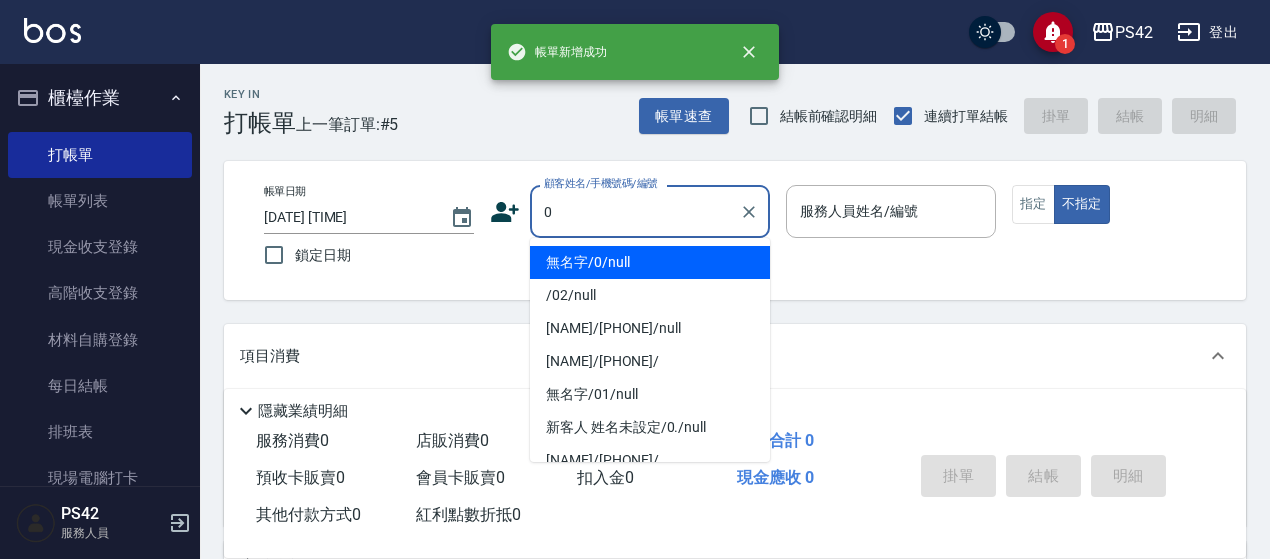 type on "無名字/0/null" 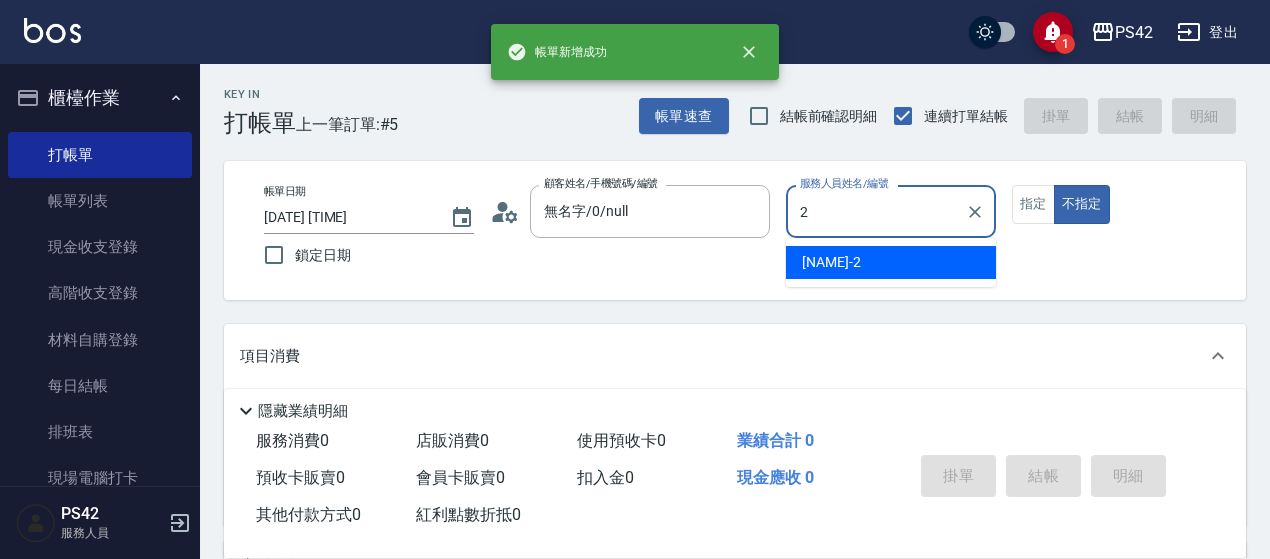 type on "[NAME]-2" 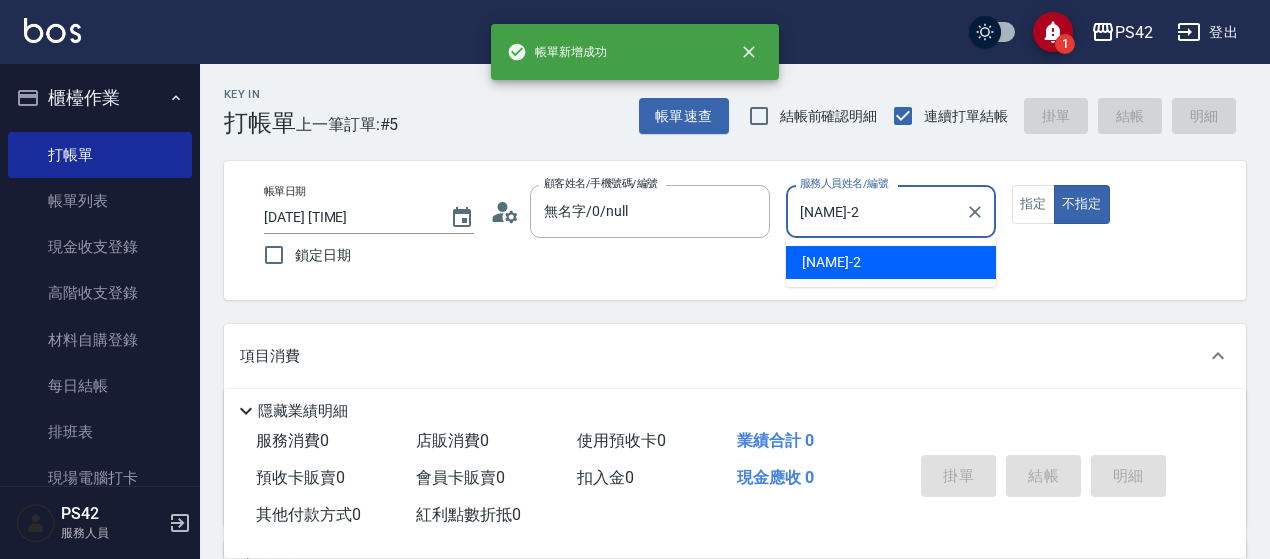 type on "false" 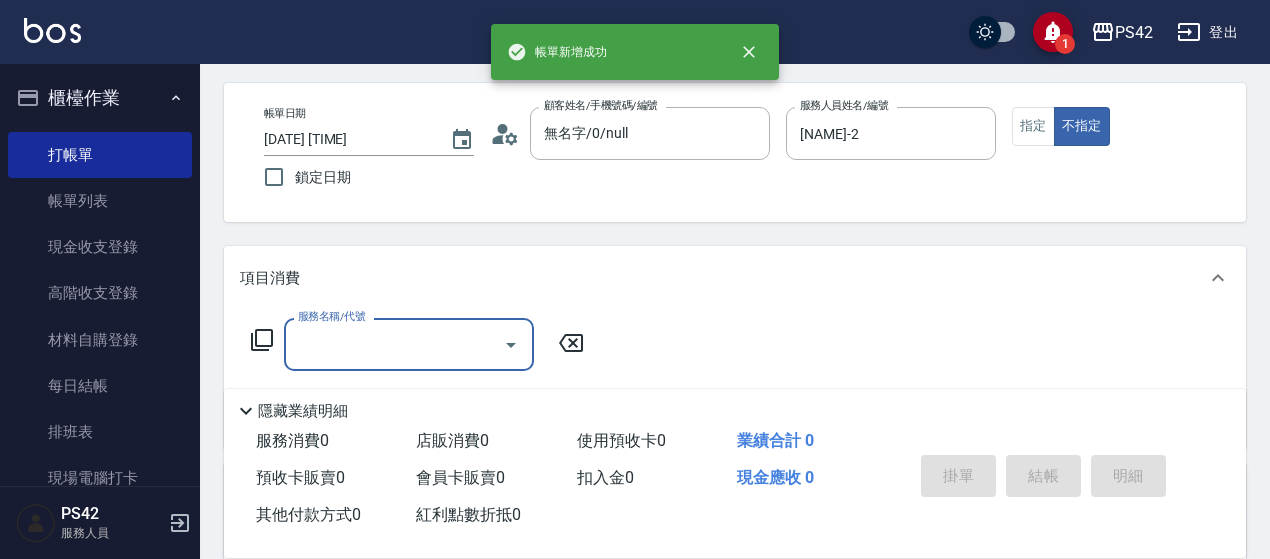 scroll, scrollTop: 200, scrollLeft: 0, axis: vertical 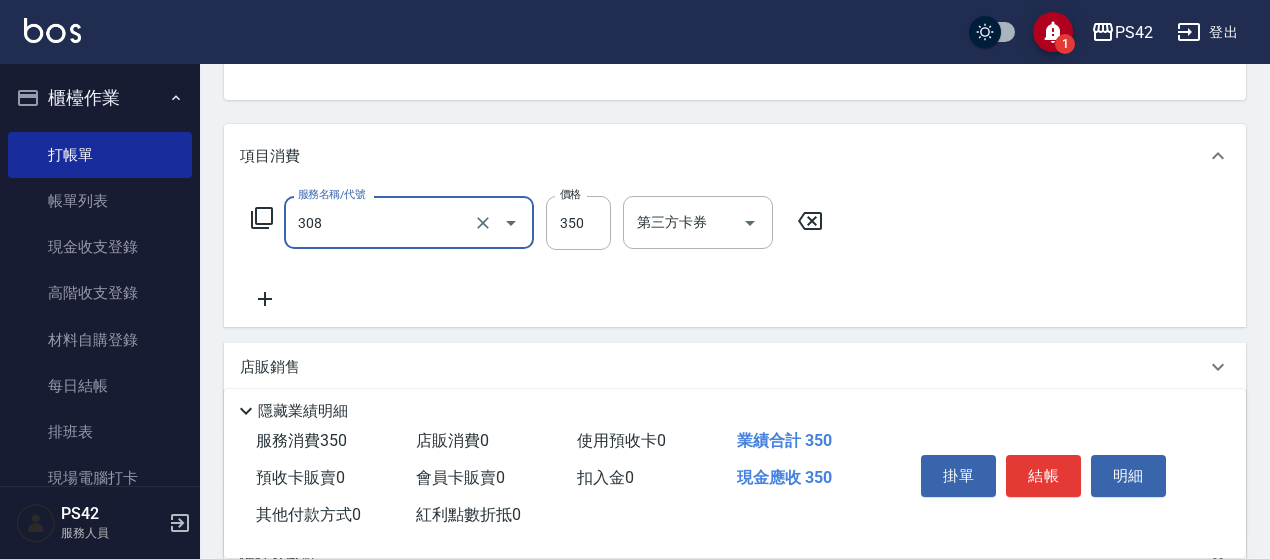 type on "洗+剪(308)" 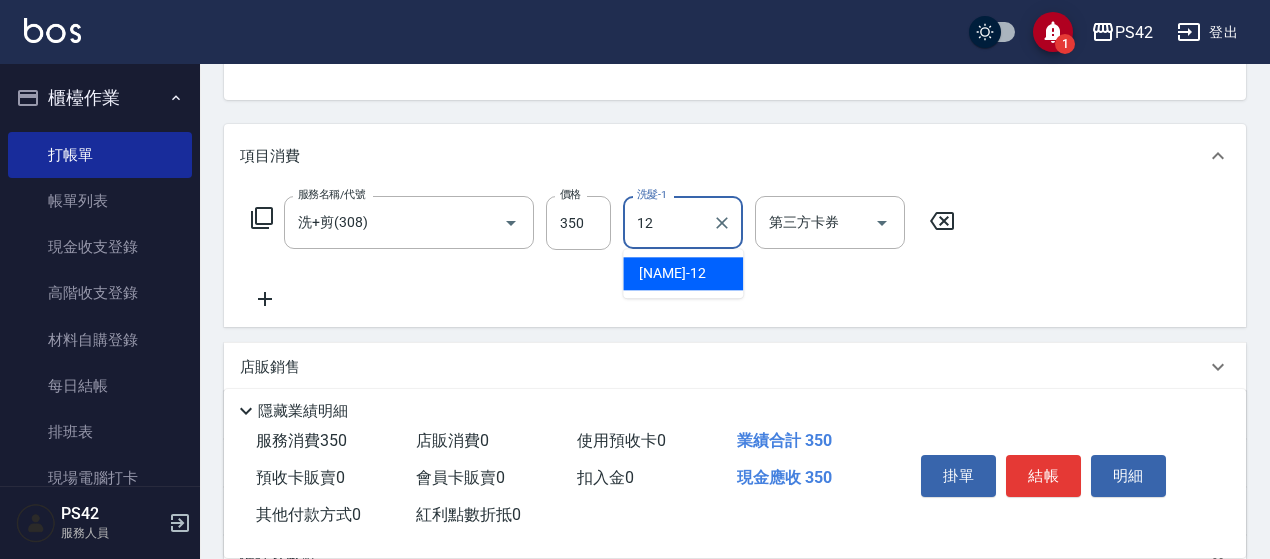 type on "[NAME]-12" 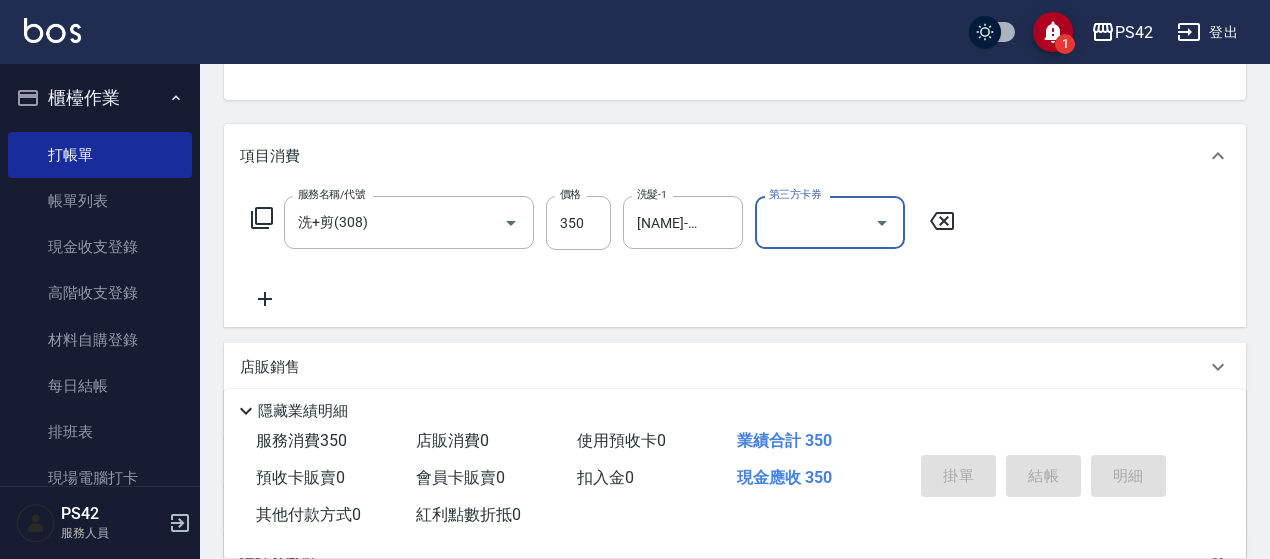 type 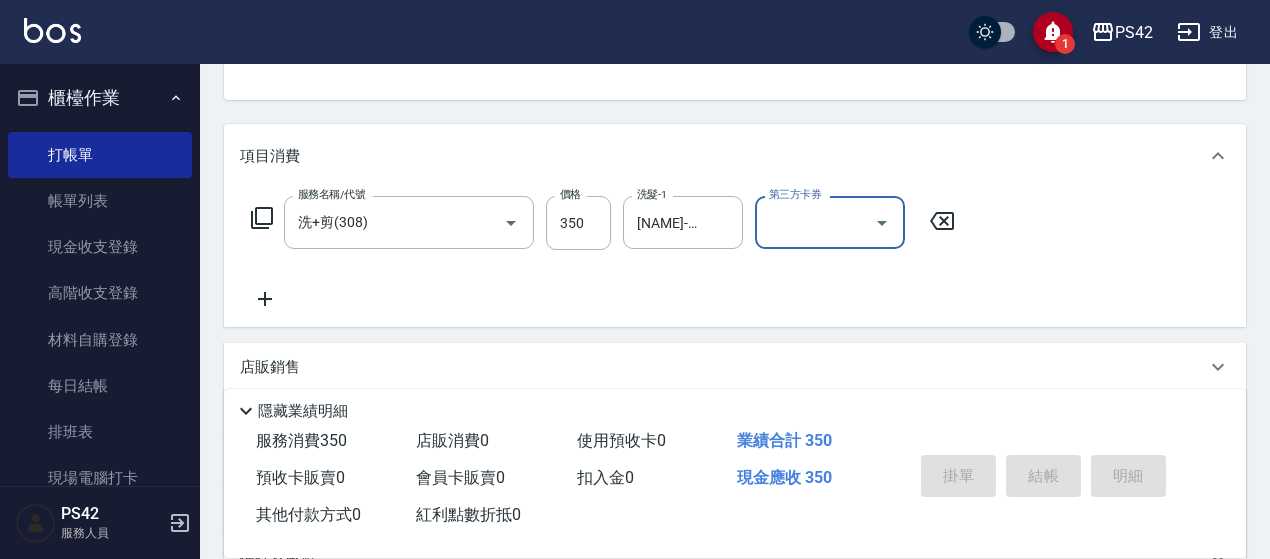 type 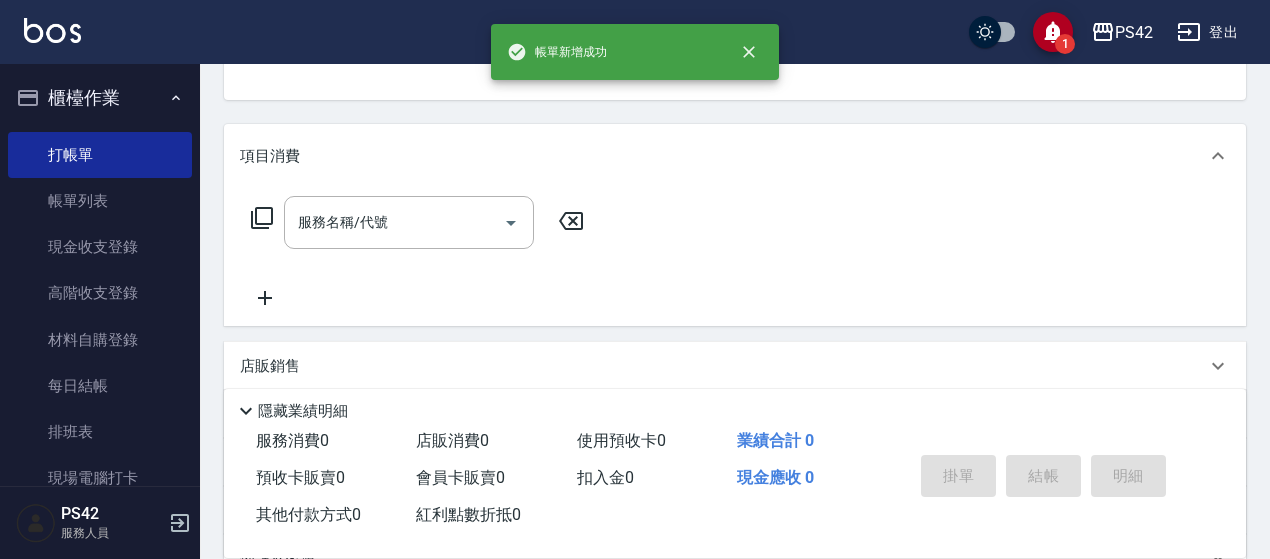 scroll, scrollTop: 194, scrollLeft: 0, axis: vertical 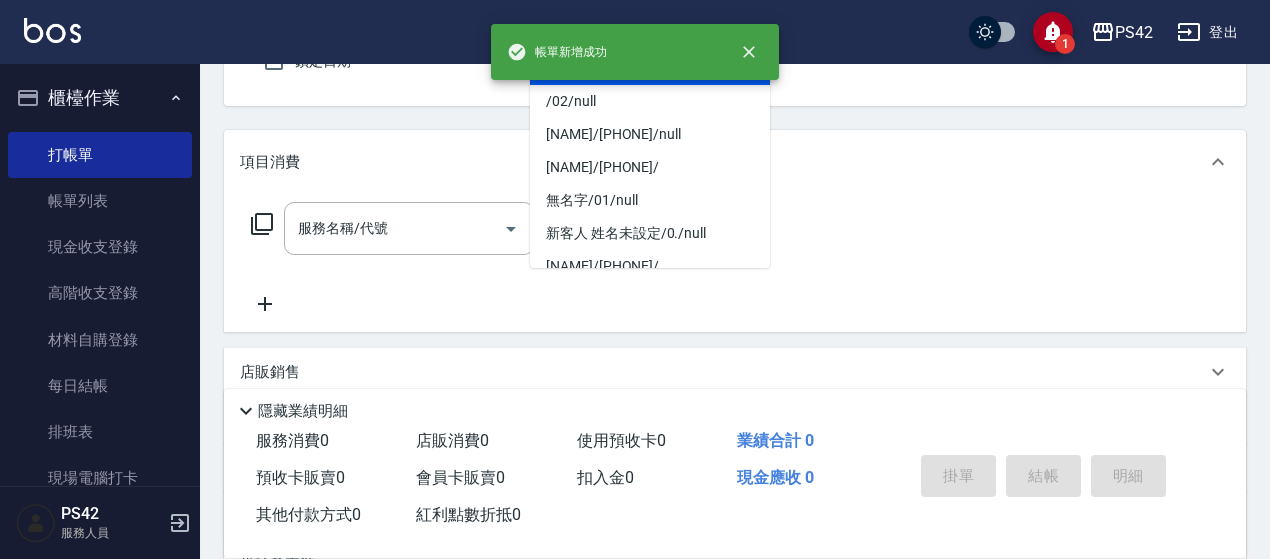 type on "無名字/0/null" 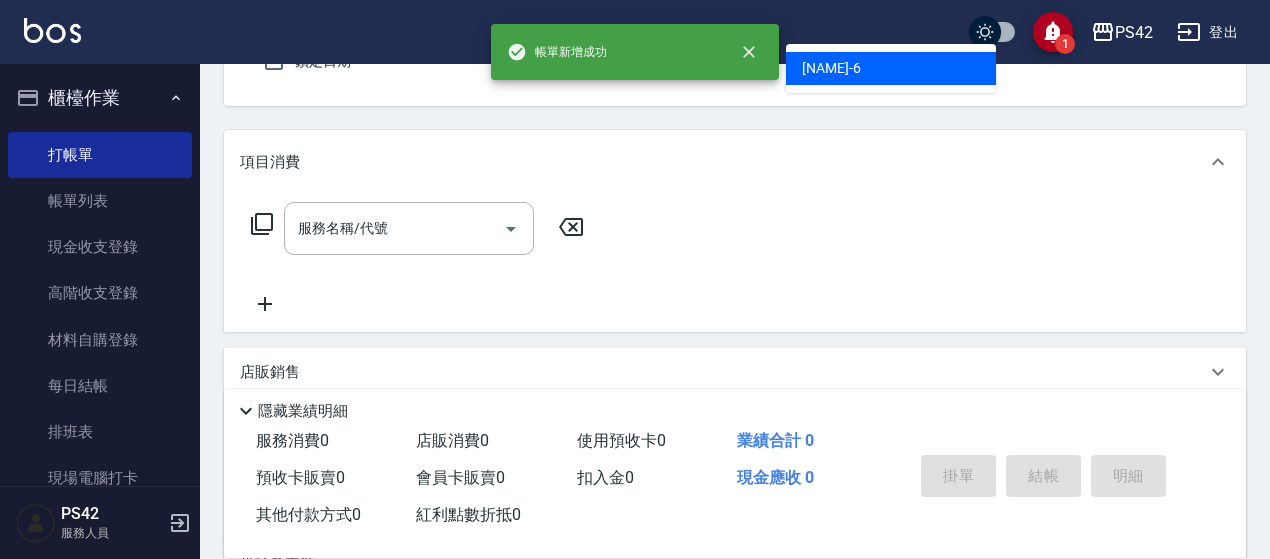 type on "[NAME]-6" 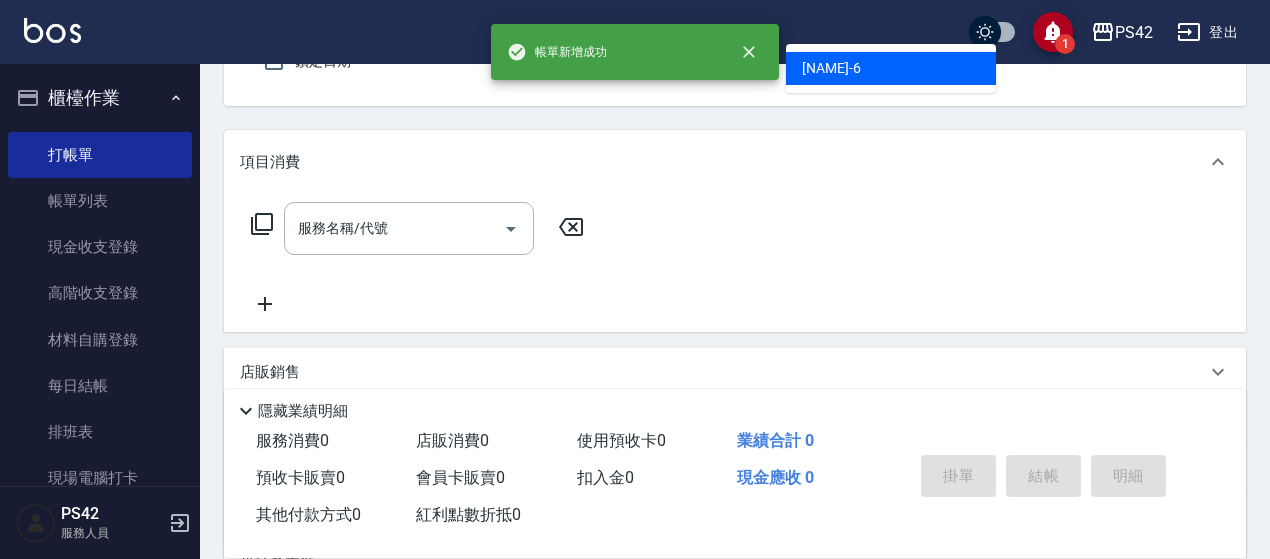 scroll, scrollTop: 185, scrollLeft: 0, axis: vertical 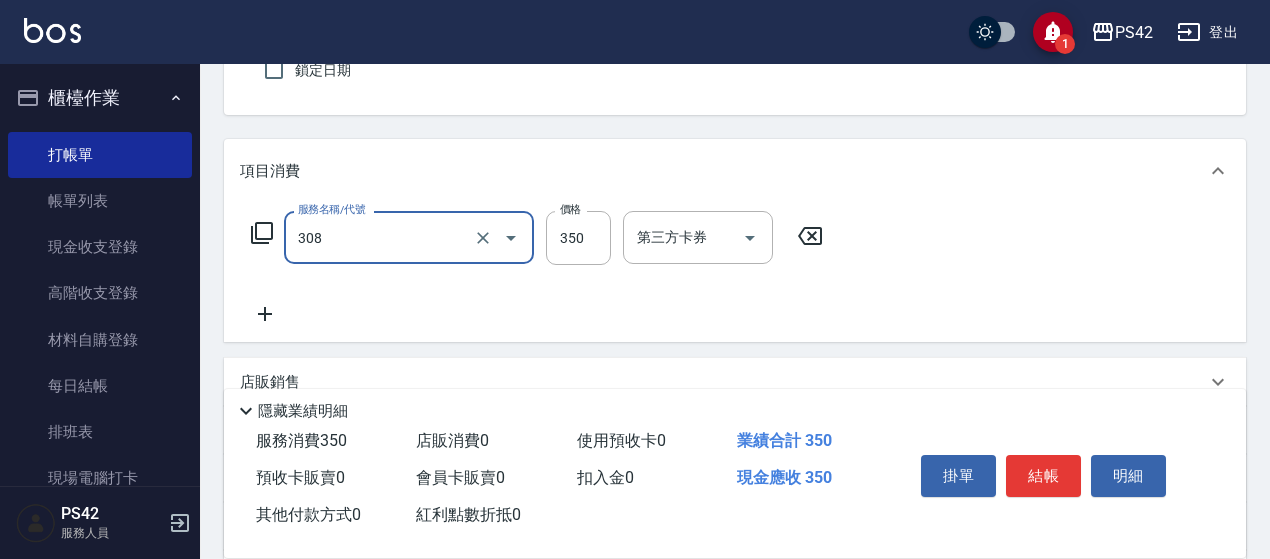 type on "洗+剪(308)" 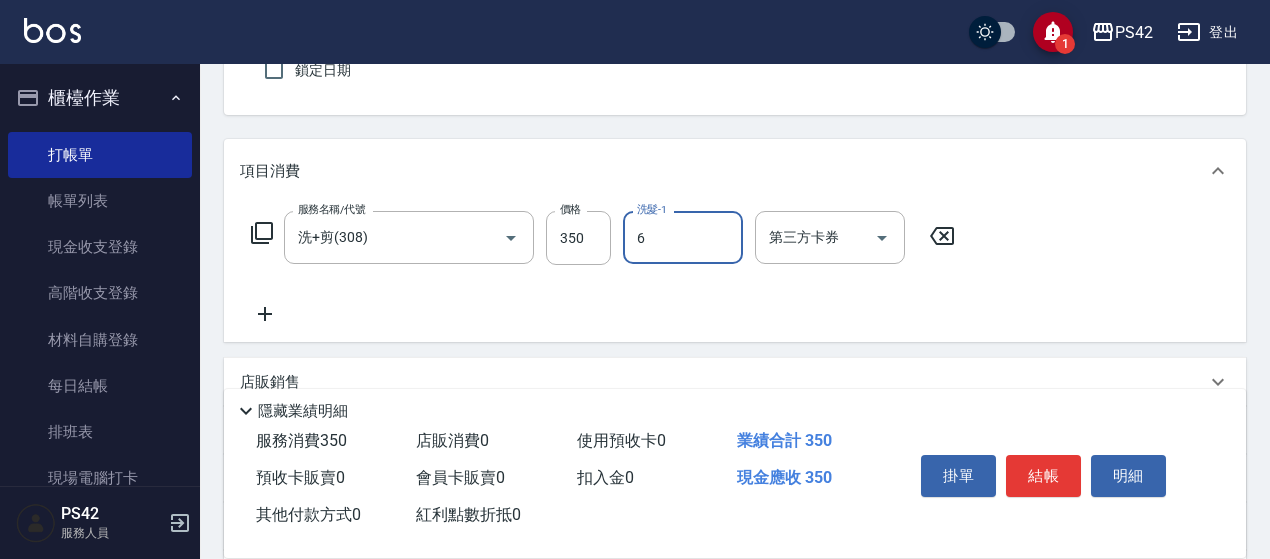 type on "[NAME]-6" 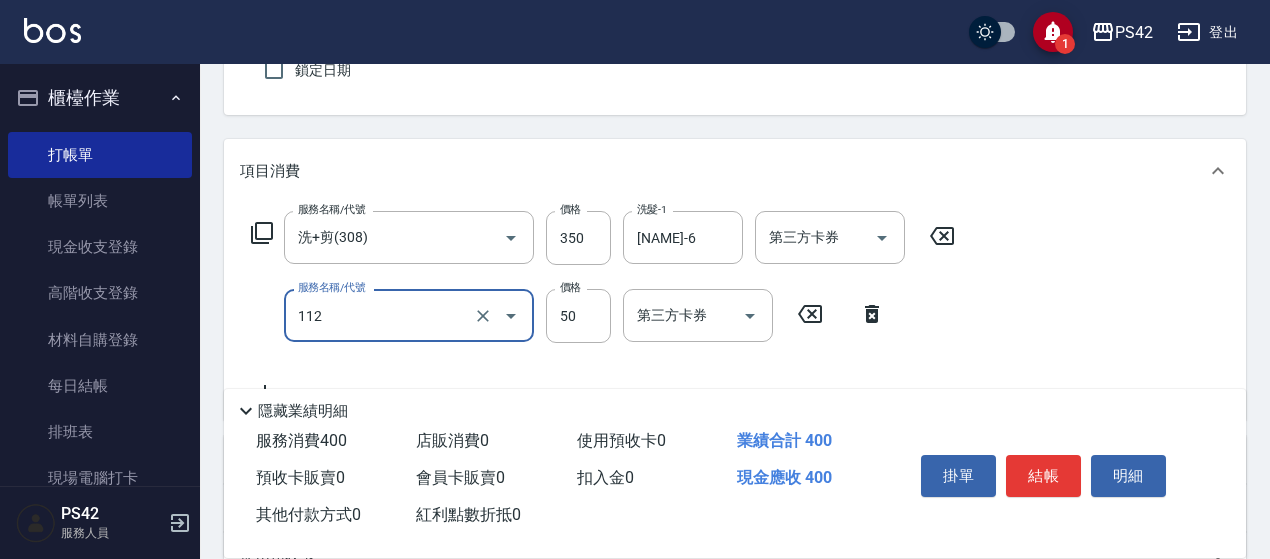 type on "精油50(112)" 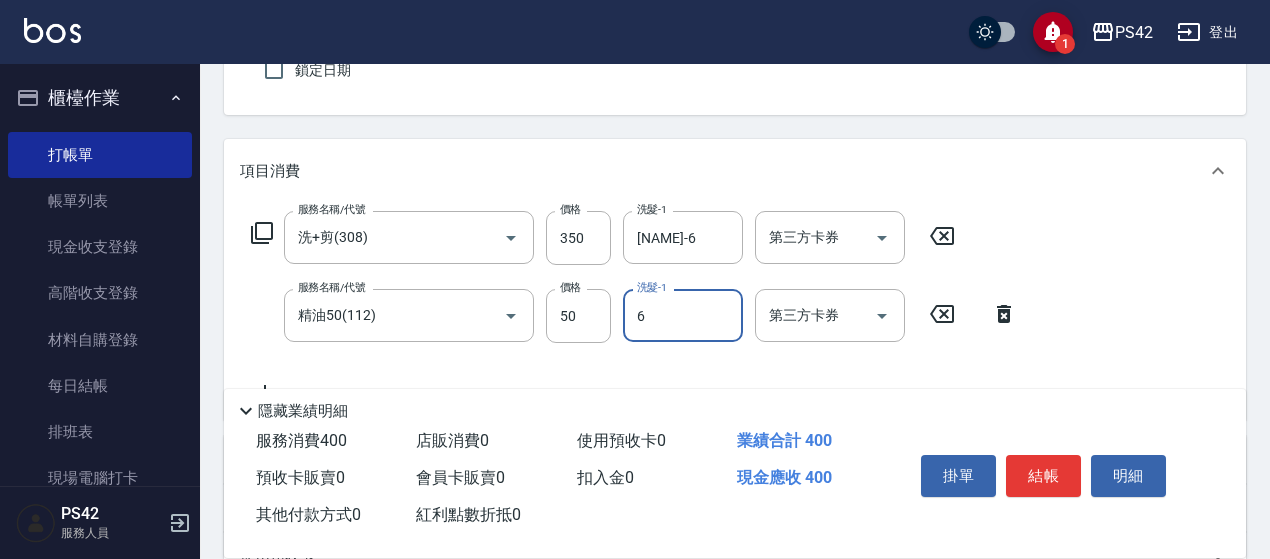 type on "[NAME]-6" 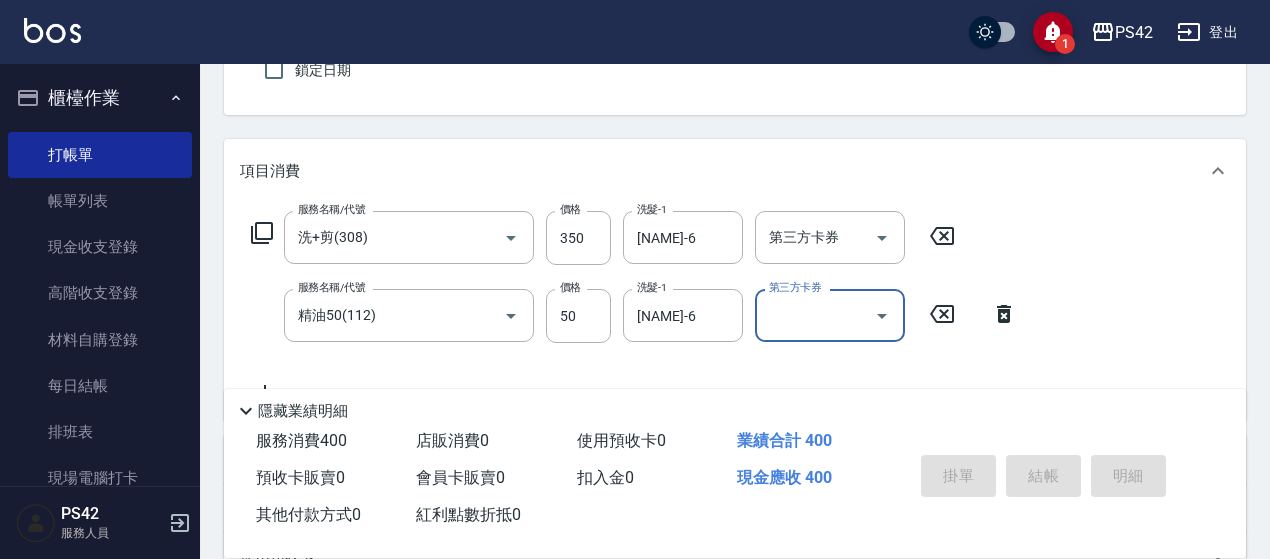 type 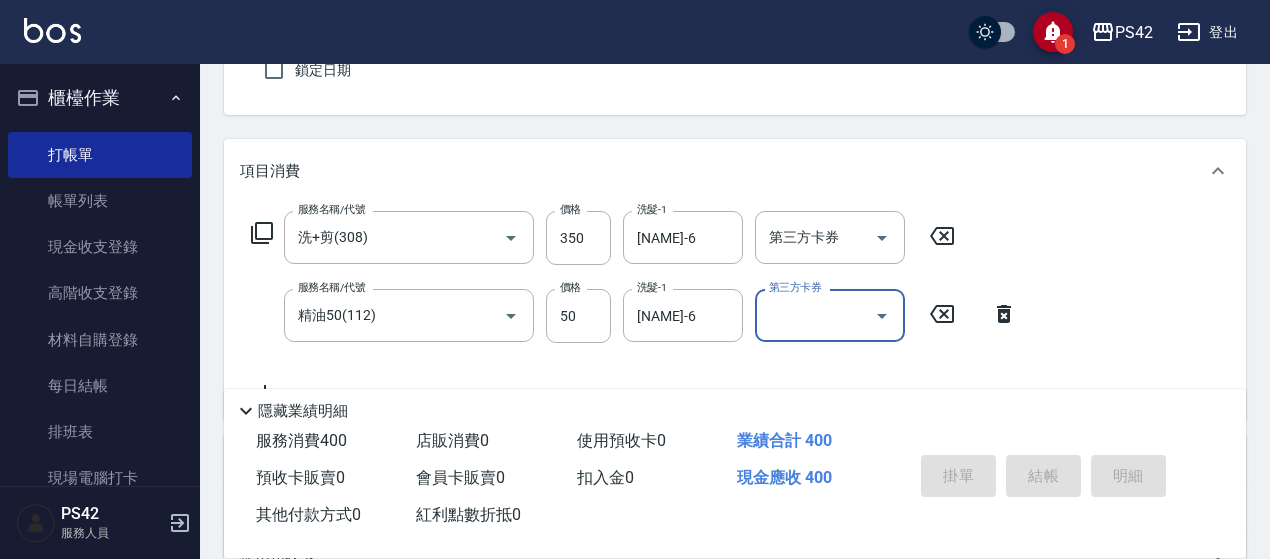 type 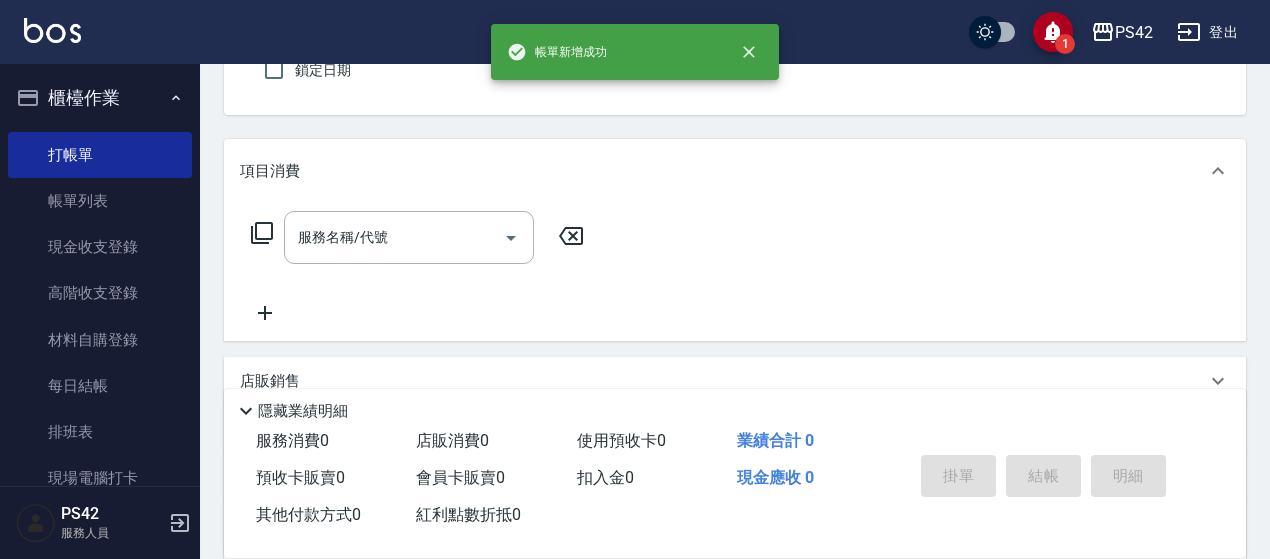 type on "無名字/0/null" 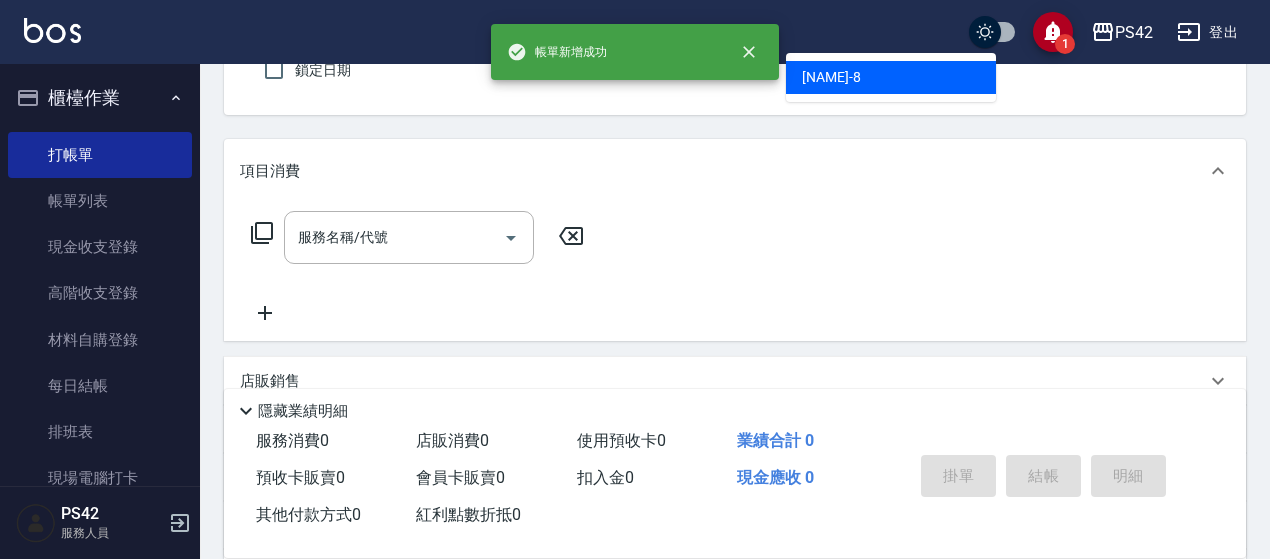 type on "[NAME]-8" 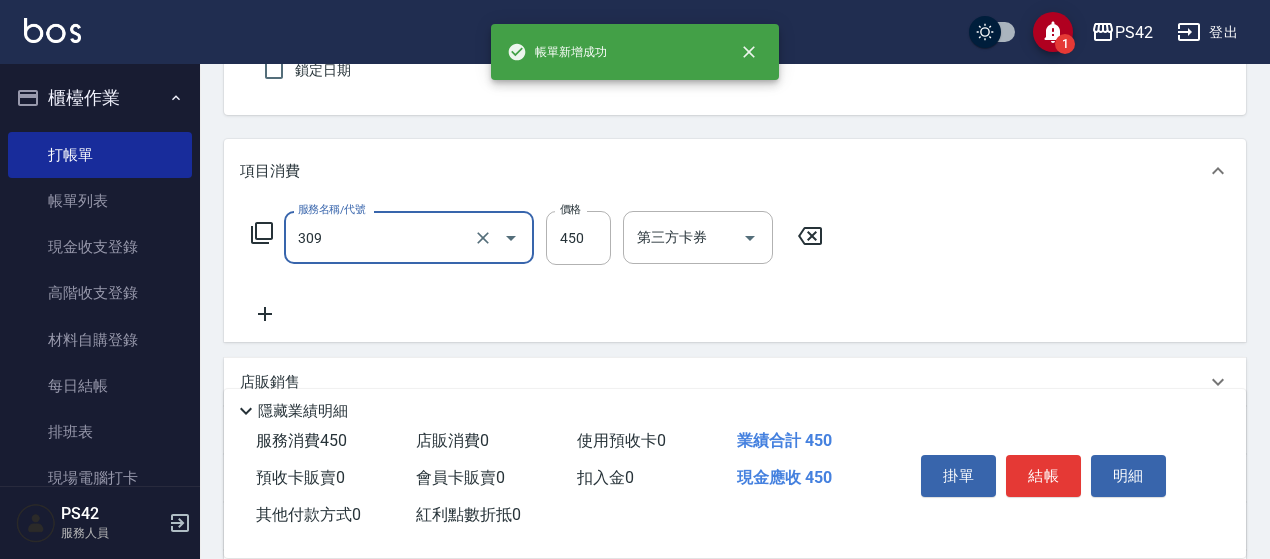 type on "洗+剪(309)" 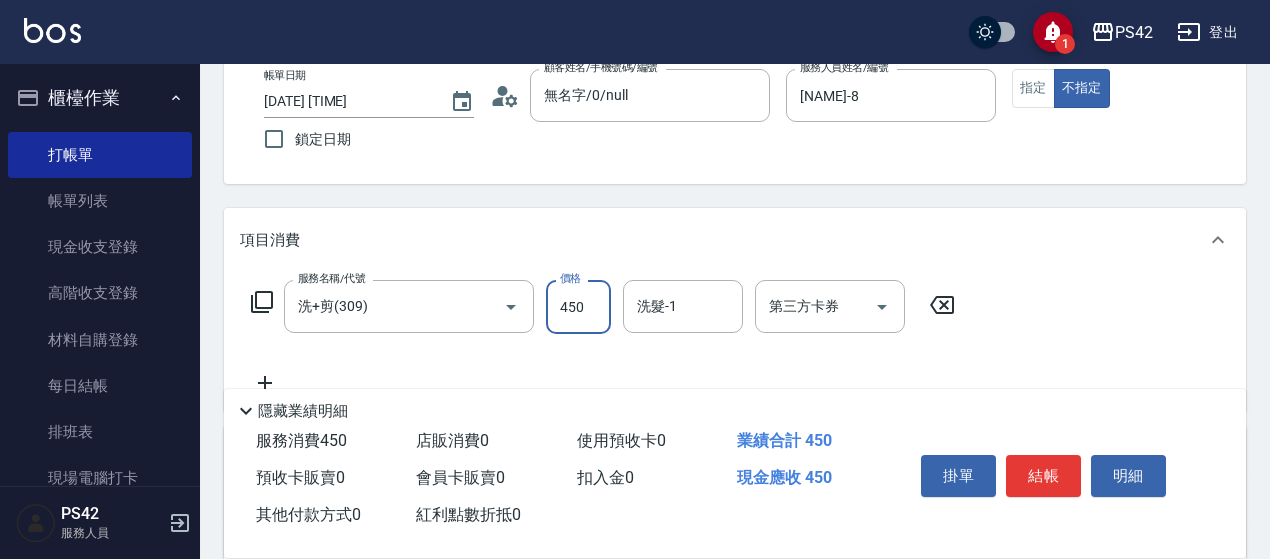 scroll, scrollTop: 0, scrollLeft: 0, axis: both 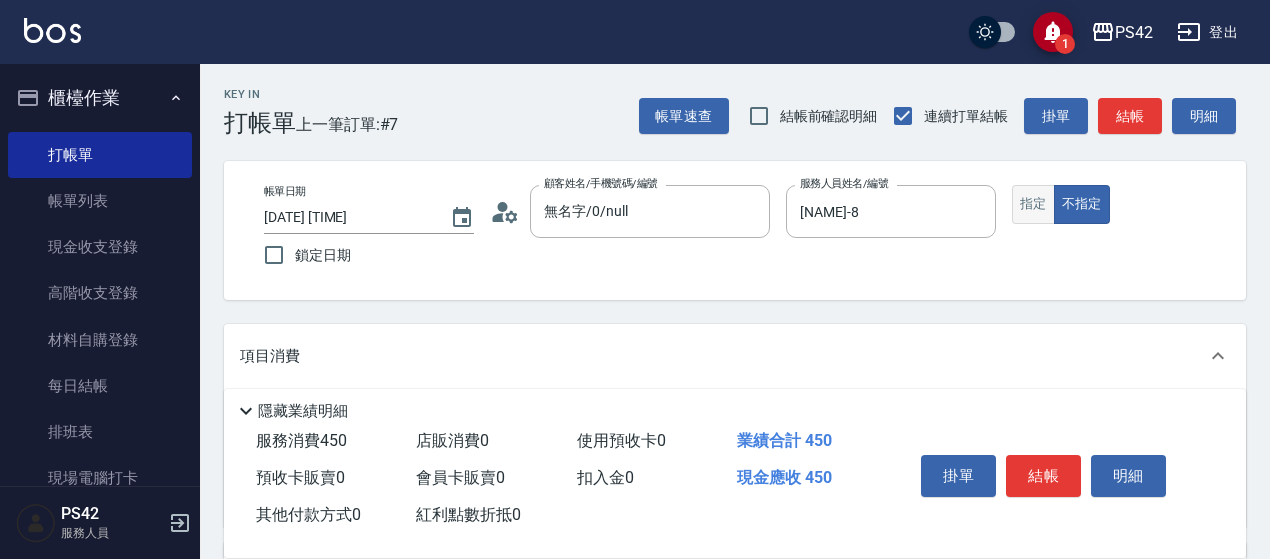 click on "指定" at bounding box center (1033, 204) 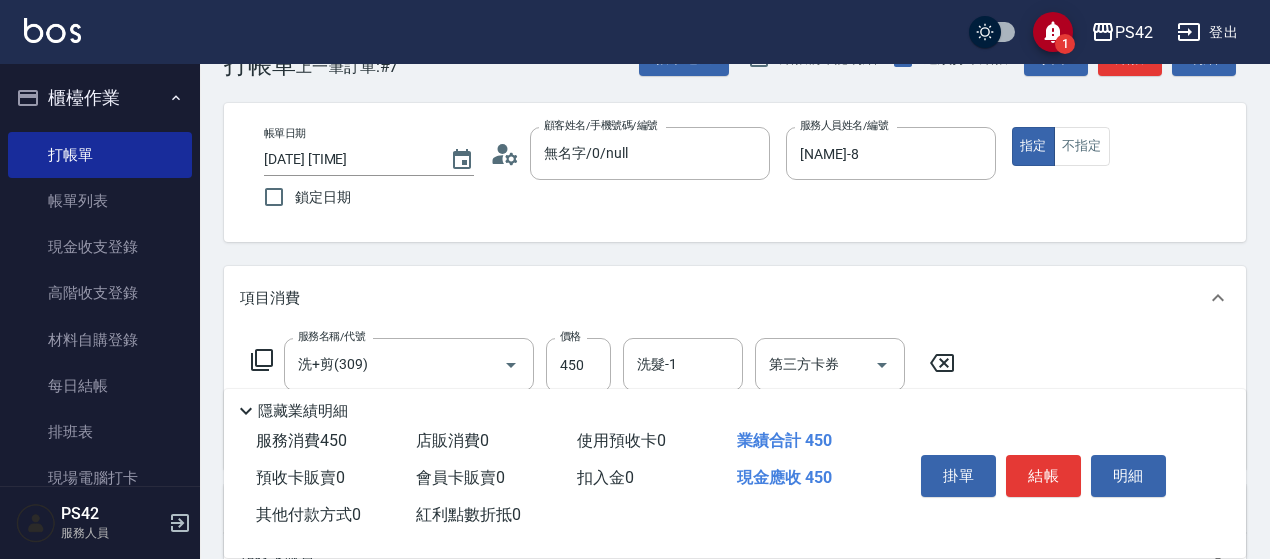 scroll, scrollTop: 100, scrollLeft: 0, axis: vertical 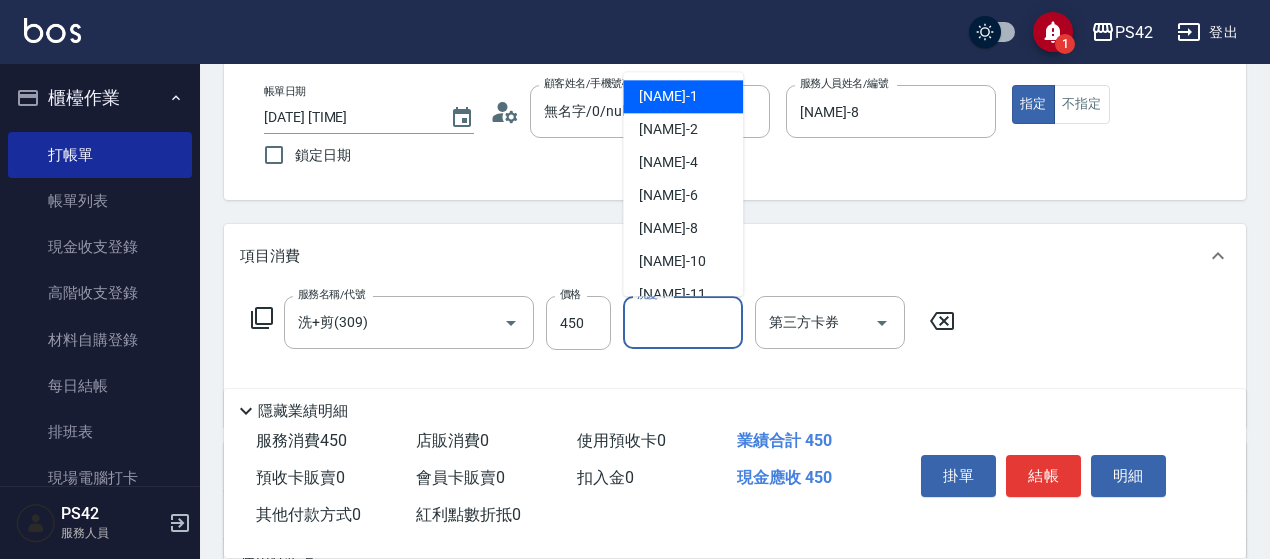 click on "洗髮-1" at bounding box center (683, 322) 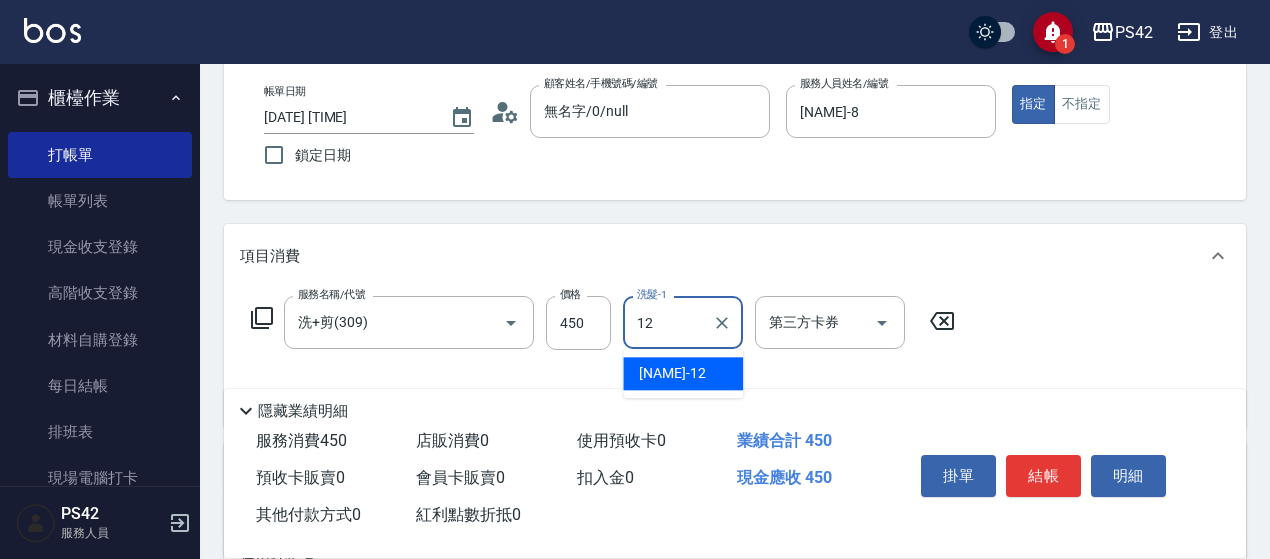 type on "[NAME]-12" 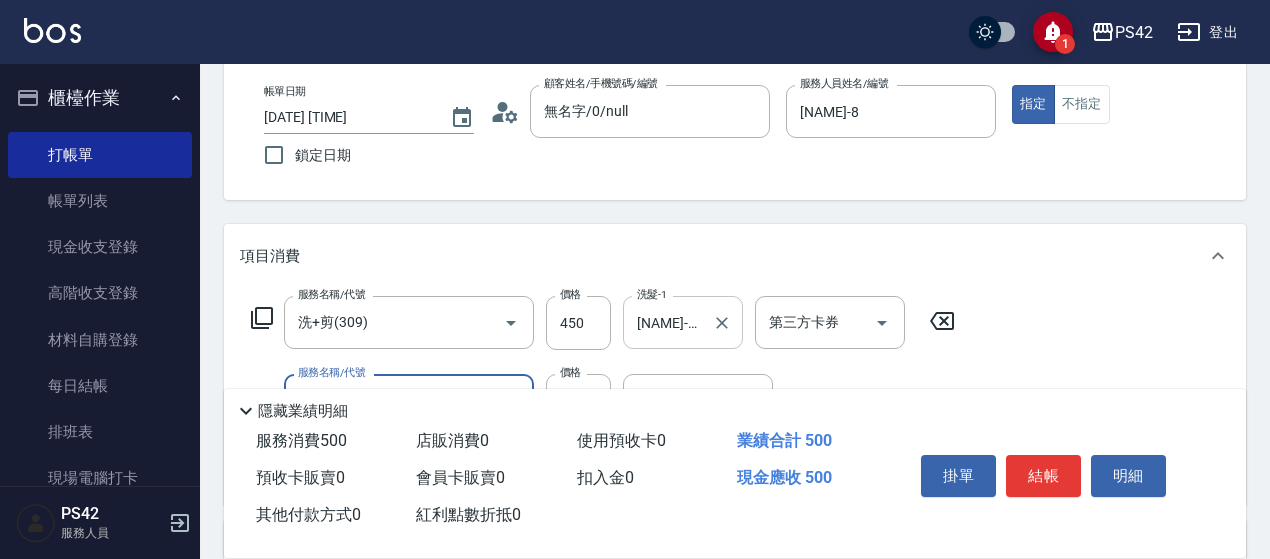 type on "精油50(112)" 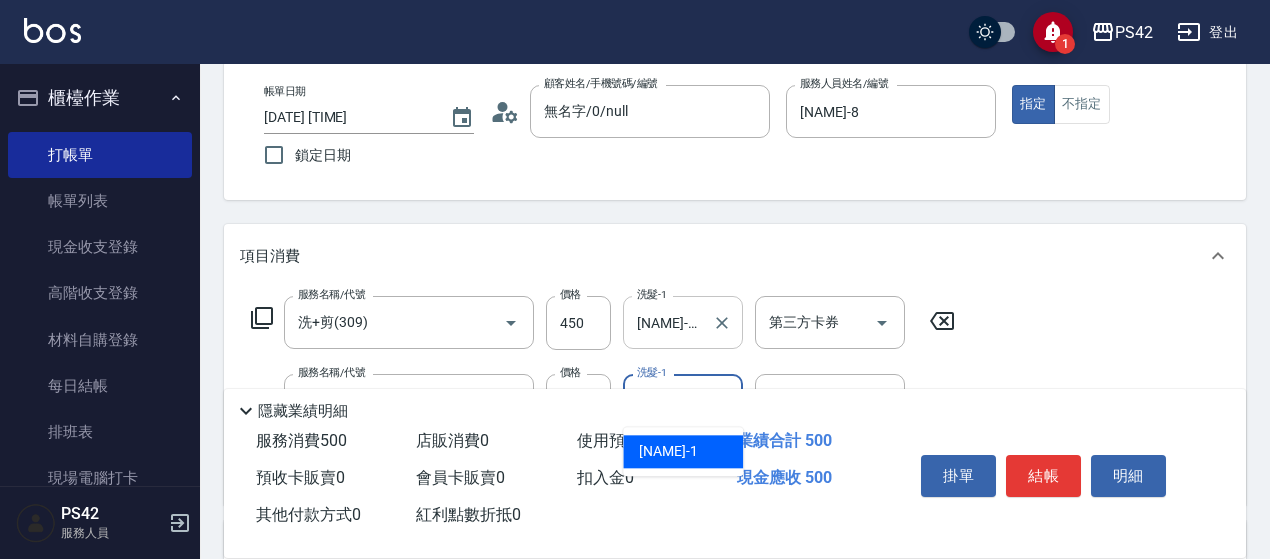 type on "[NAME]-12" 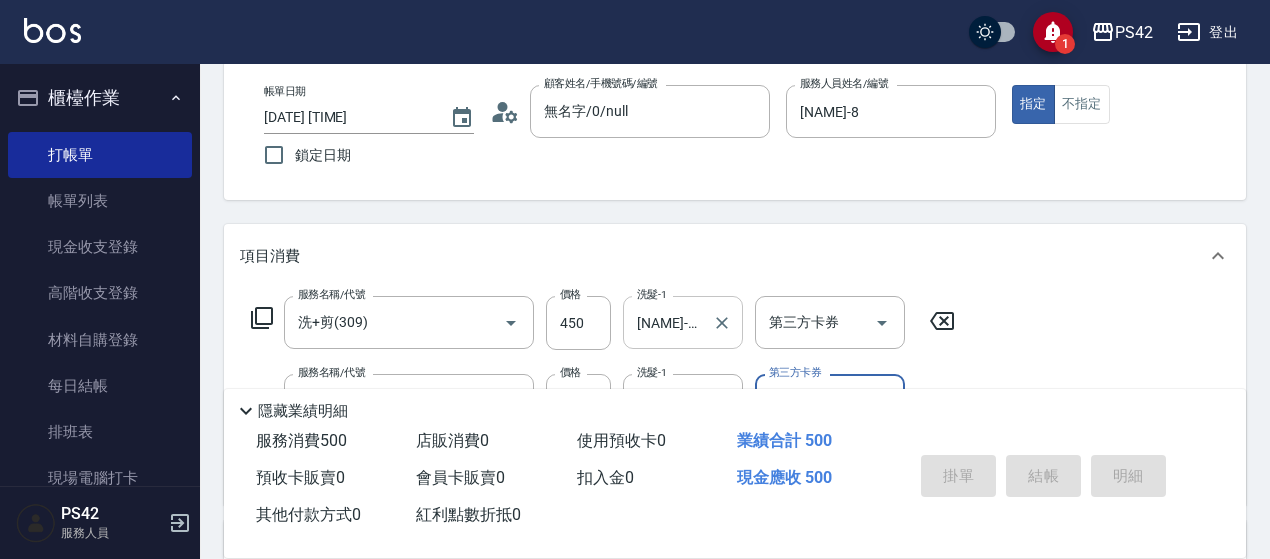 type 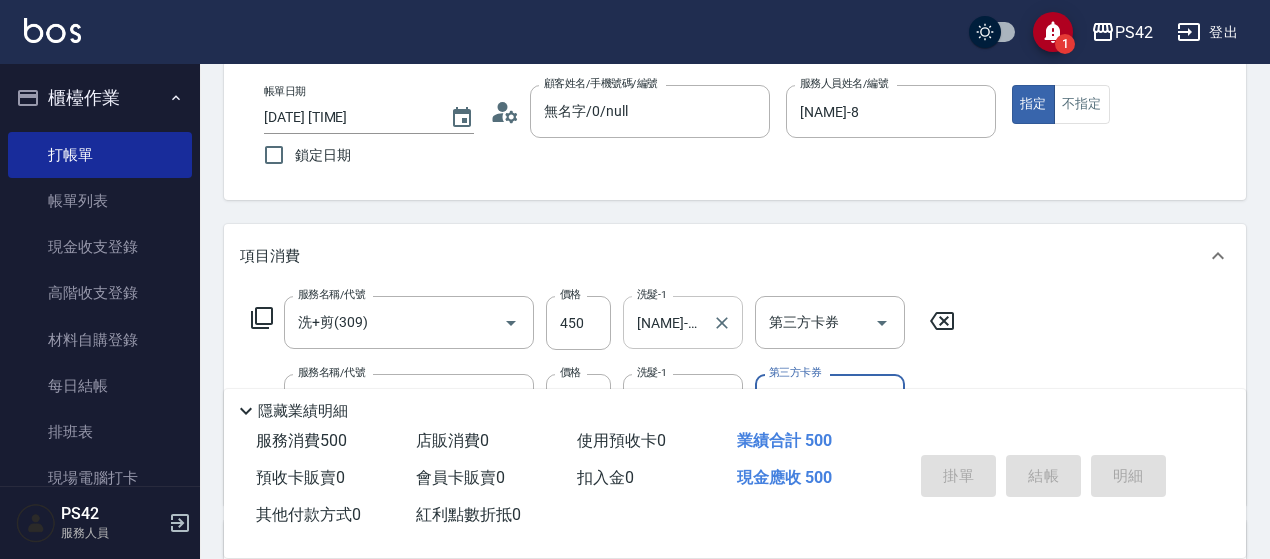 type 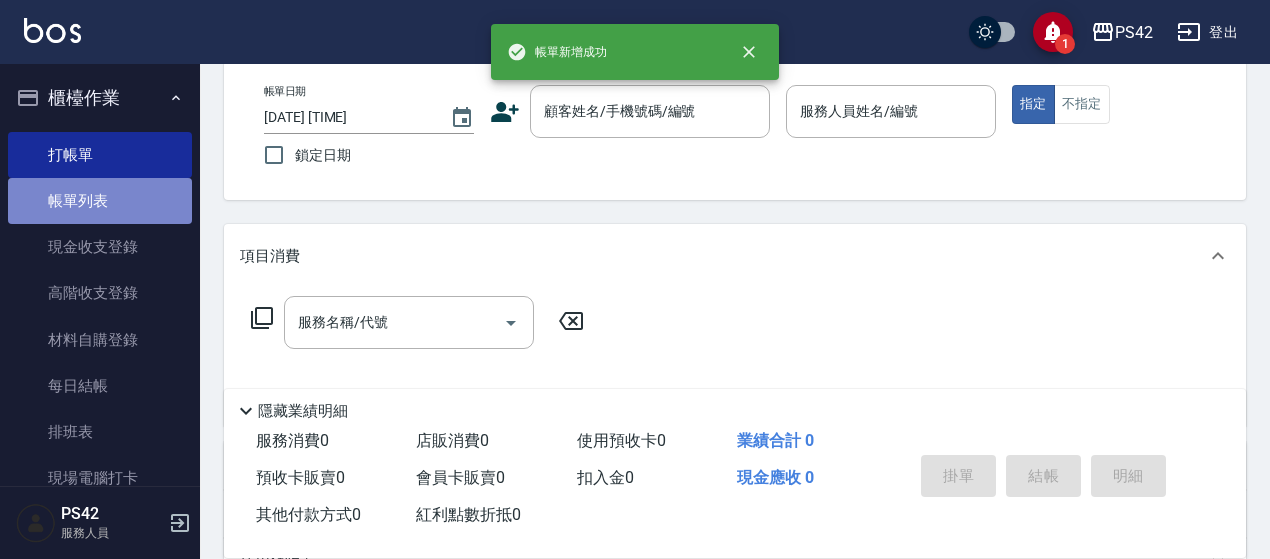click on "帳單列表" at bounding box center [100, 201] 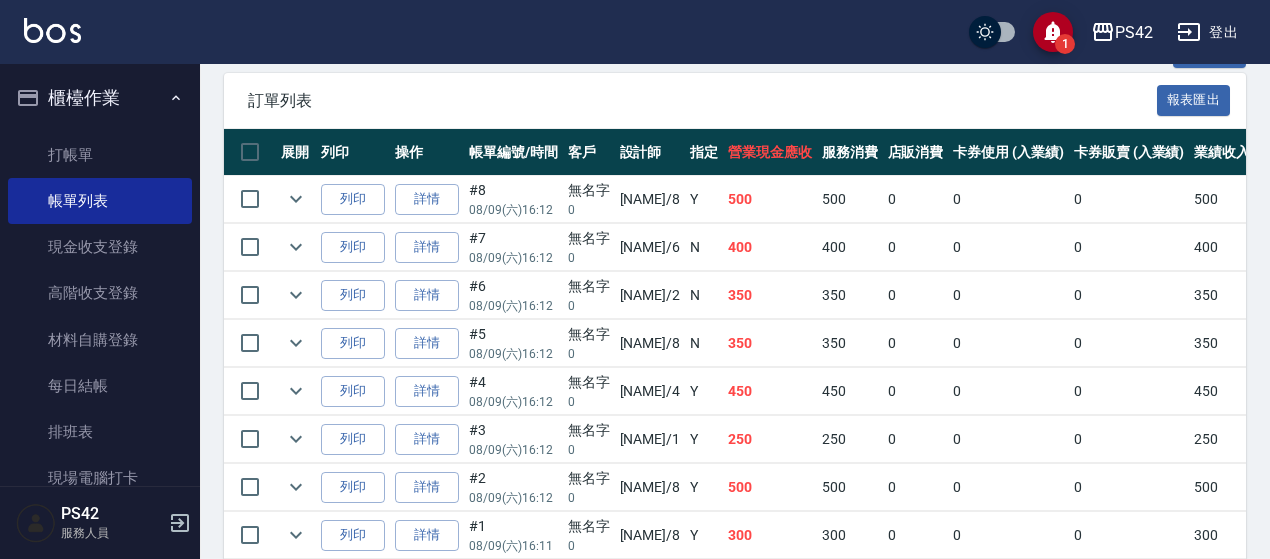 scroll, scrollTop: 500, scrollLeft: 0, axis: vertical 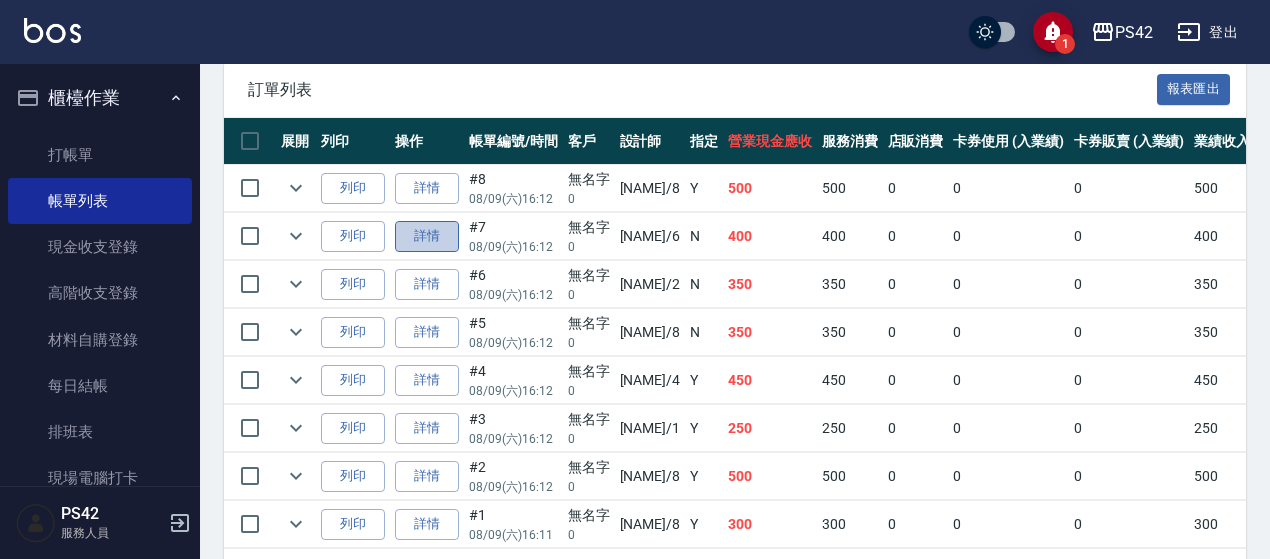 click on "詳情" at bounding box center (427, 236) 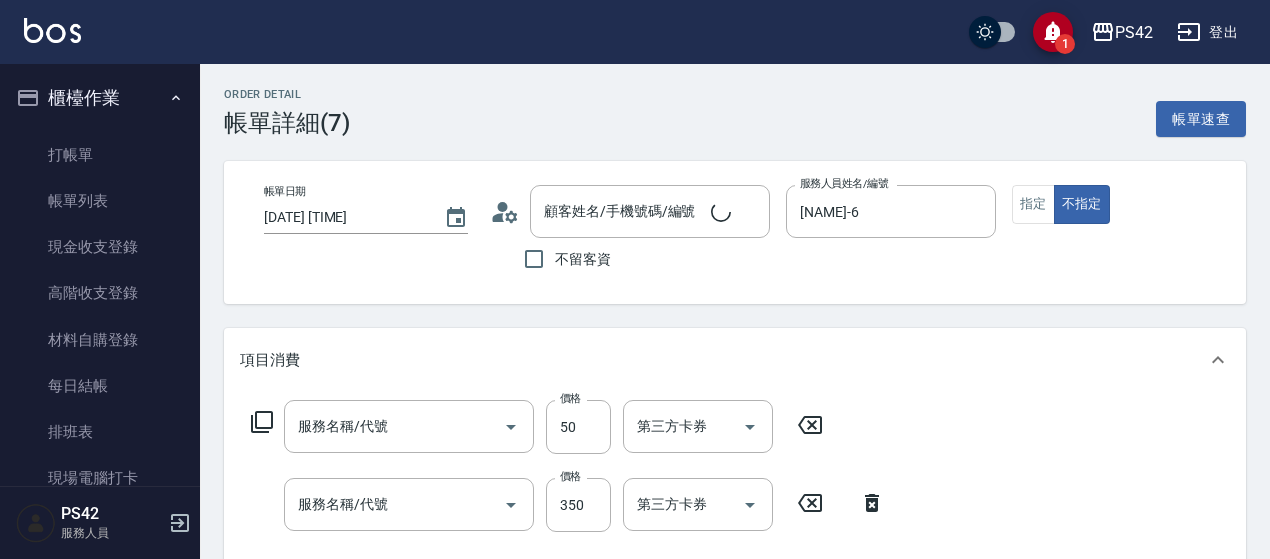 type on "[DATE] [TIME]" 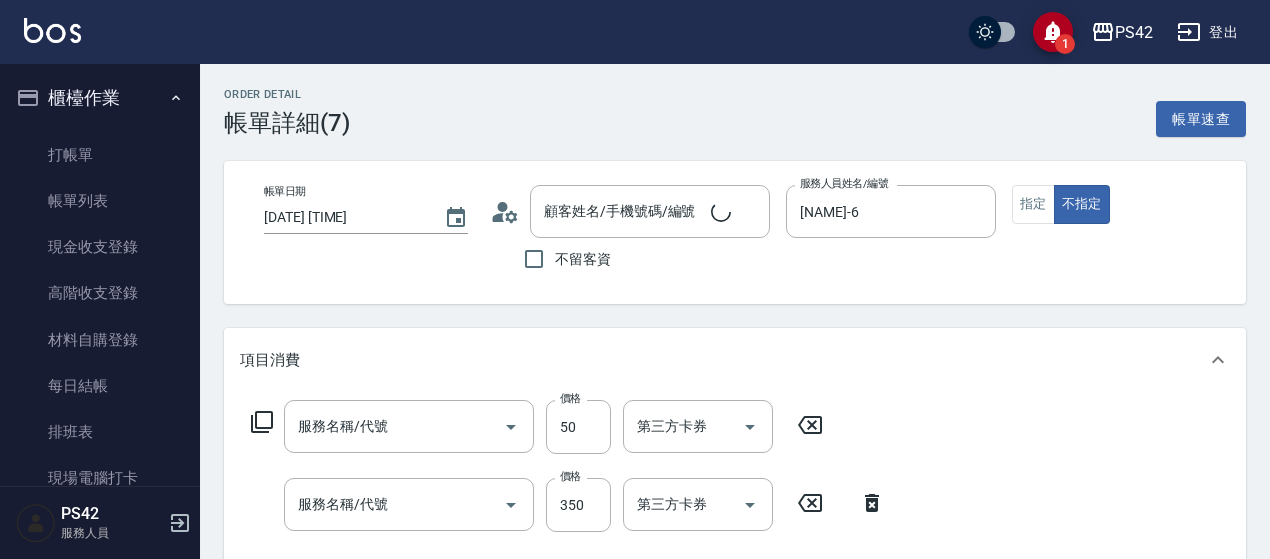 type on "[NAME]-6" 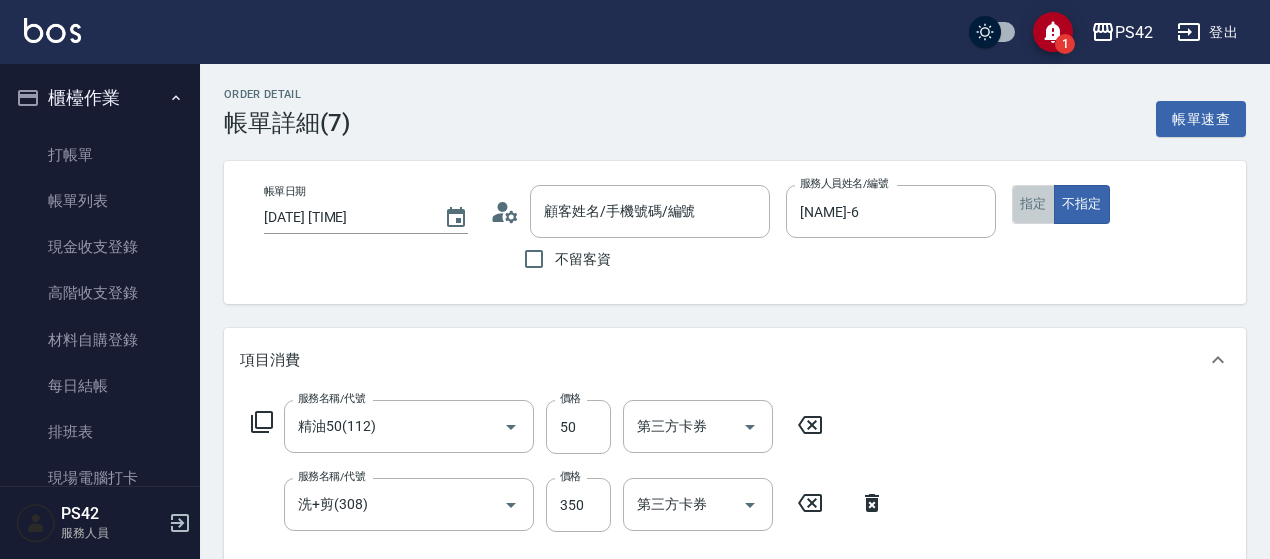 click on "指定" at bounding box center [1033, 204] 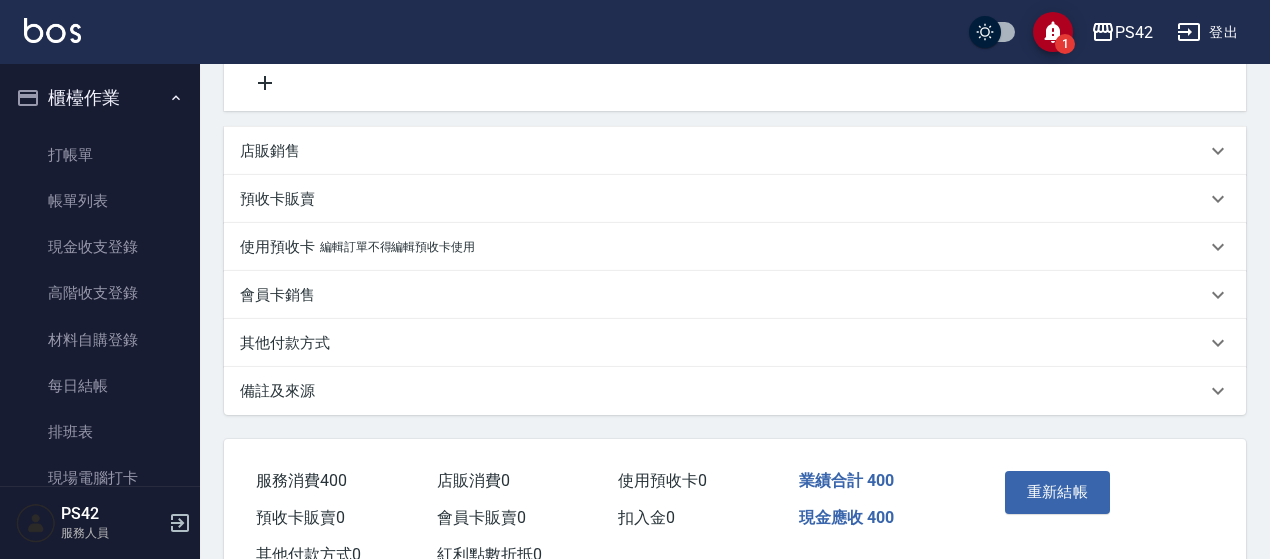 scroll, scrollTop: 568, scrollLeft: 0, axis: vertical 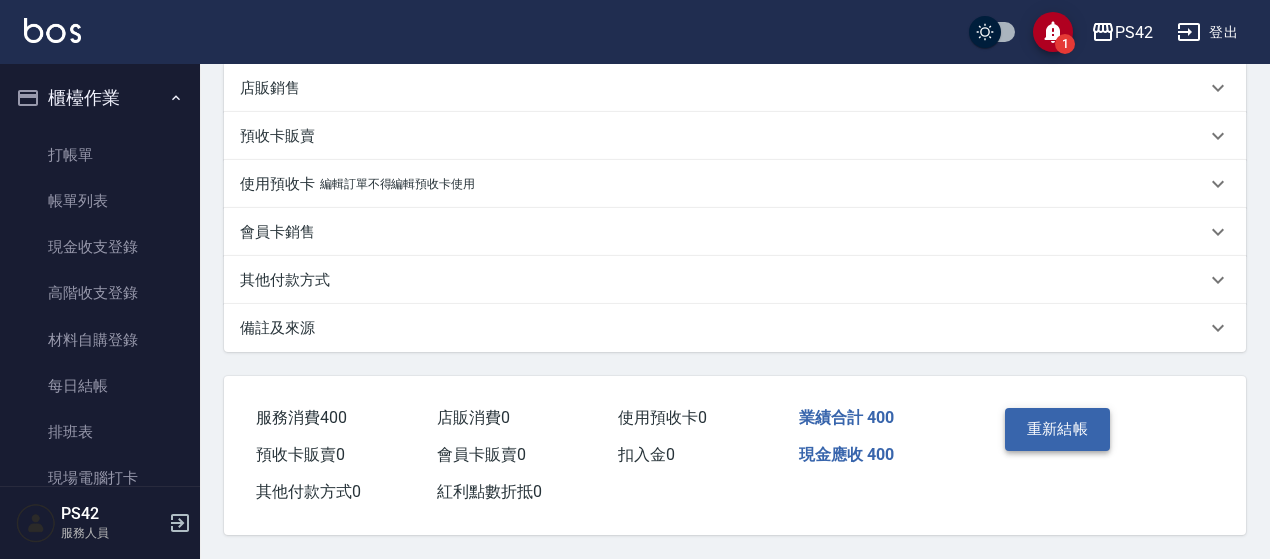 click on "重新結帳" at bounding box center [1058, 429] 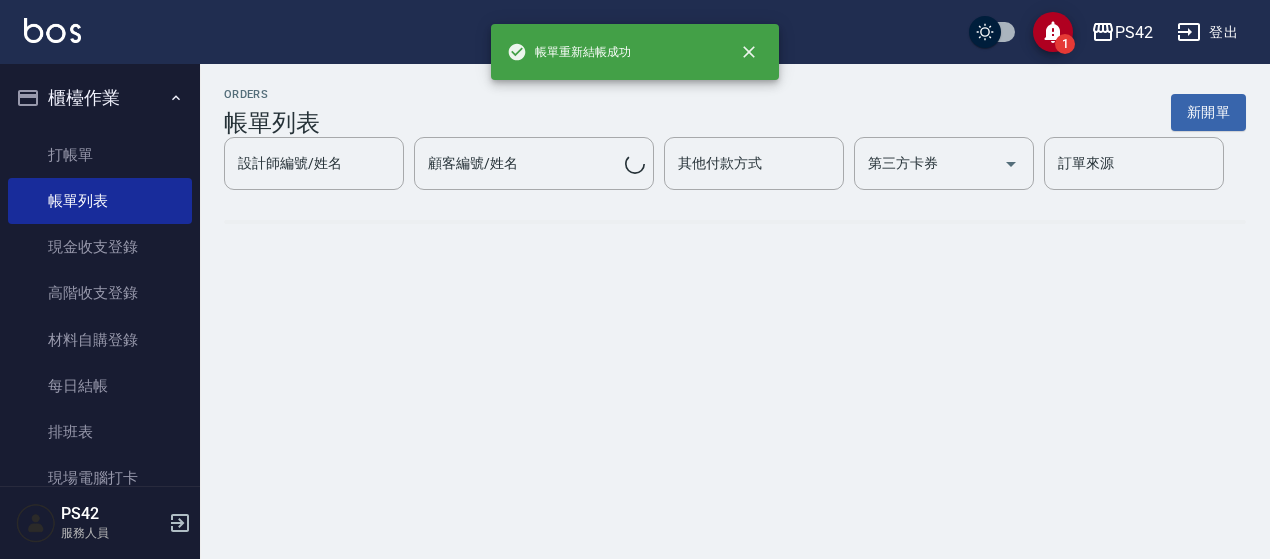 scroll, scrollTop: 0, scrollLeft: 0, axis: both 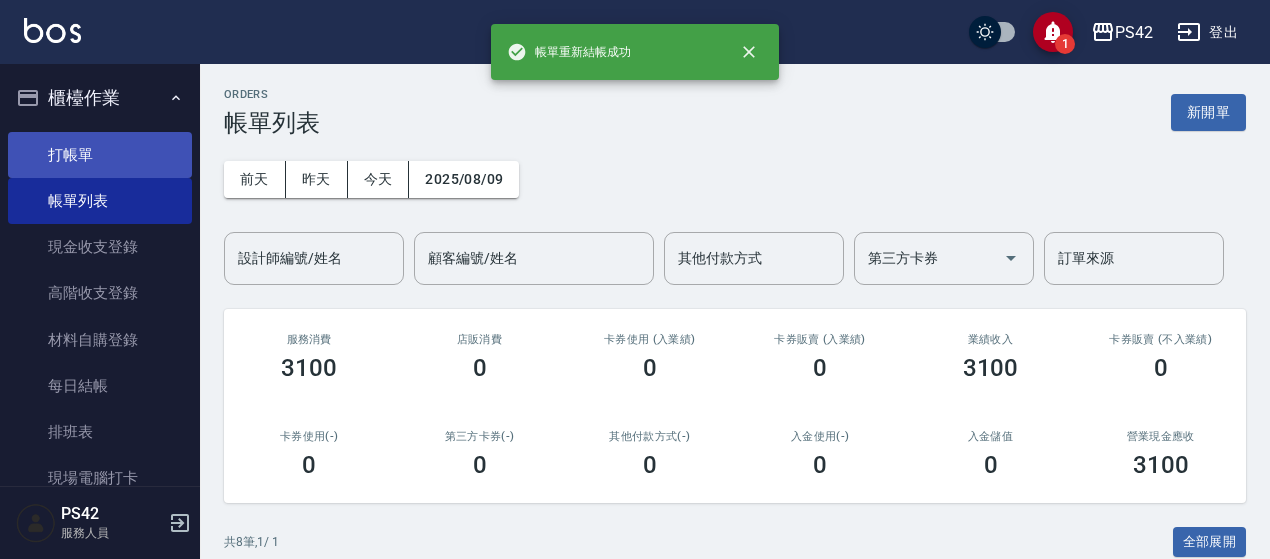 click on "打帳單" at bounding box center [100, 155] 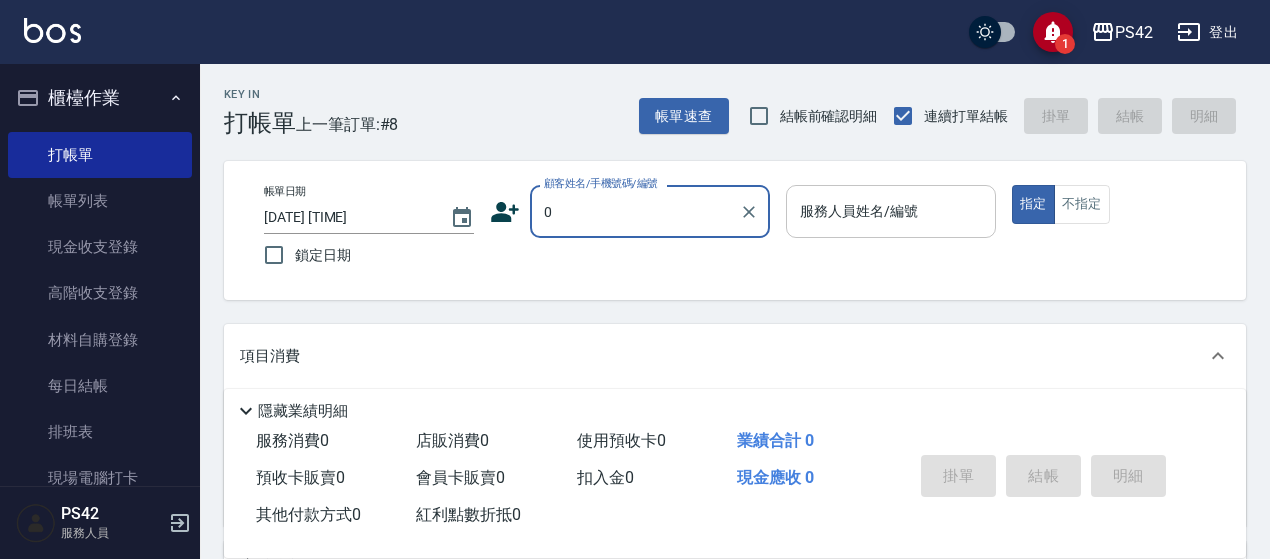 type on "無名字/0/null" 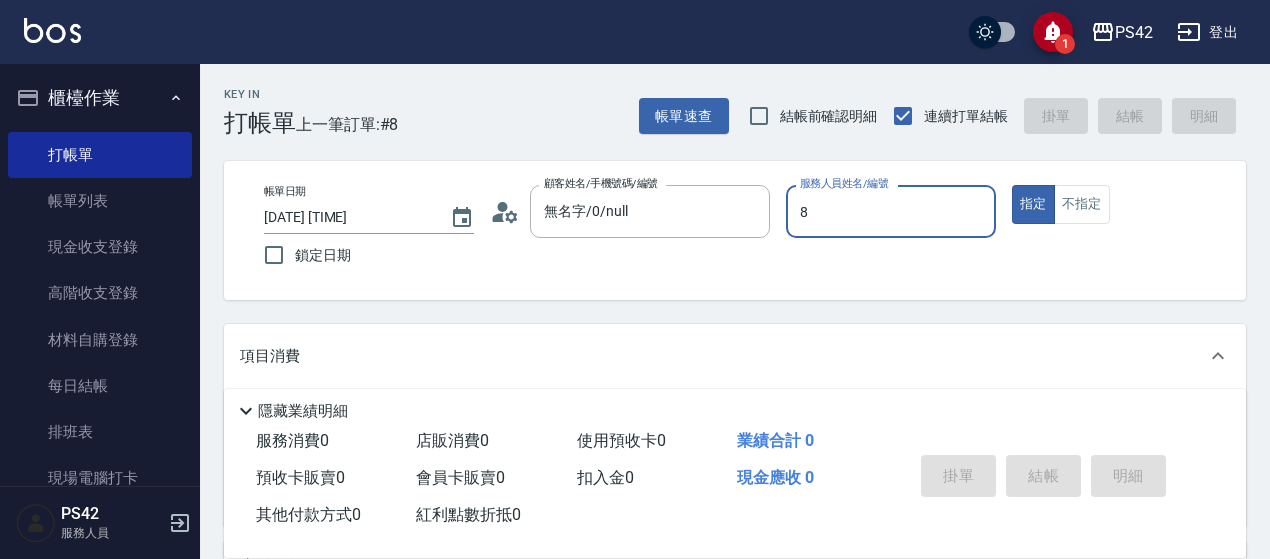 type on "[NAME]-8" 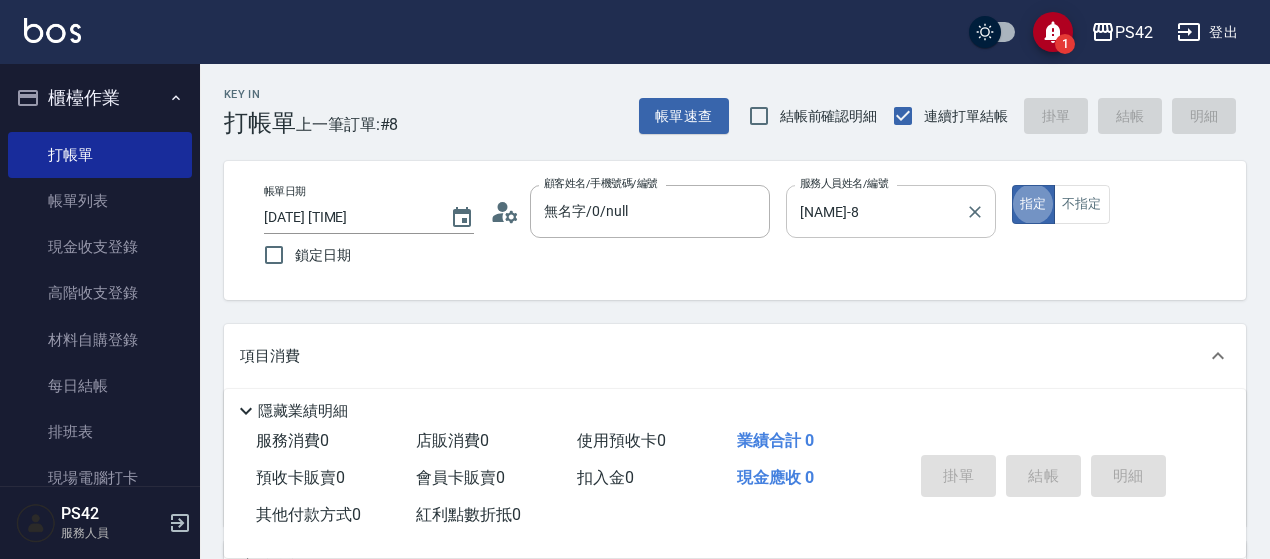 type on "true" 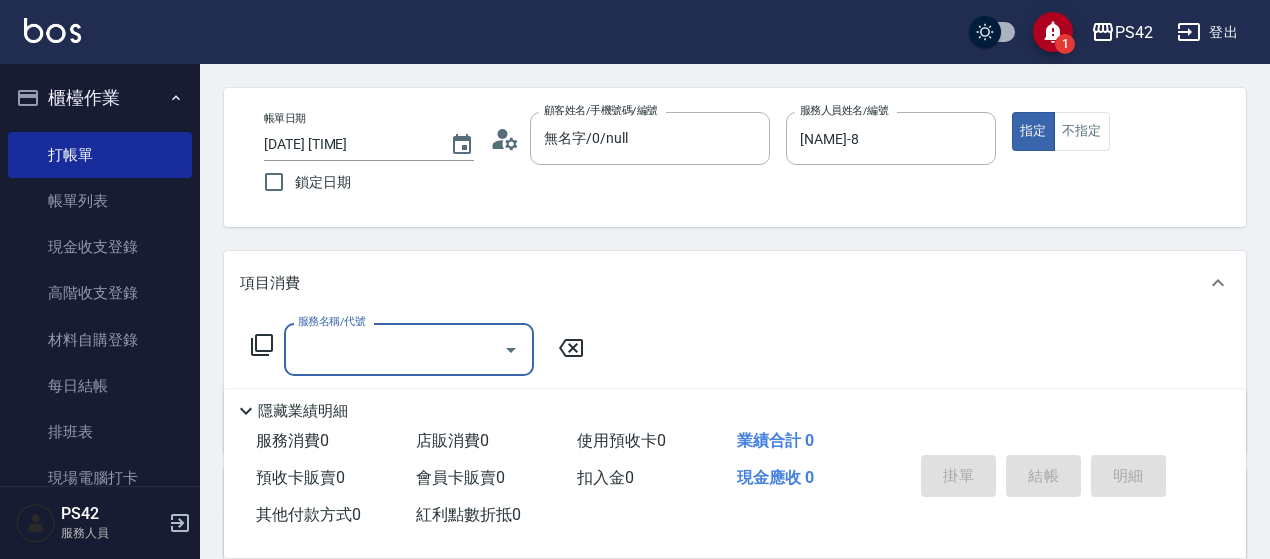 scroll, scrollTop: 100, scrollLeft: 0, axis: vertical 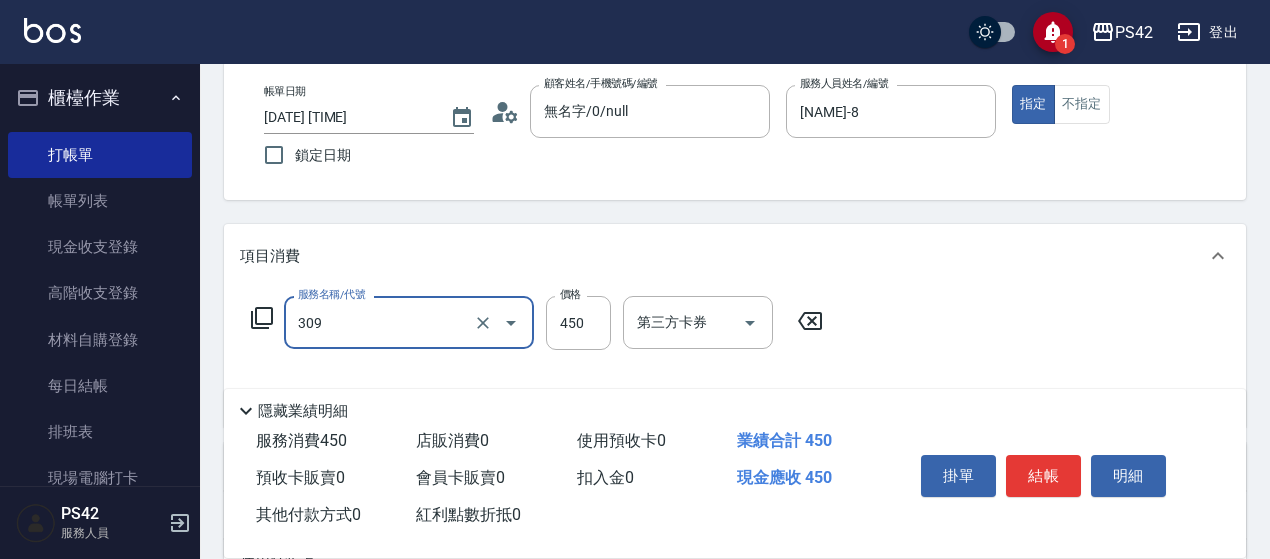 type on "洗+剪(309)" 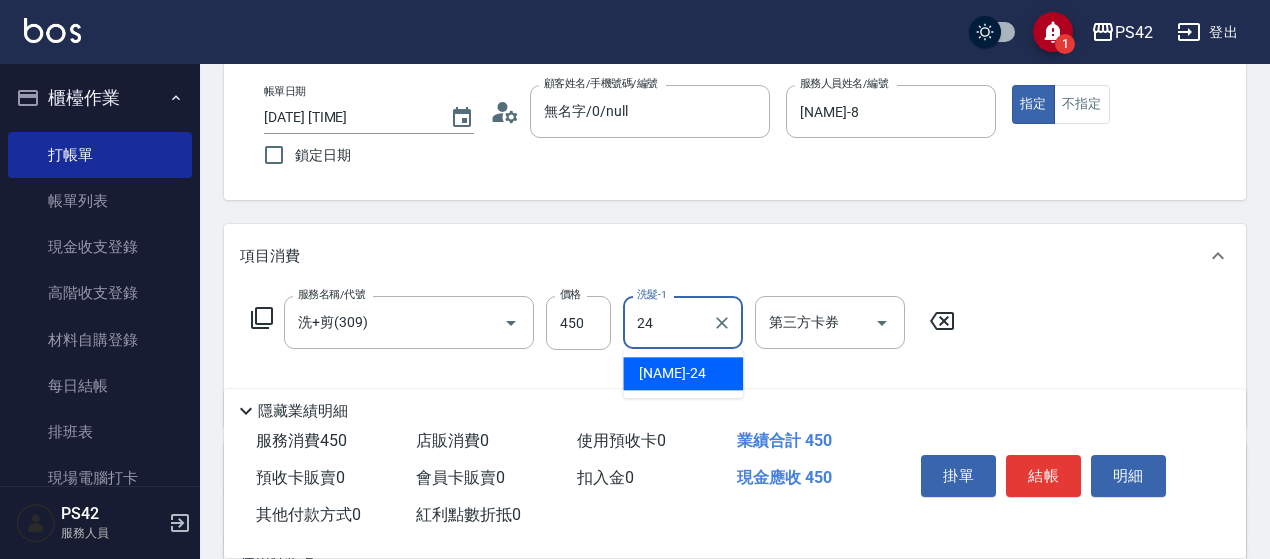 type on "[NAME]-24" 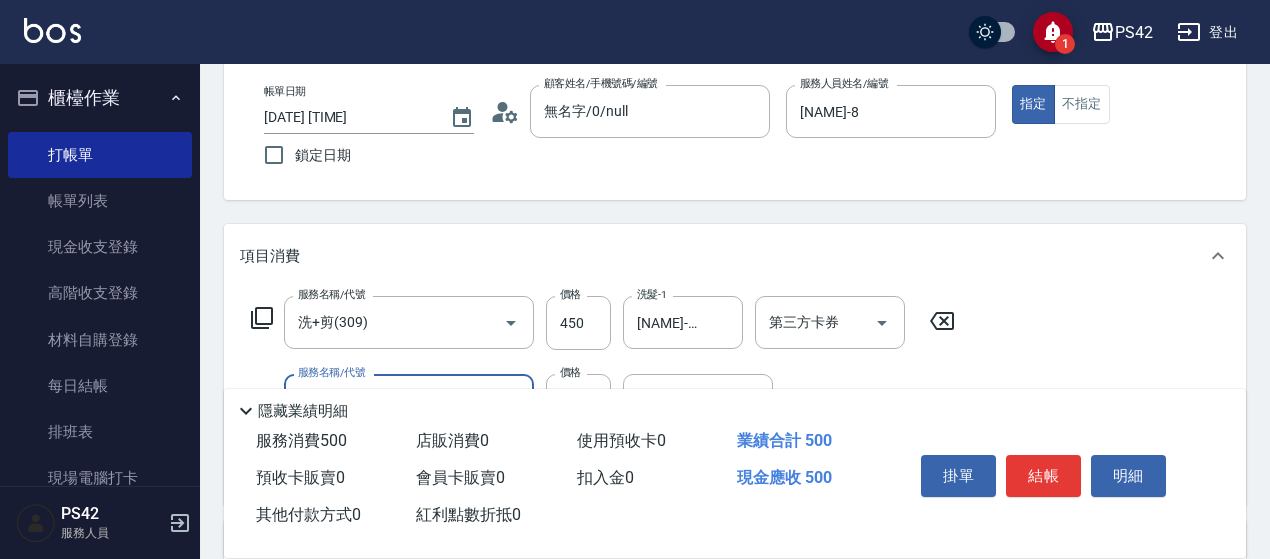 type on "精油50(112)" 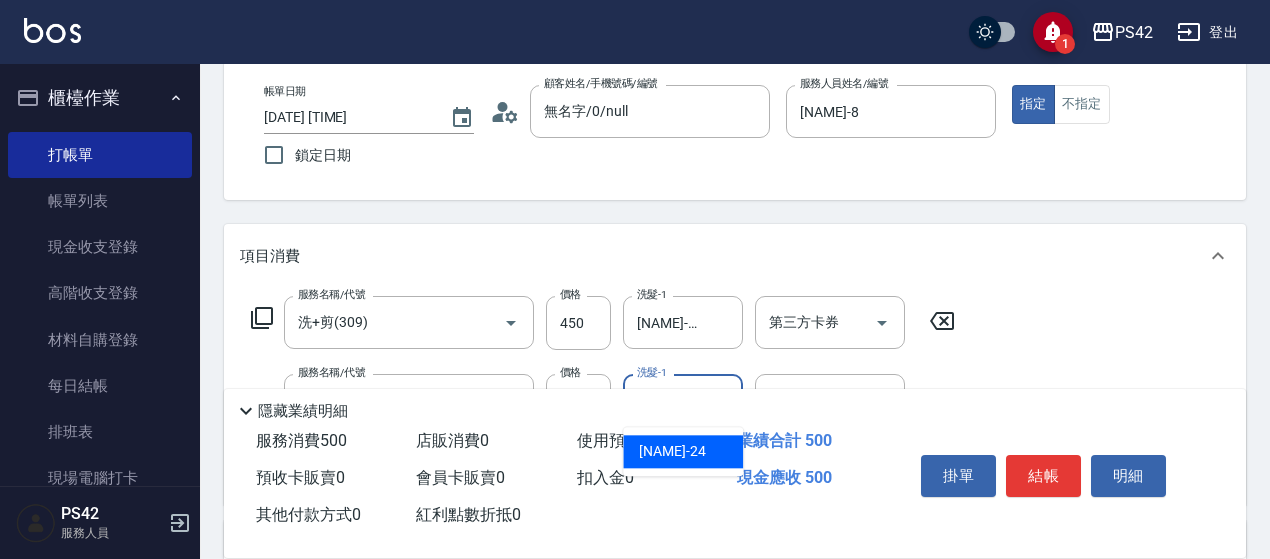 type on "[NAME]-24" 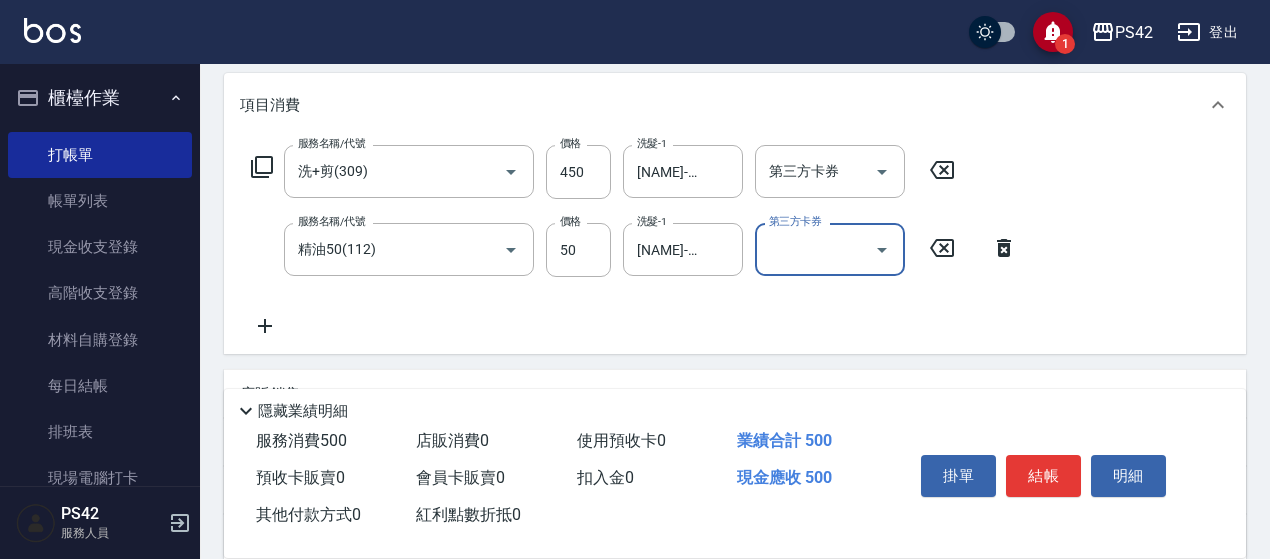 scroll, scrollTop: 300, scrollLeft: 0, axis: vertical 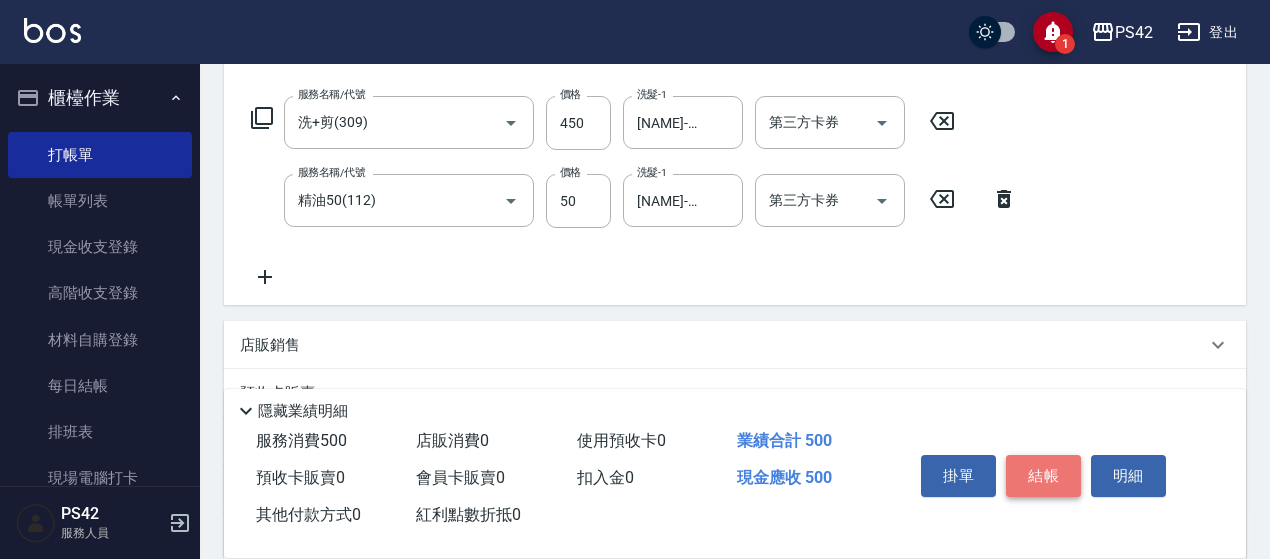 click on "結帳" at bounding box center [1043, 476] 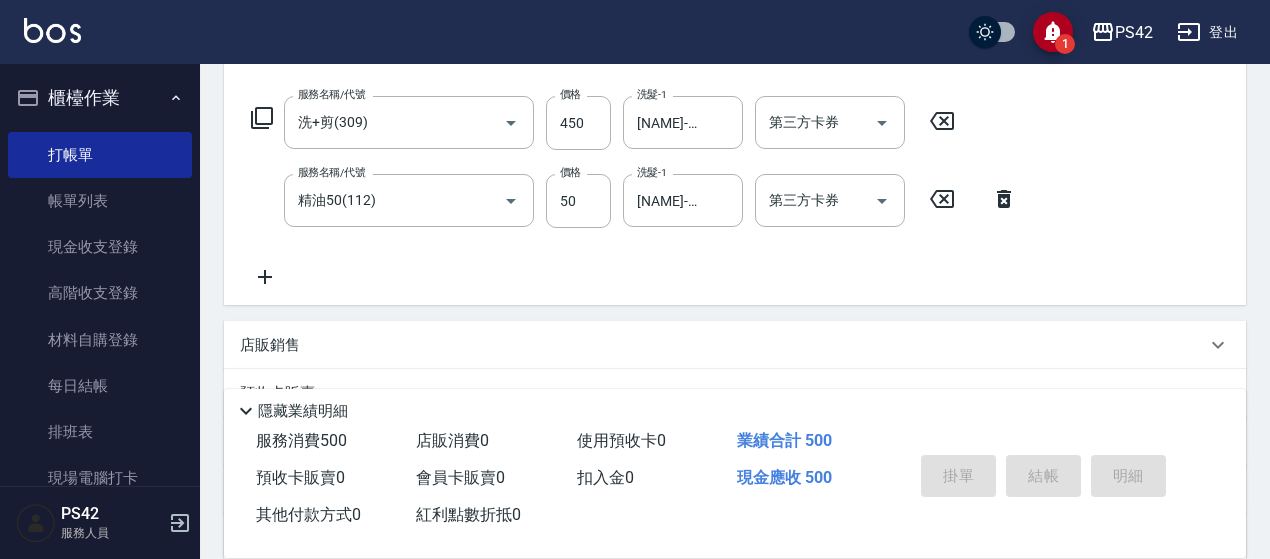 type 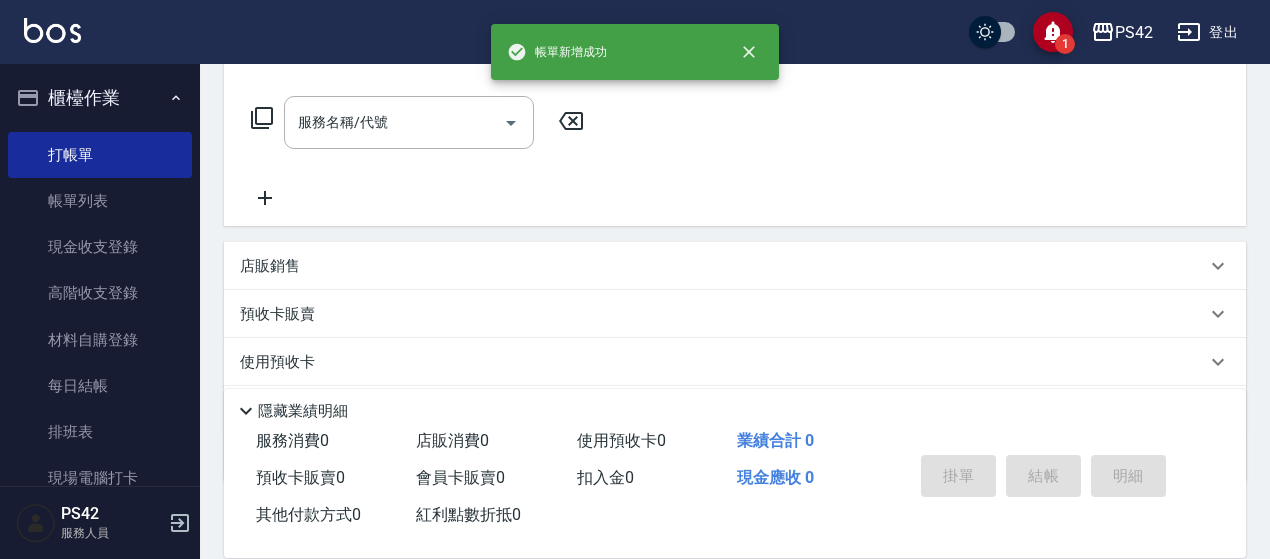 scroll, scrollTop: 0, scrollLeft: 0, axis: both 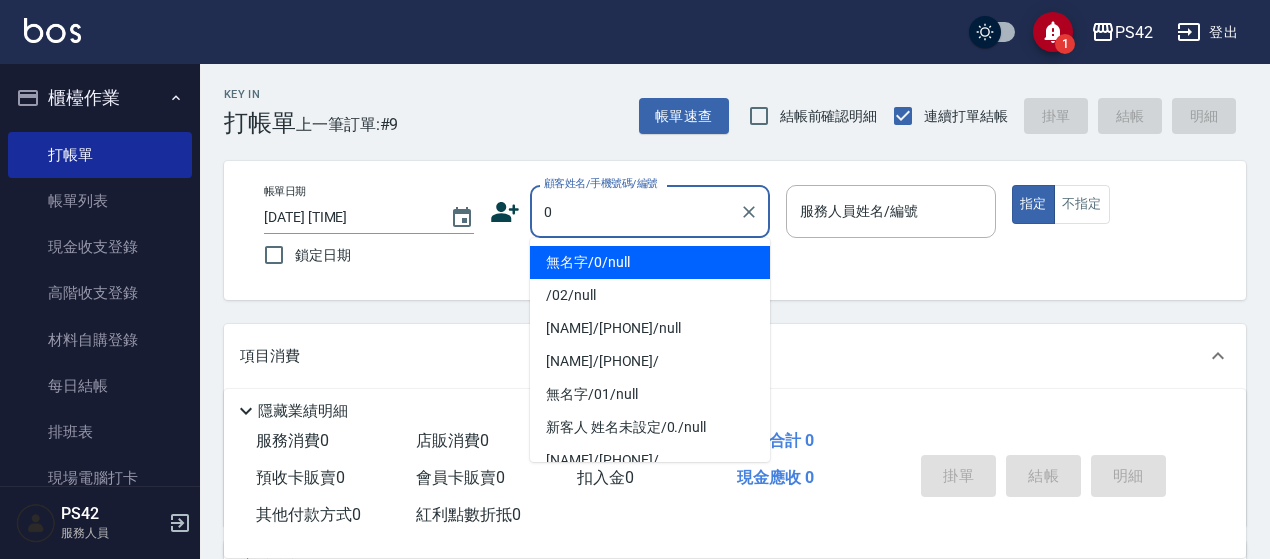type on "無名字/0/null" 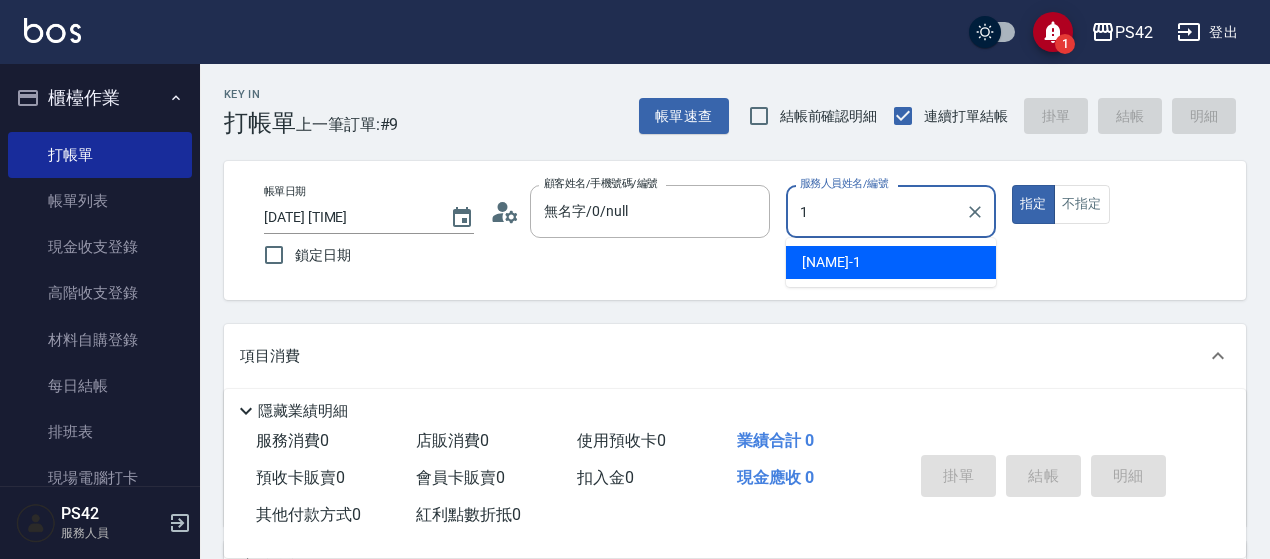 type on "[NAME]-1" 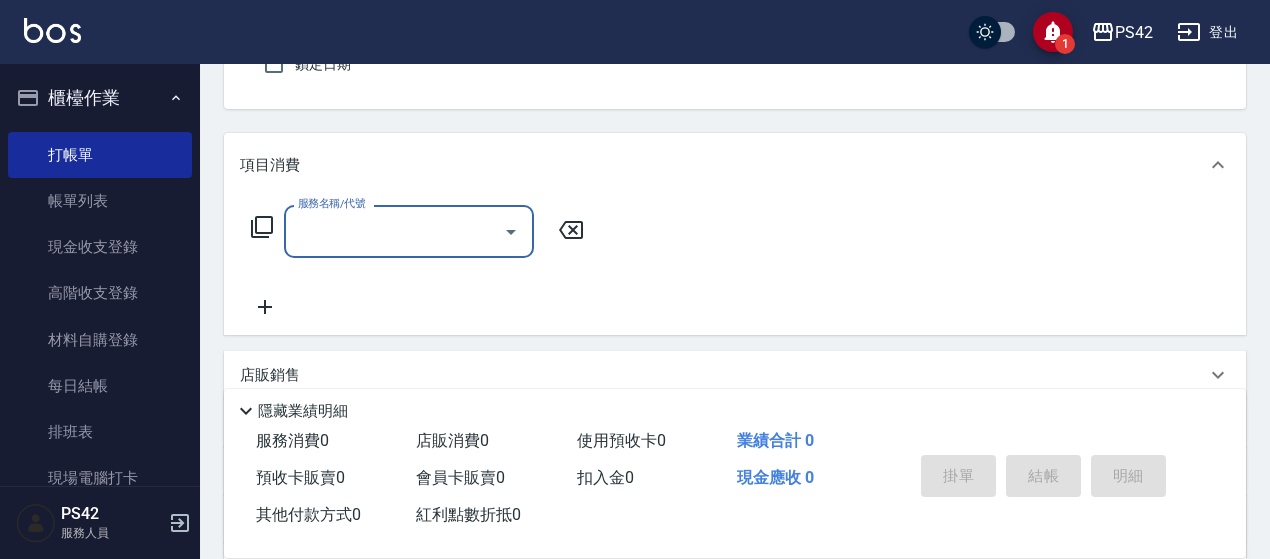 scroll, scrollTop: 200, scrollLeft: 0, axis: vertical 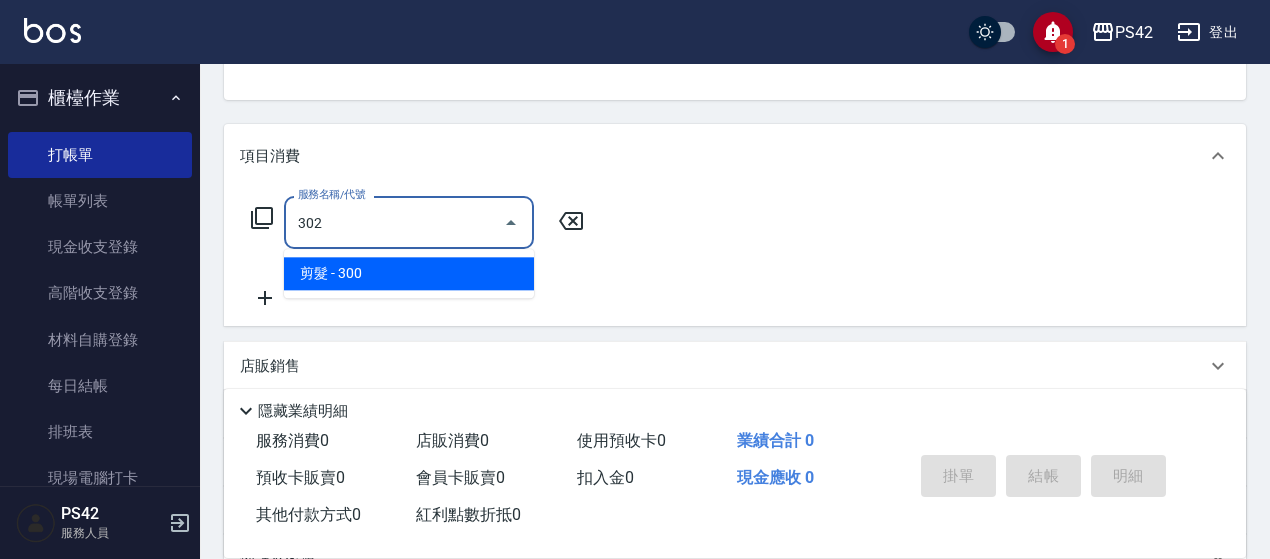 type on "剪髮(302)" 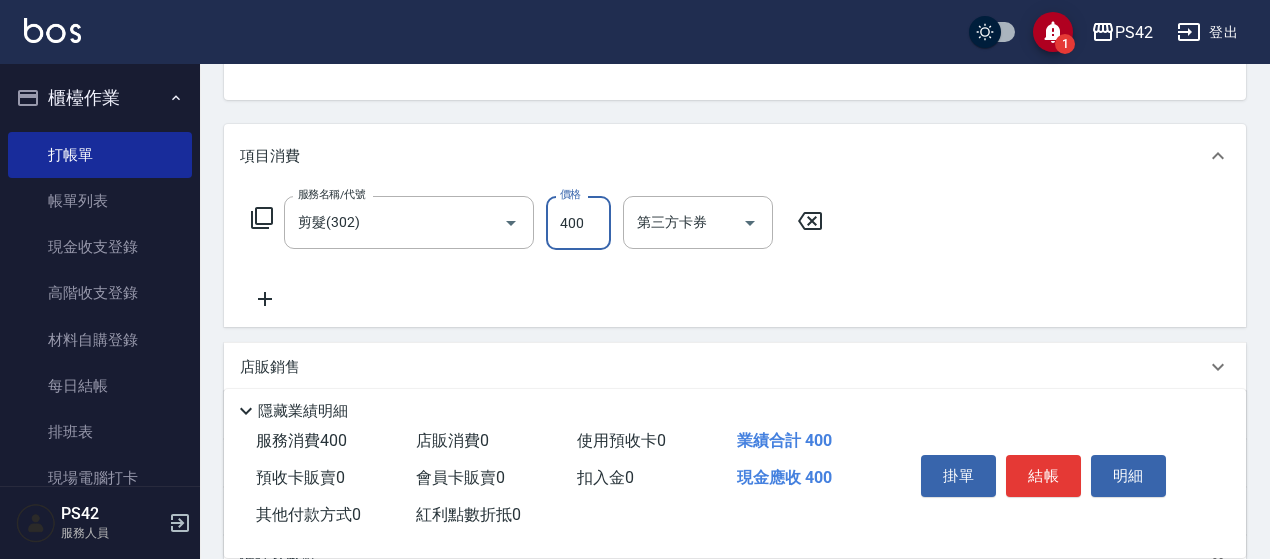 type on "400" 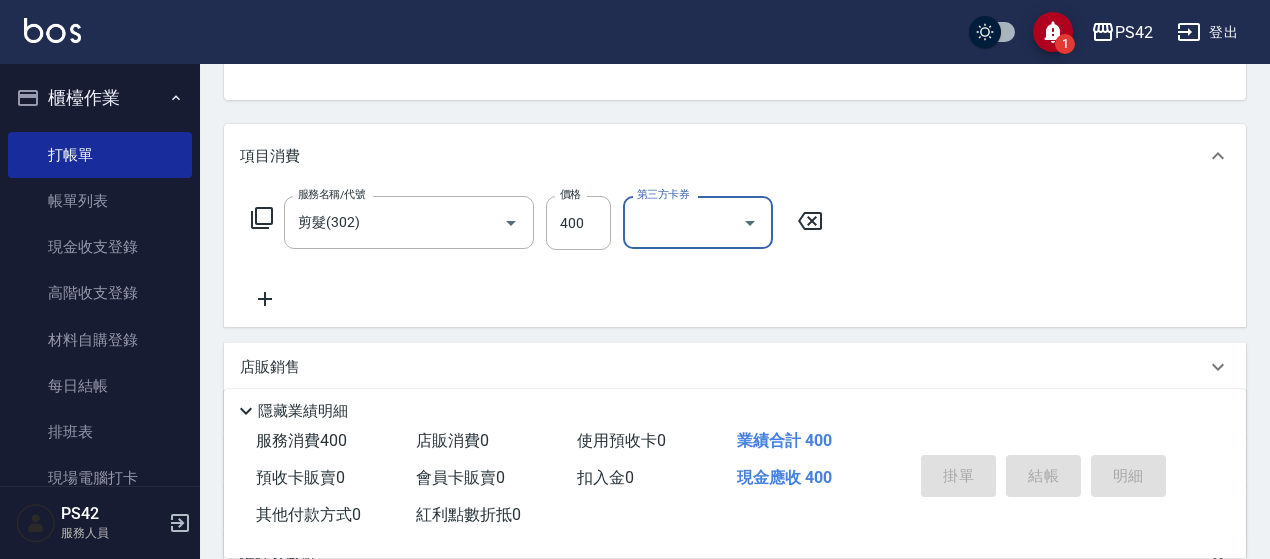 type on "[DATE] [TIME]" 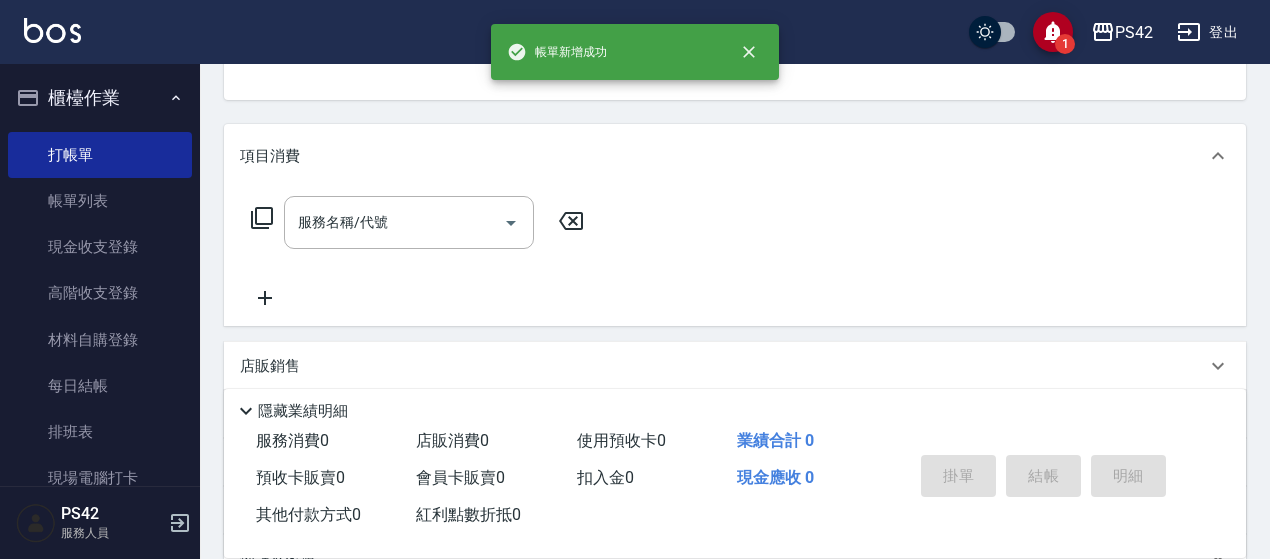 scroll, scrollTop: 194, scrollLeft: 0, axis: vertical 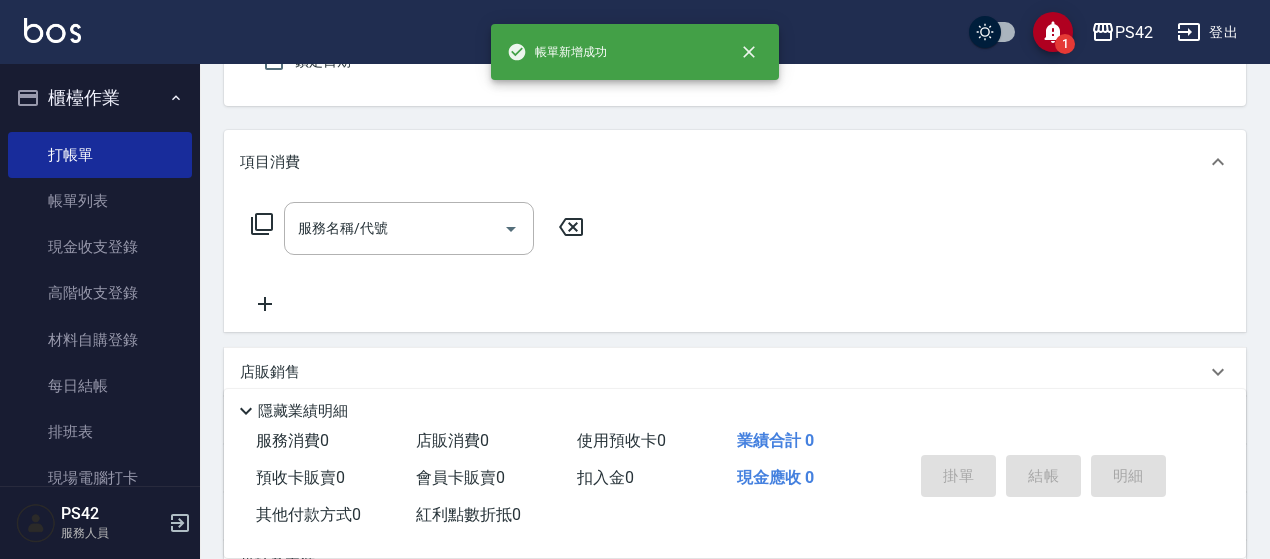 type on "無名字/0/null" 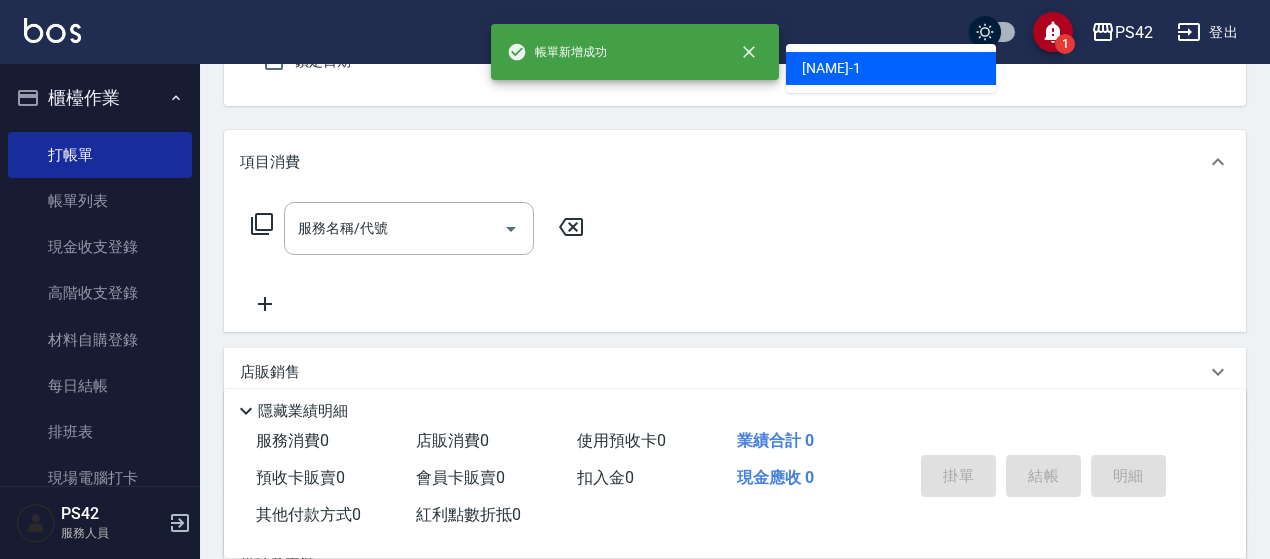 type on "[NAME]-1" 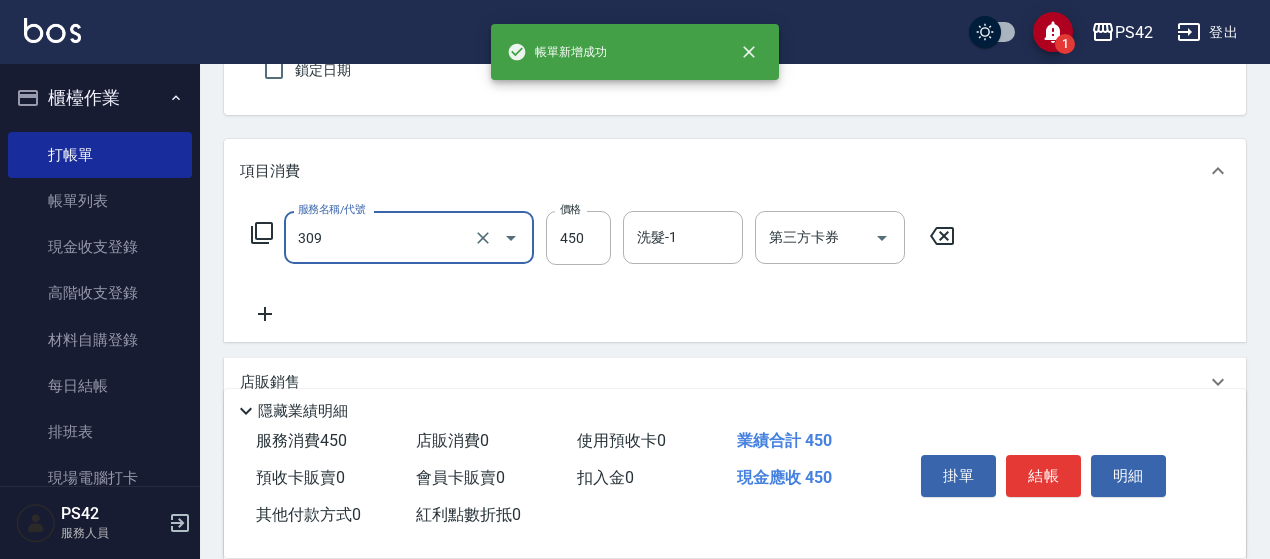 type on "洗+剪(309)" 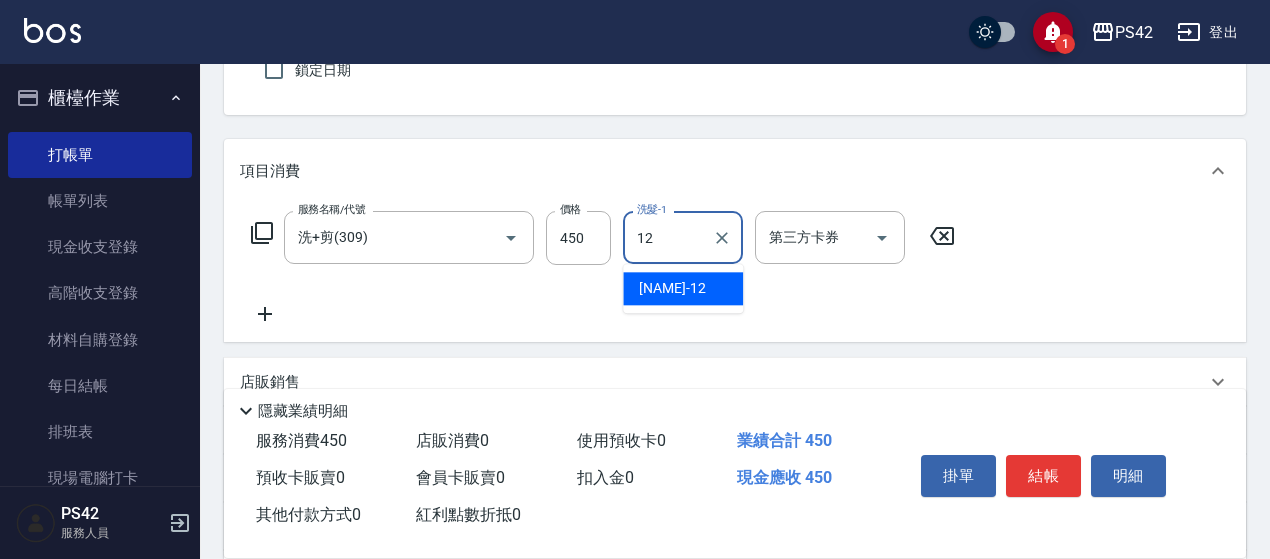 type on "[NAME]-12" 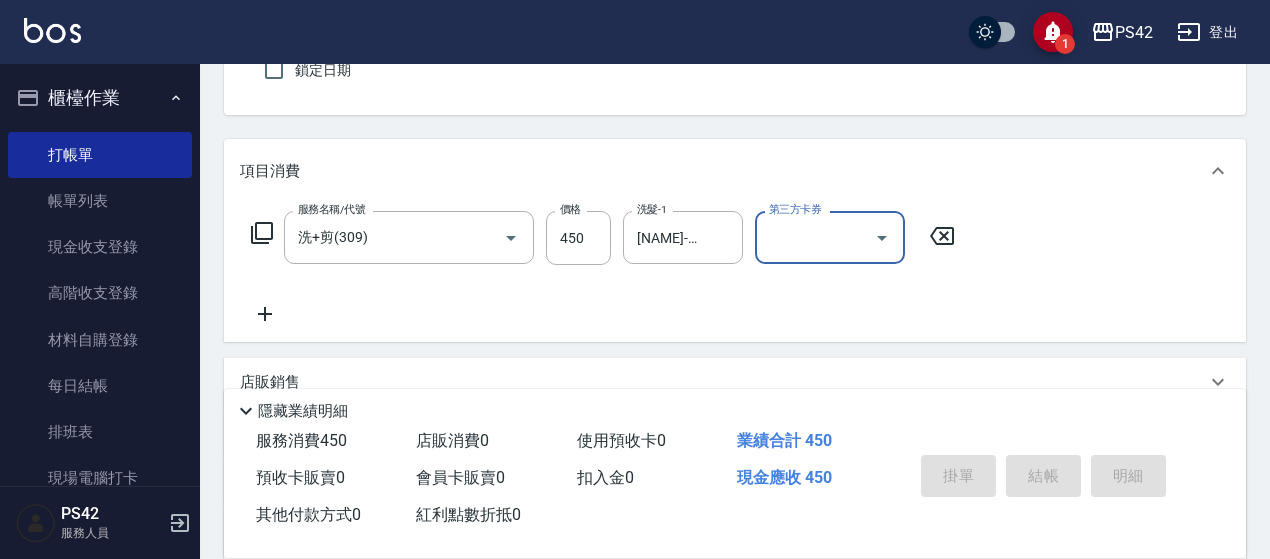 type 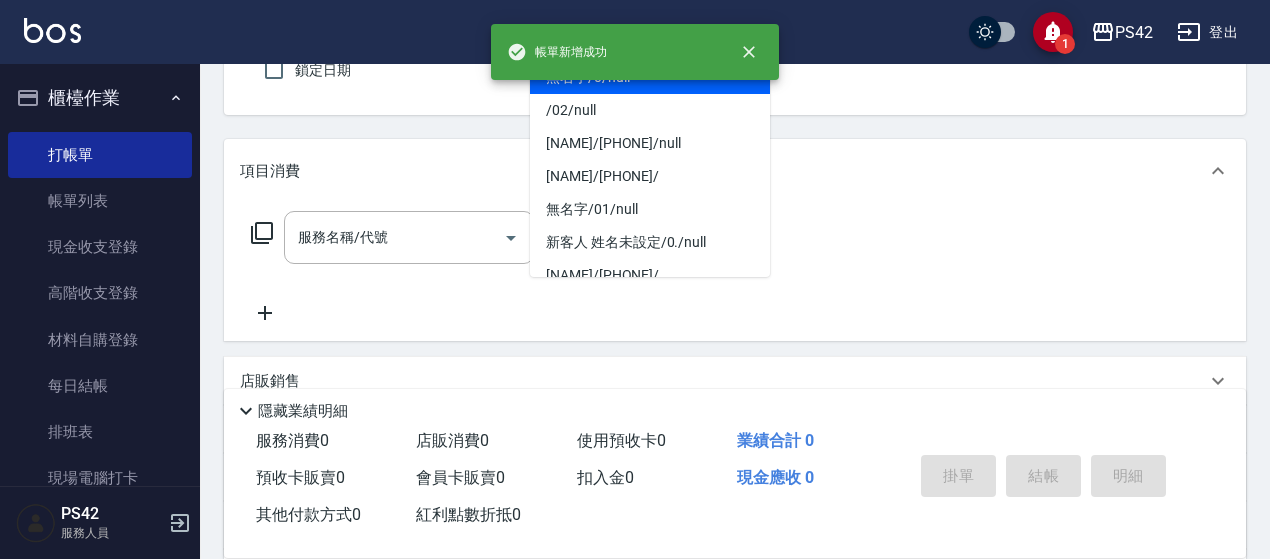 type on "無名字/0/null" 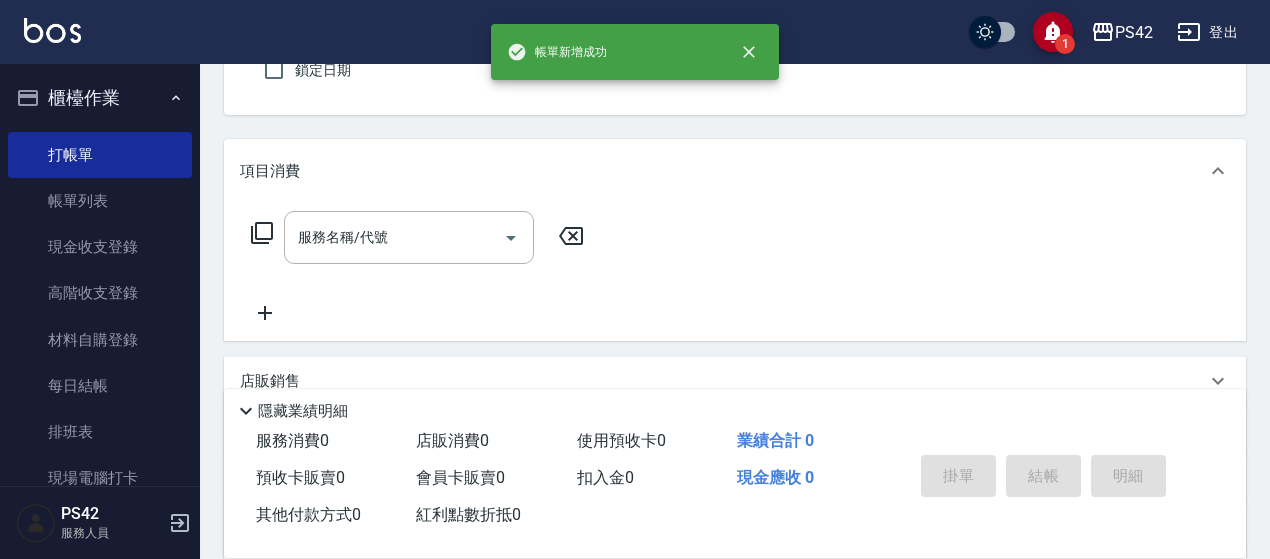type on "[NAME]-6" 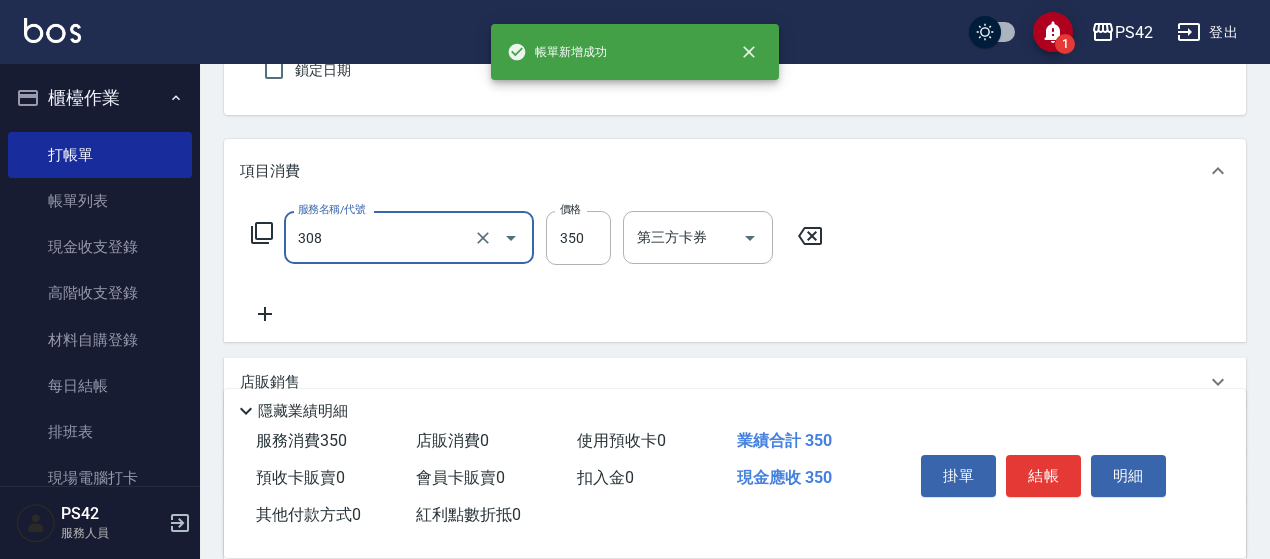 type on "洗+剪(308)" 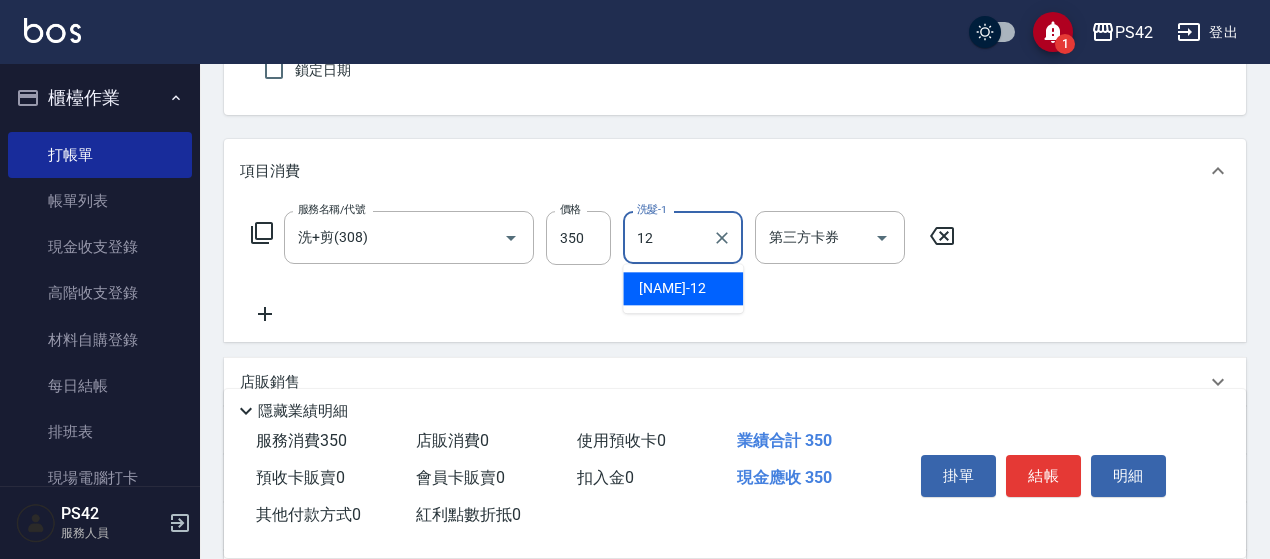 type on "[NAME]-12" 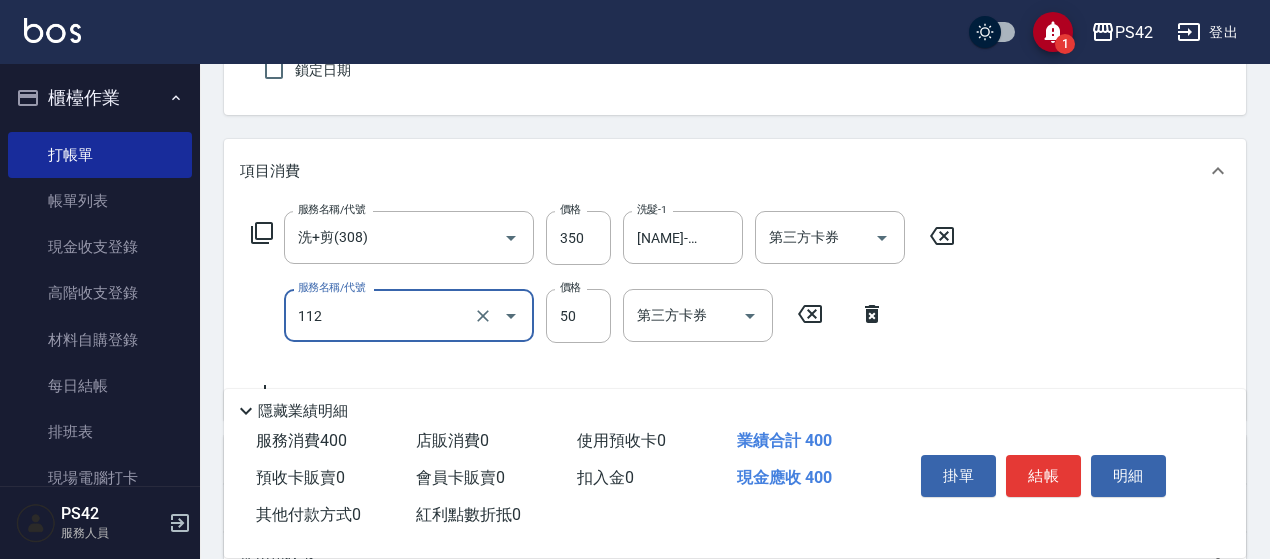 type on "精油50(112)" 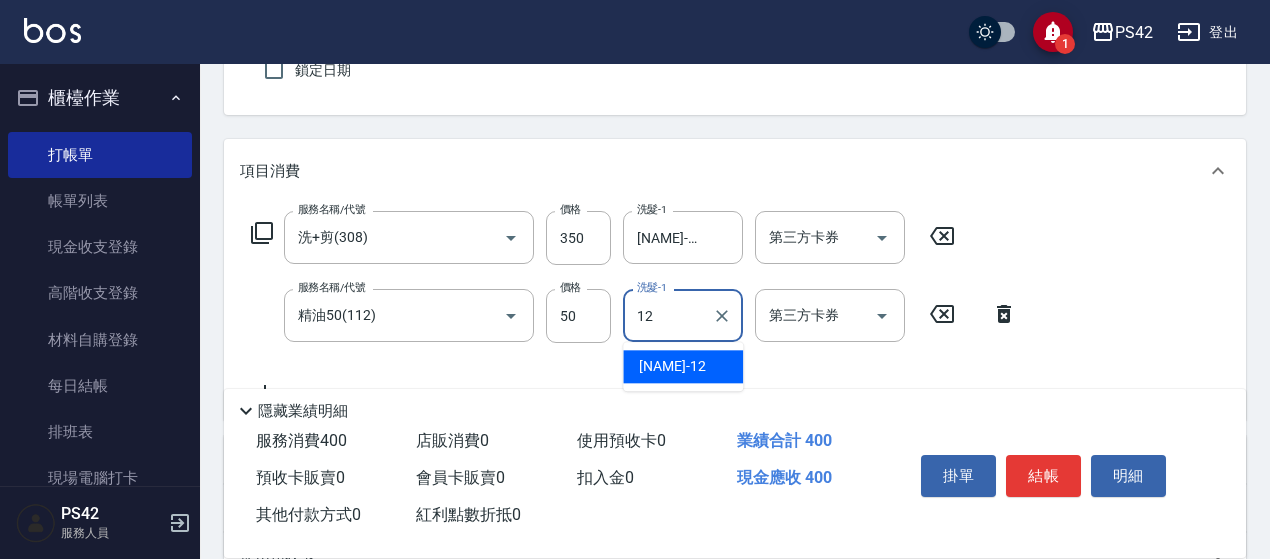 type on "[NAME]-12" 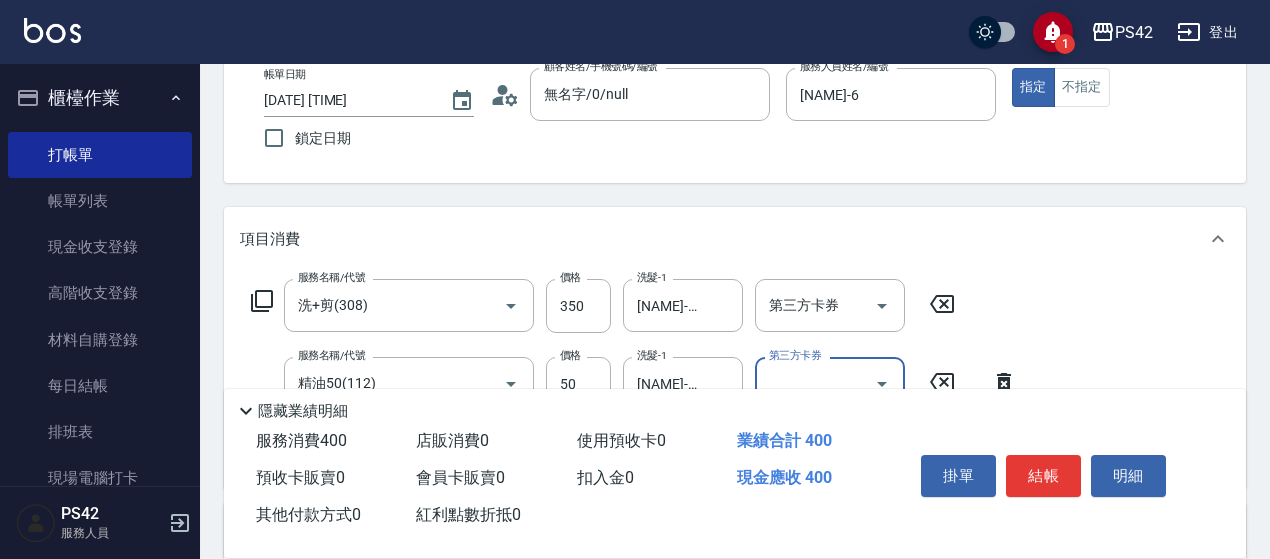 scroll, scrollTop: 0, scrollLeft: 0, axis: both 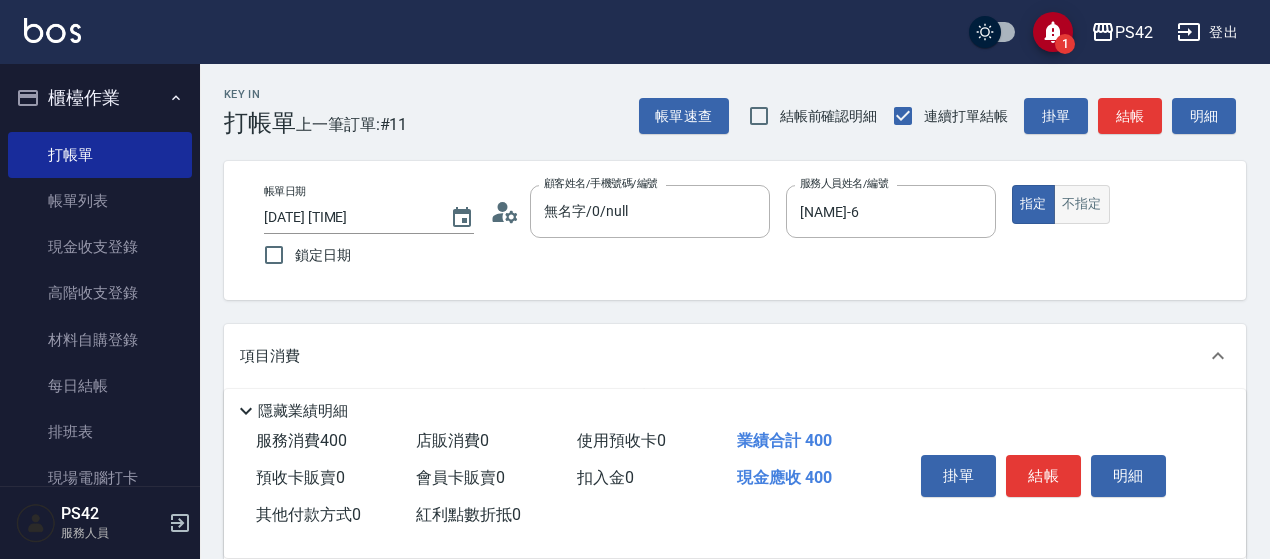 click on "不指定" at bounding box center (1082, 204) 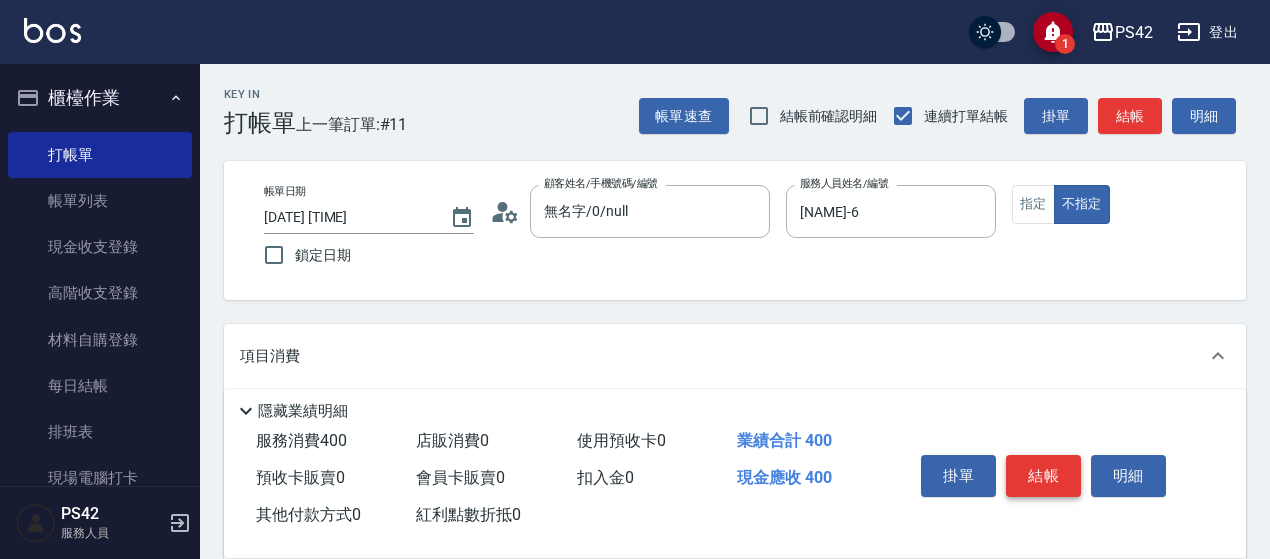 click on "結帳" at bounding box center [1043, 476] 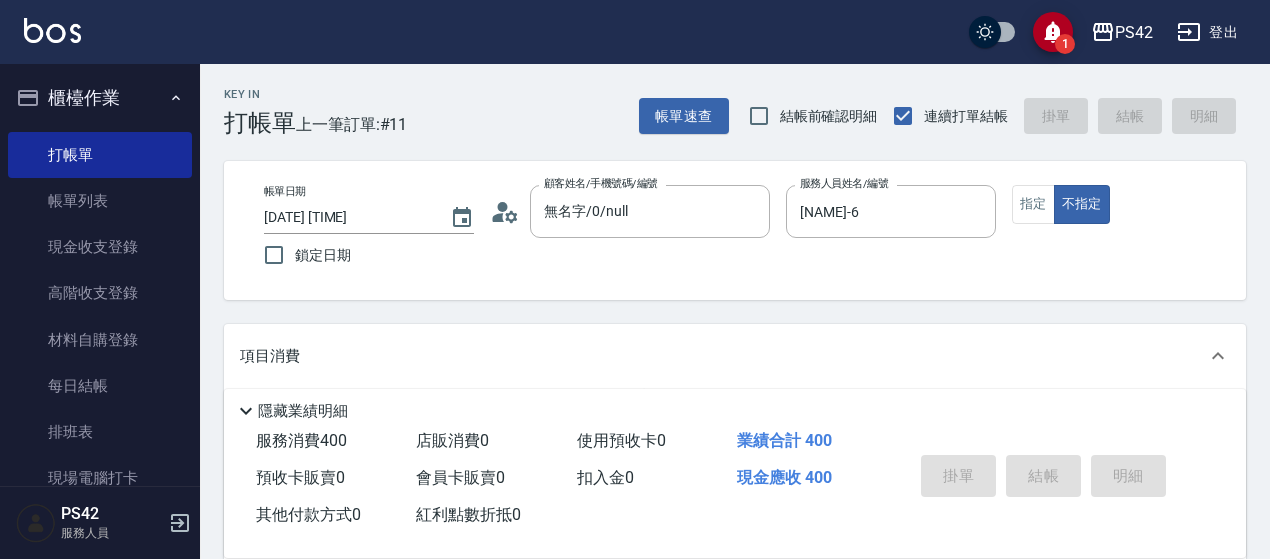 type 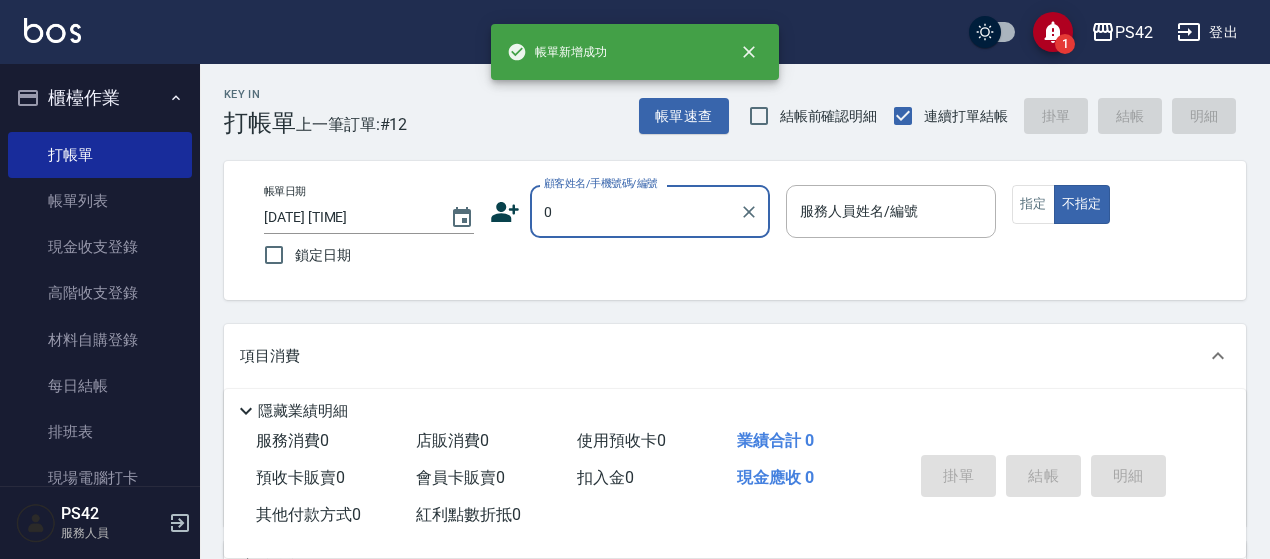 type on "無名字/0/null" 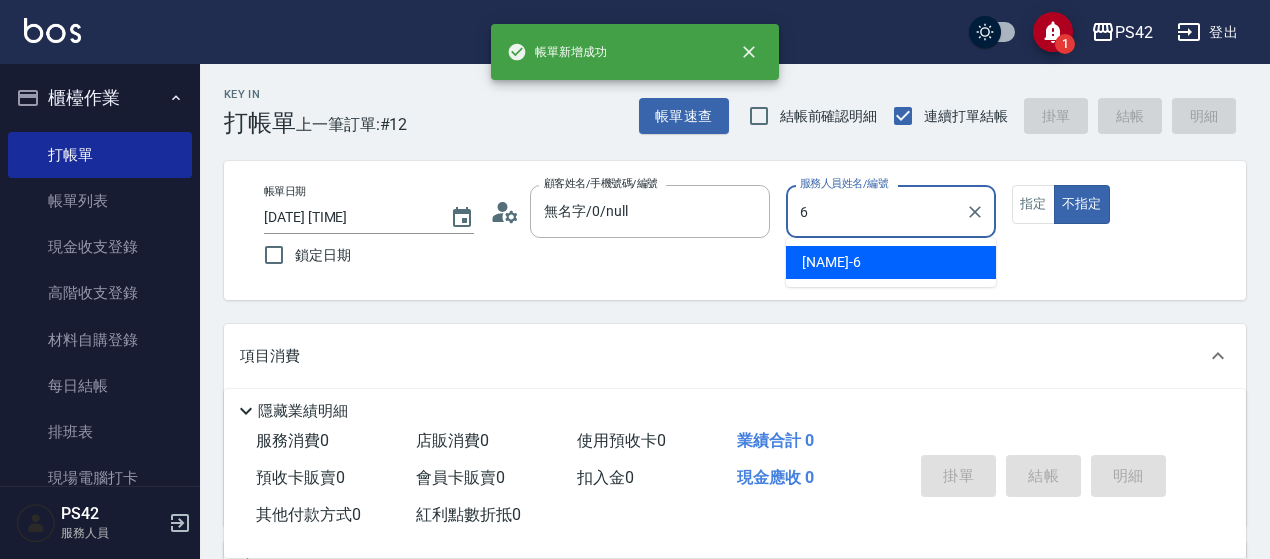 type on "[NAME]-6" 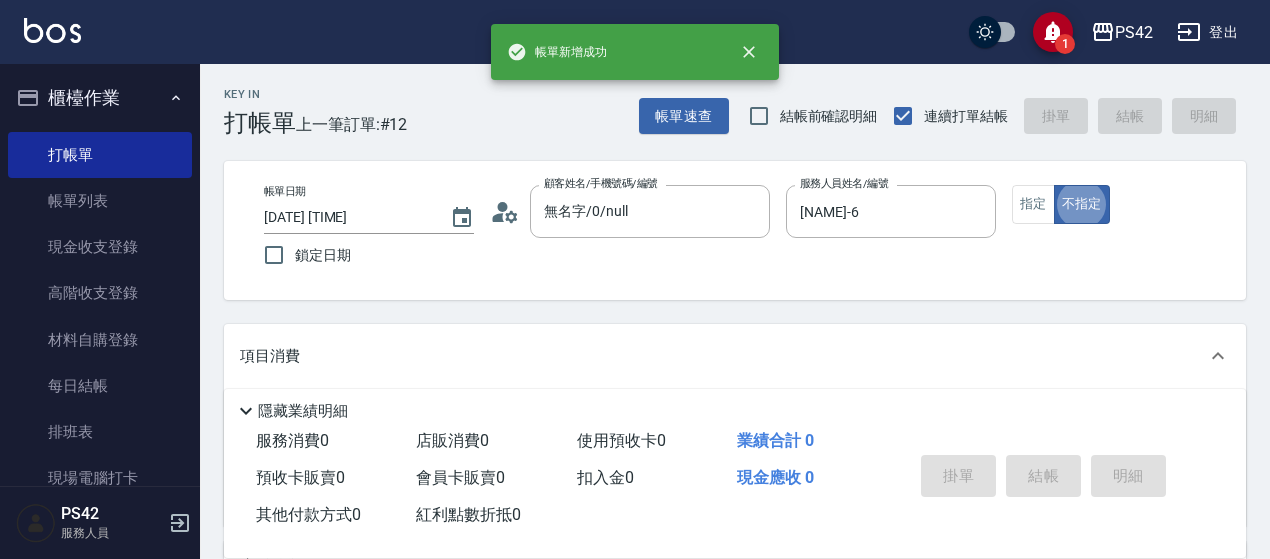 type on "false" 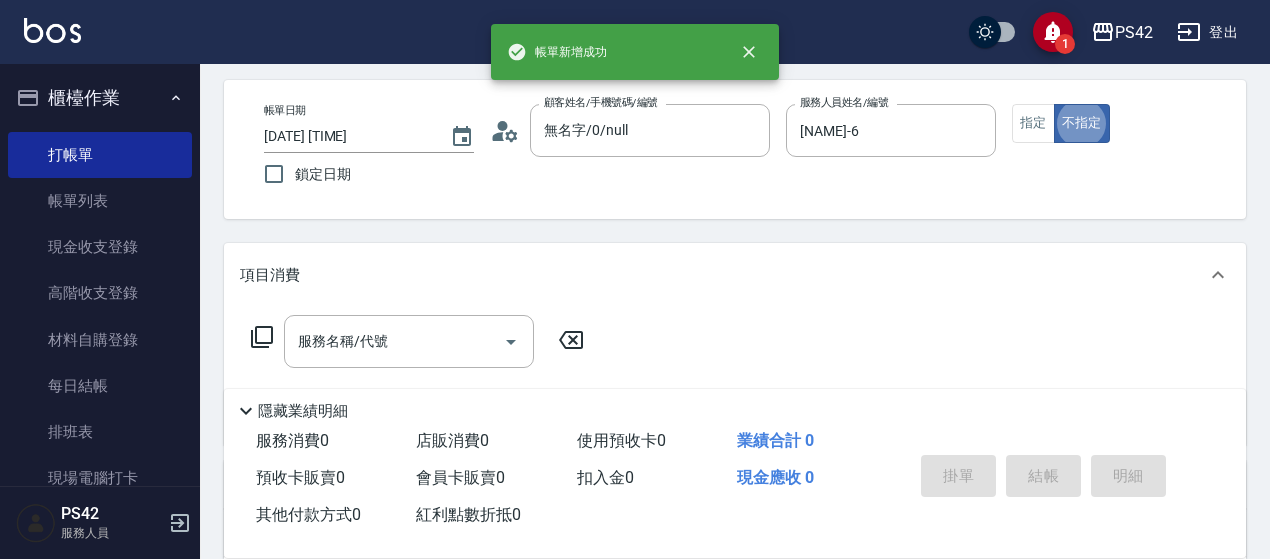 scroll, scrollTop: 100, scrollLeft: 0, axis: vertical 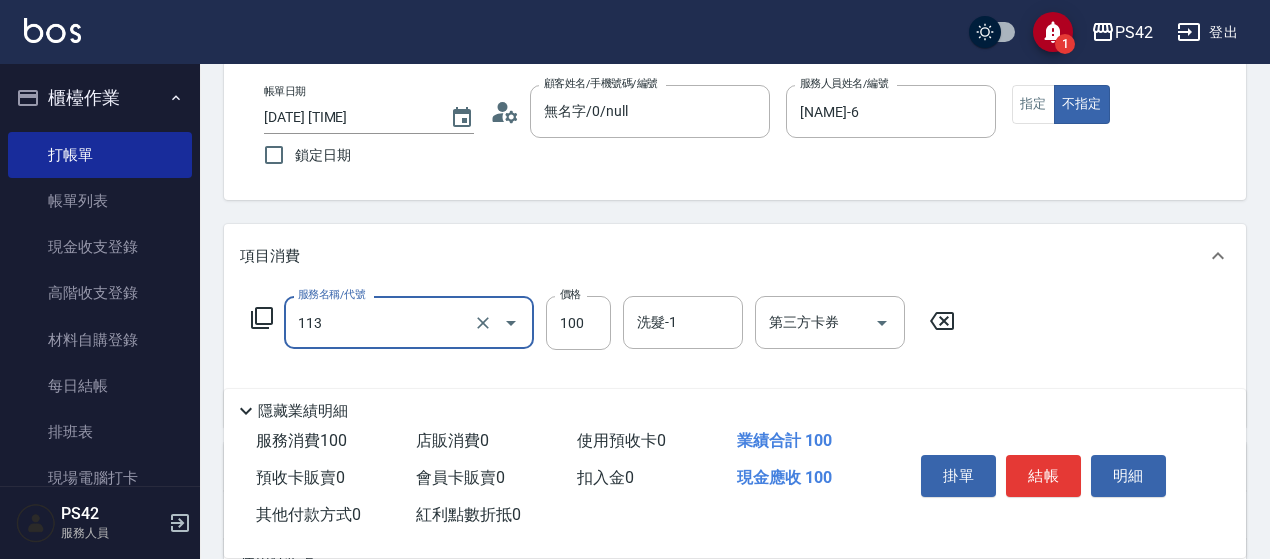 type on "瞬護100(113)" 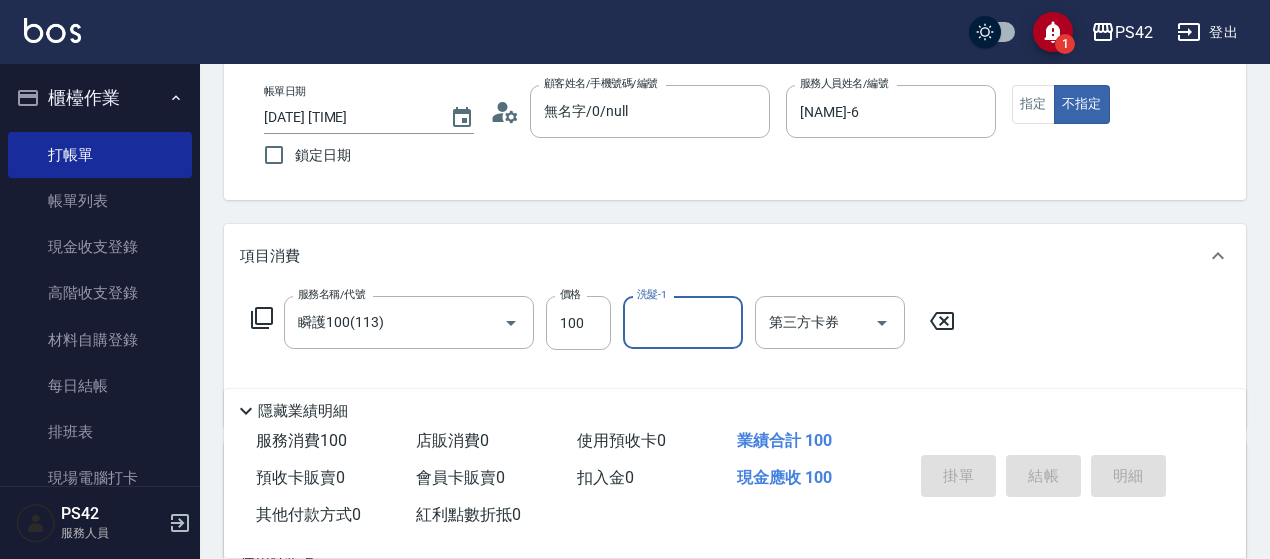 type 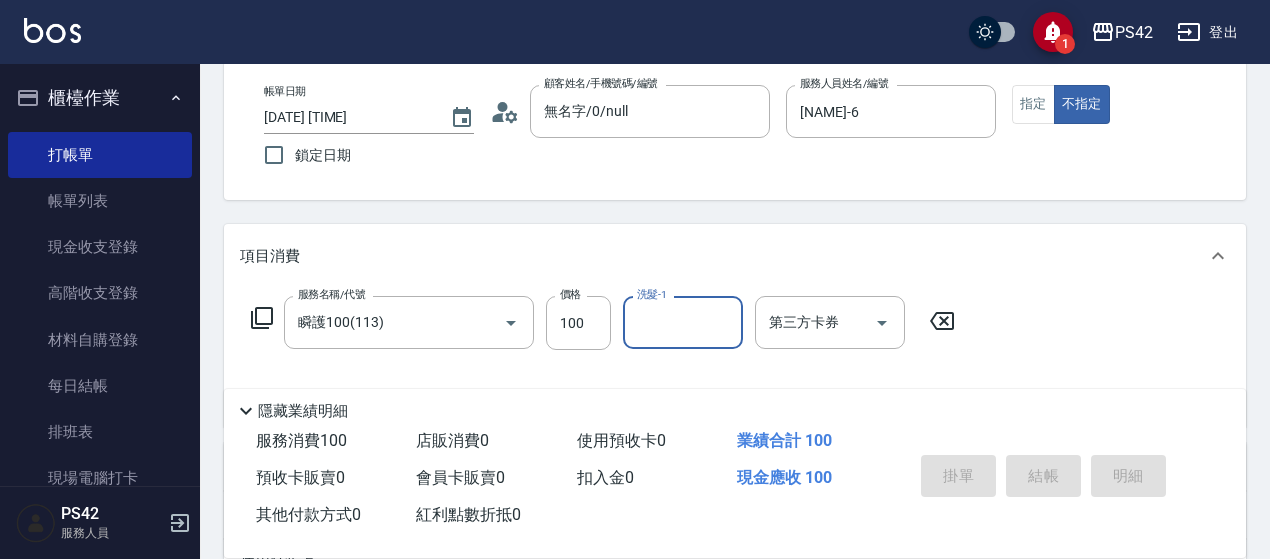 type 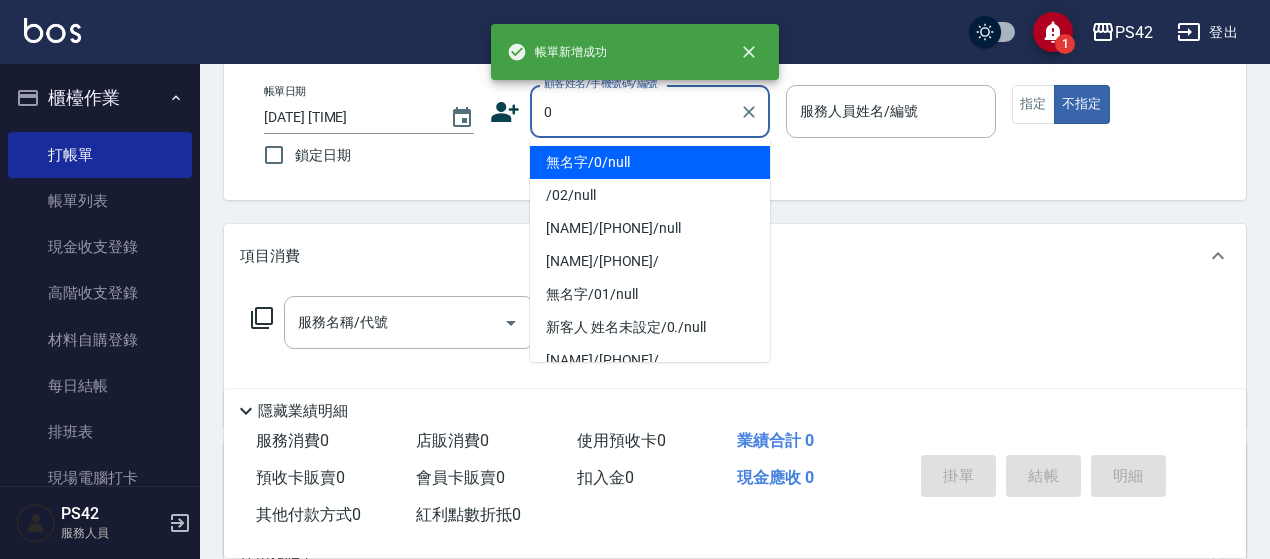 type on "無名字/0/null" 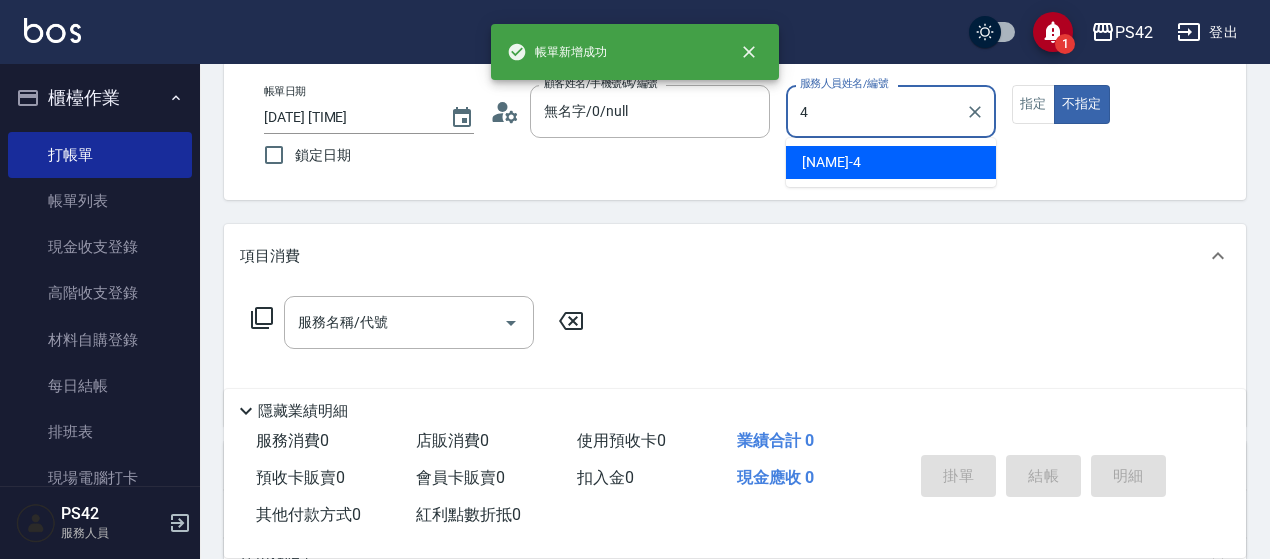 type on "[NAME]-4" 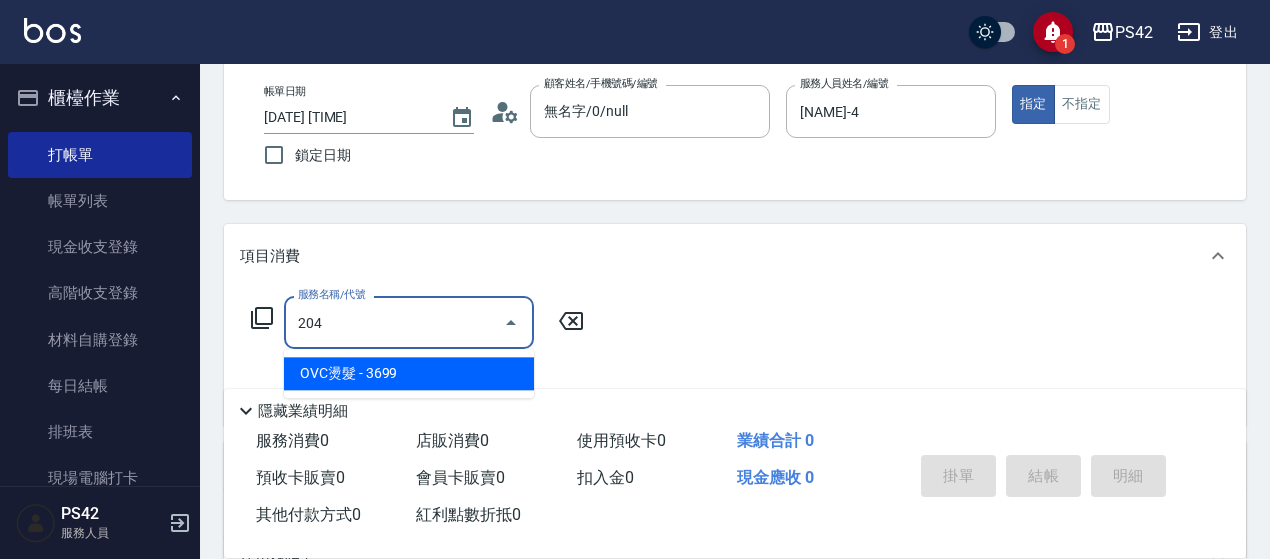 type on "OVC燙髮(204)" 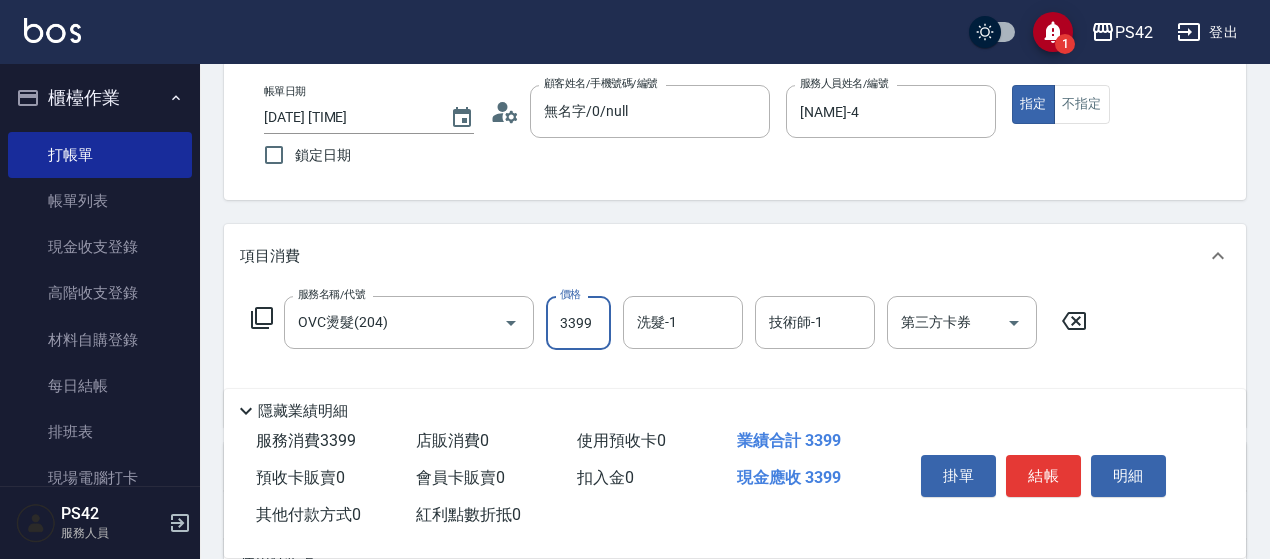type on "3399" 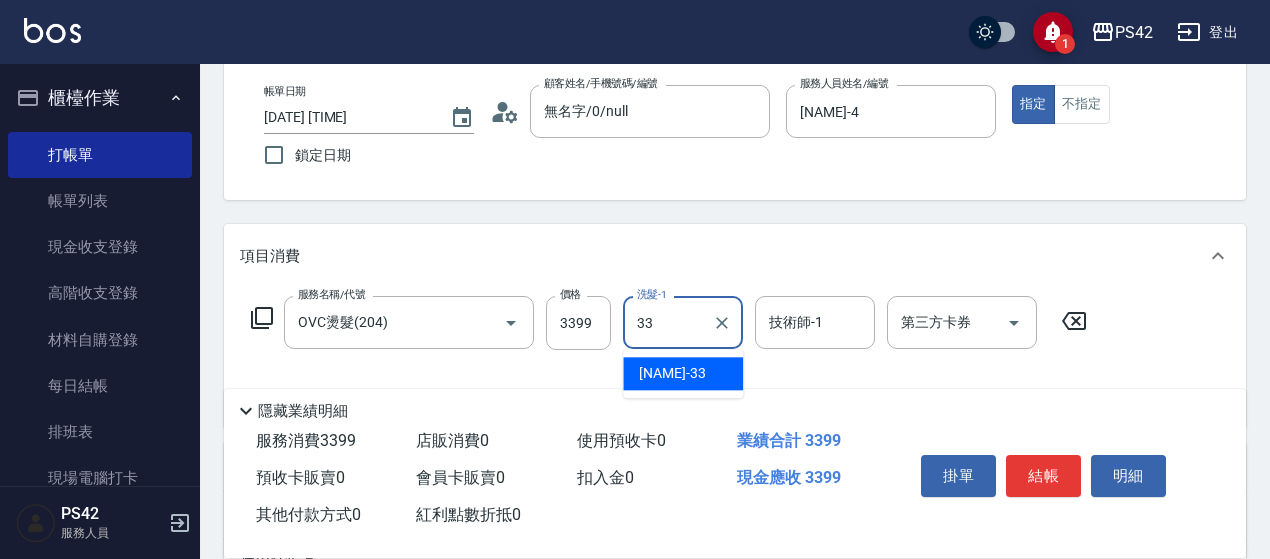 type on "[NAME]-33" 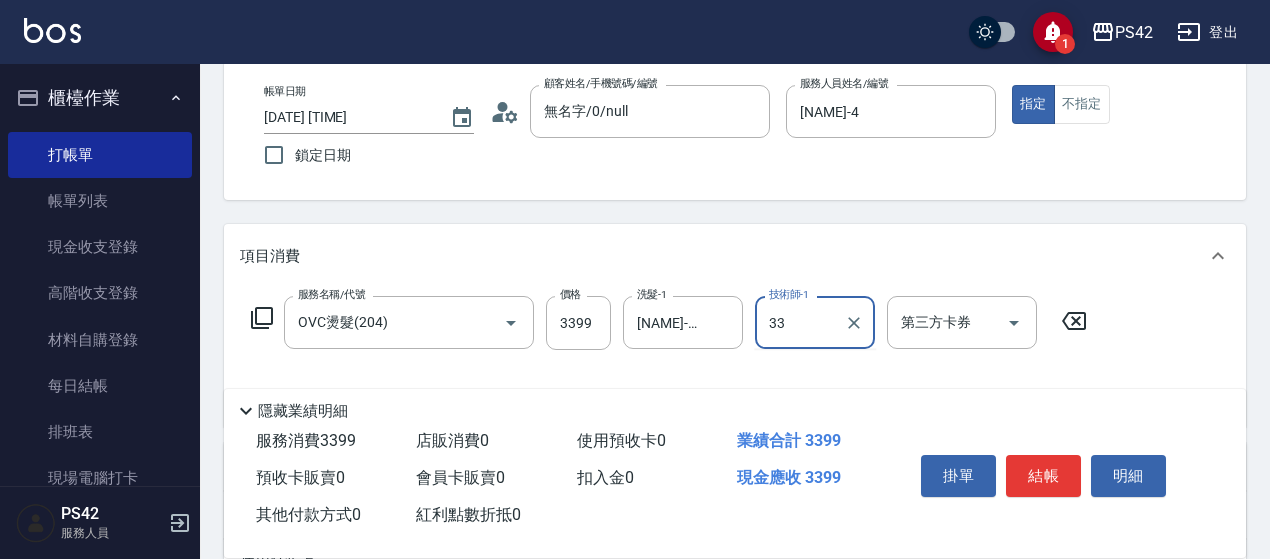type on "[NAME]-33" 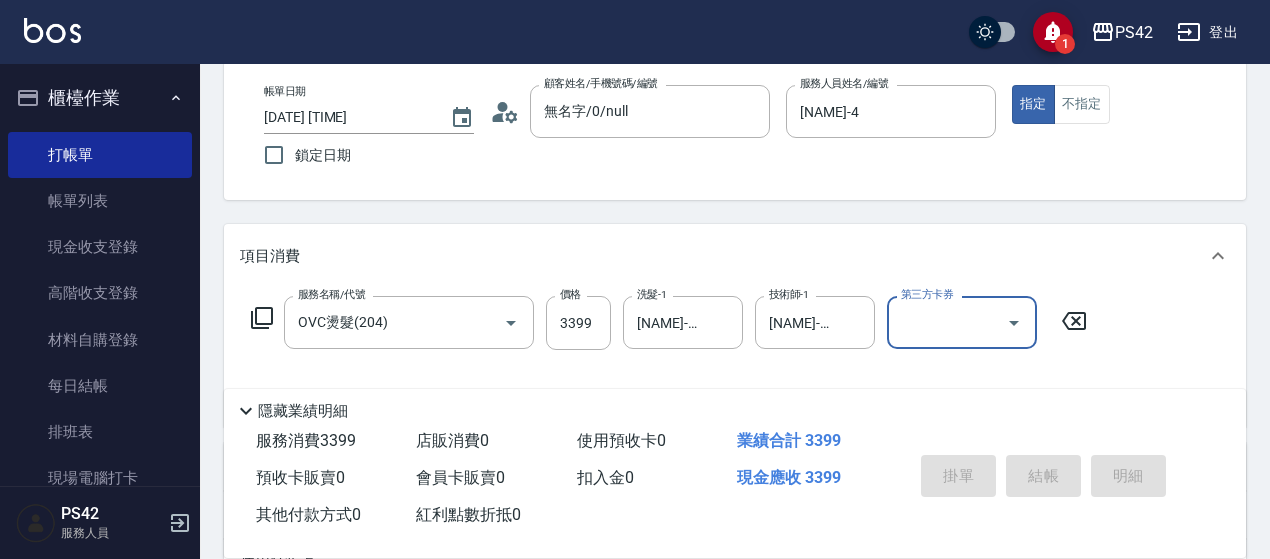type 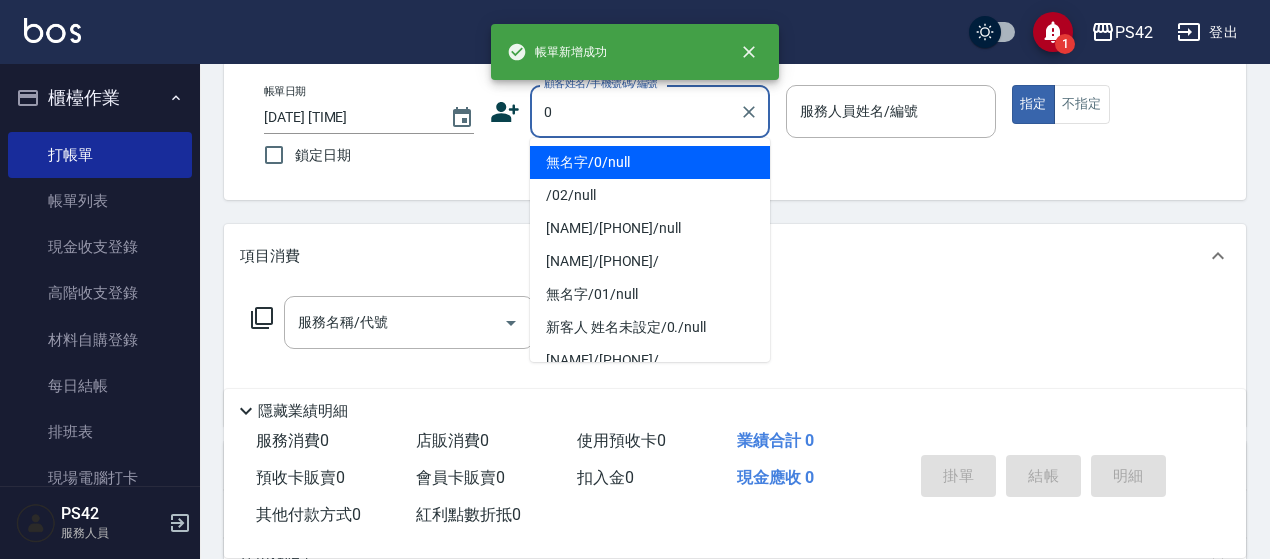 type on "無名字/0/null" 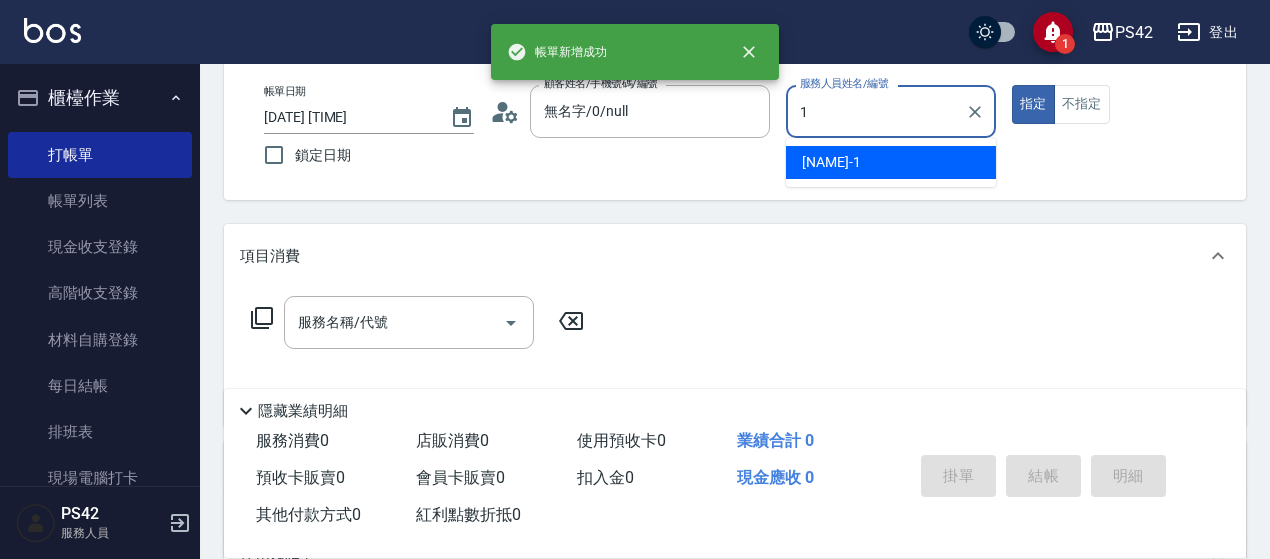 type on "[NAME]-1" 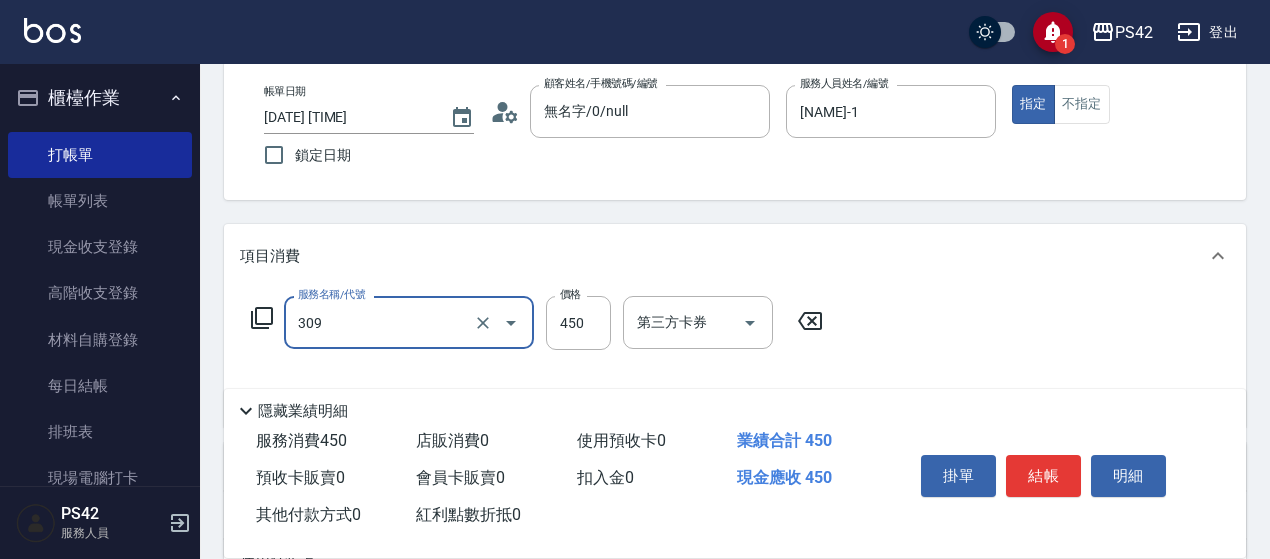 type on "洗+剪(309)" 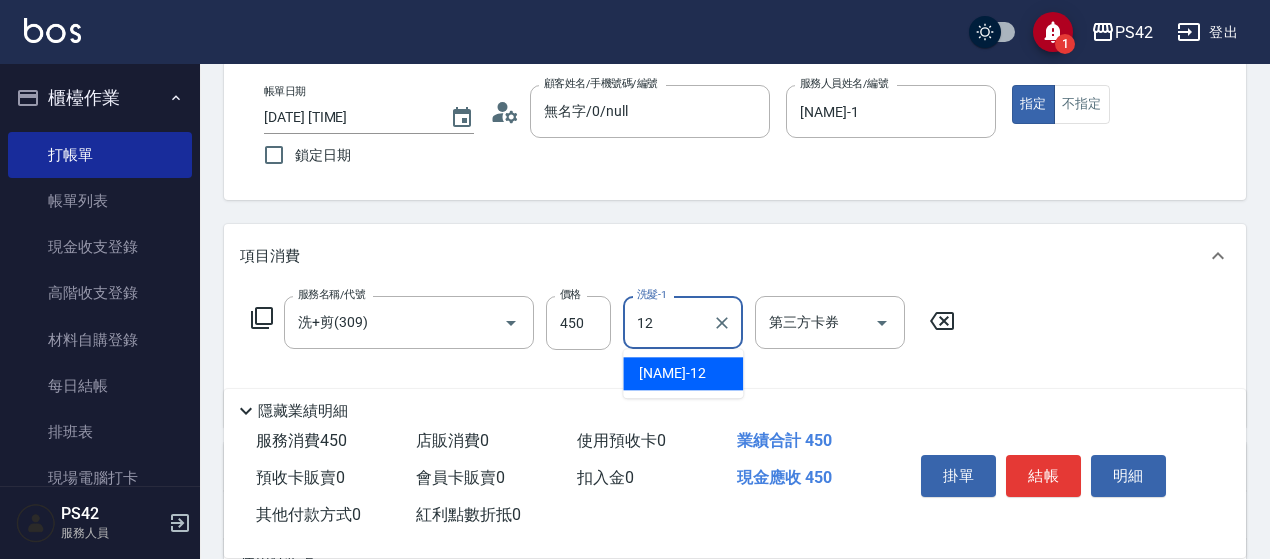 type on "[NAME]-12" 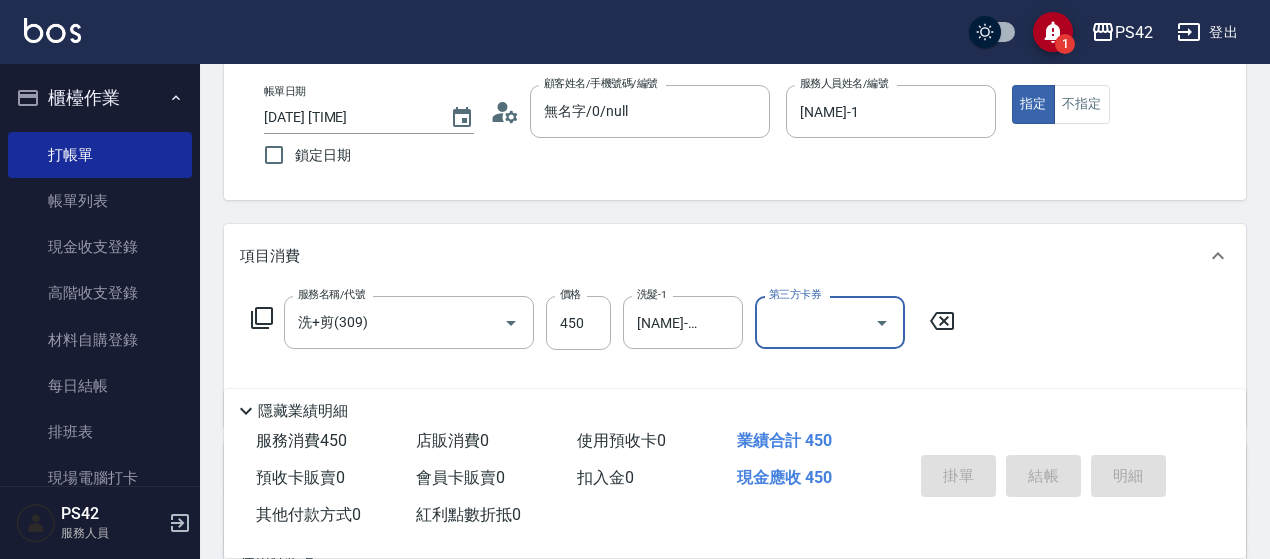 type 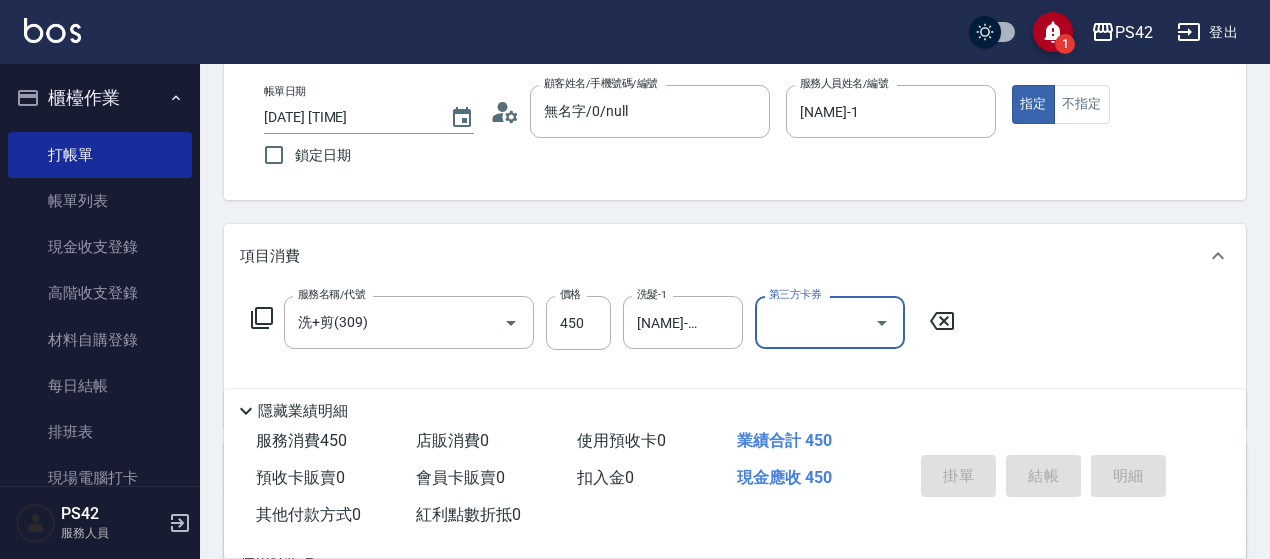 type 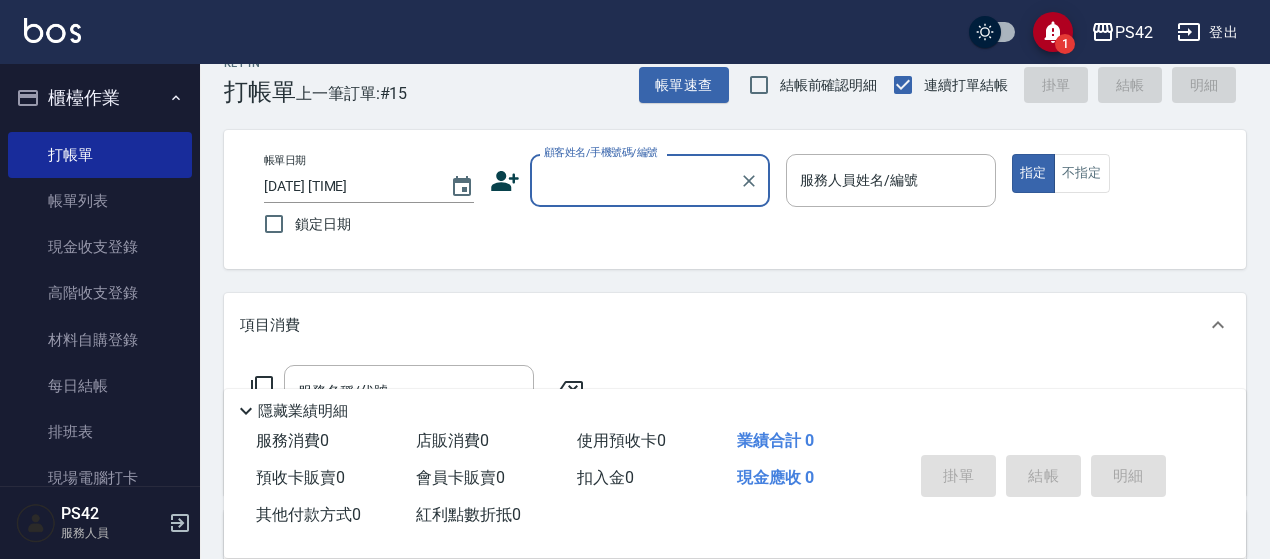 scroll, scrollTop: 0, scrollLeft: 0, axis: both 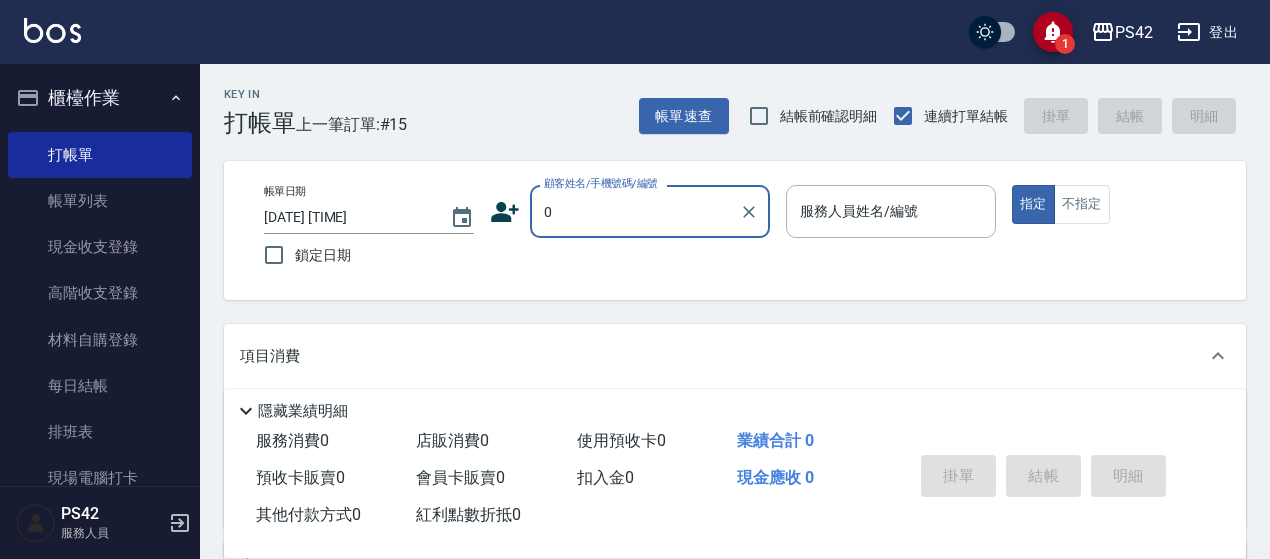type on "無名字/0/null" 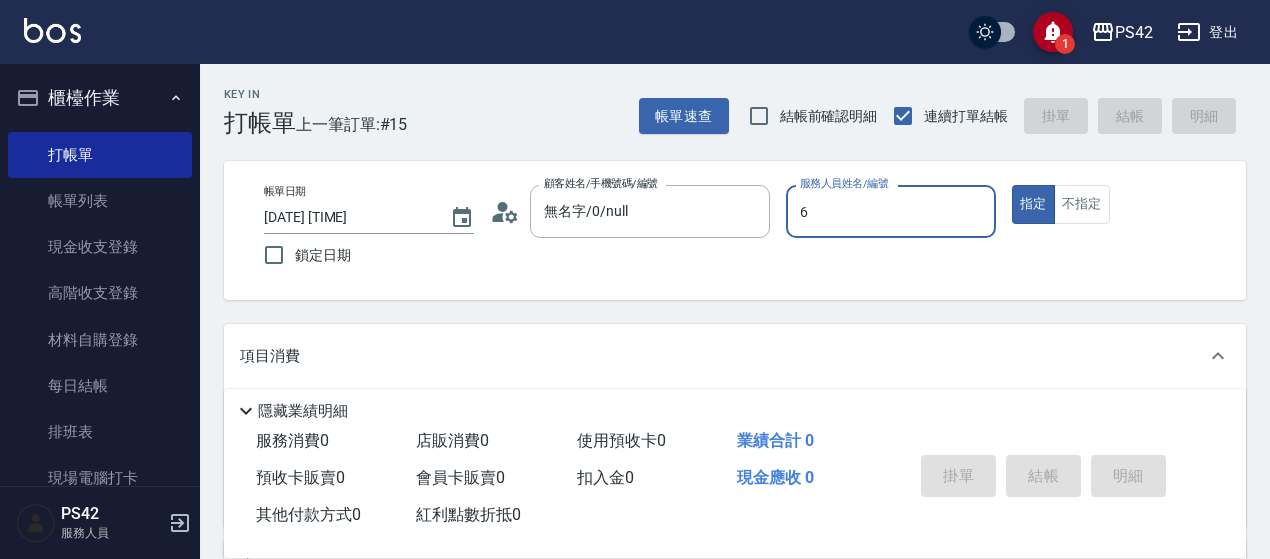 type on "[NAME]-6" 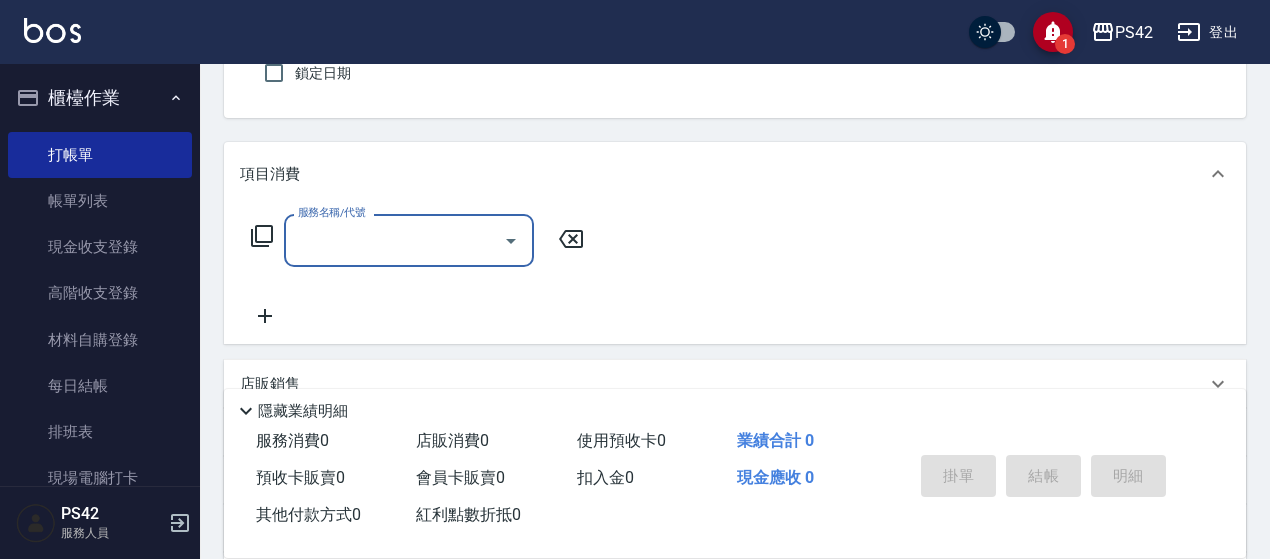 scroll, scrollTop: 200, scrollLeft: 0, axis: vertical 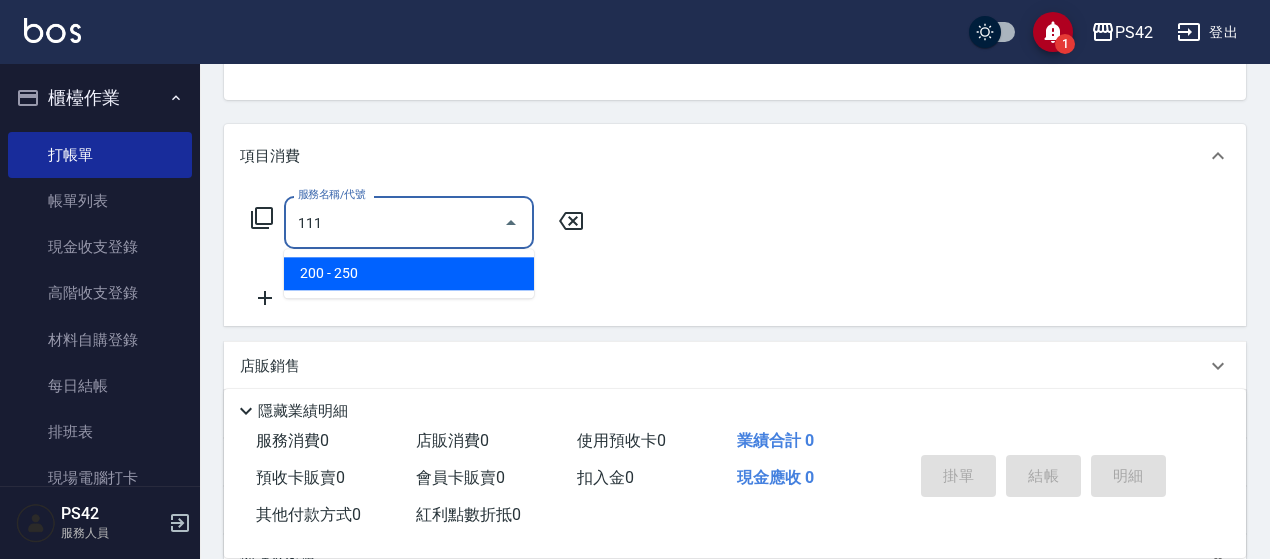 type on "200(111)" 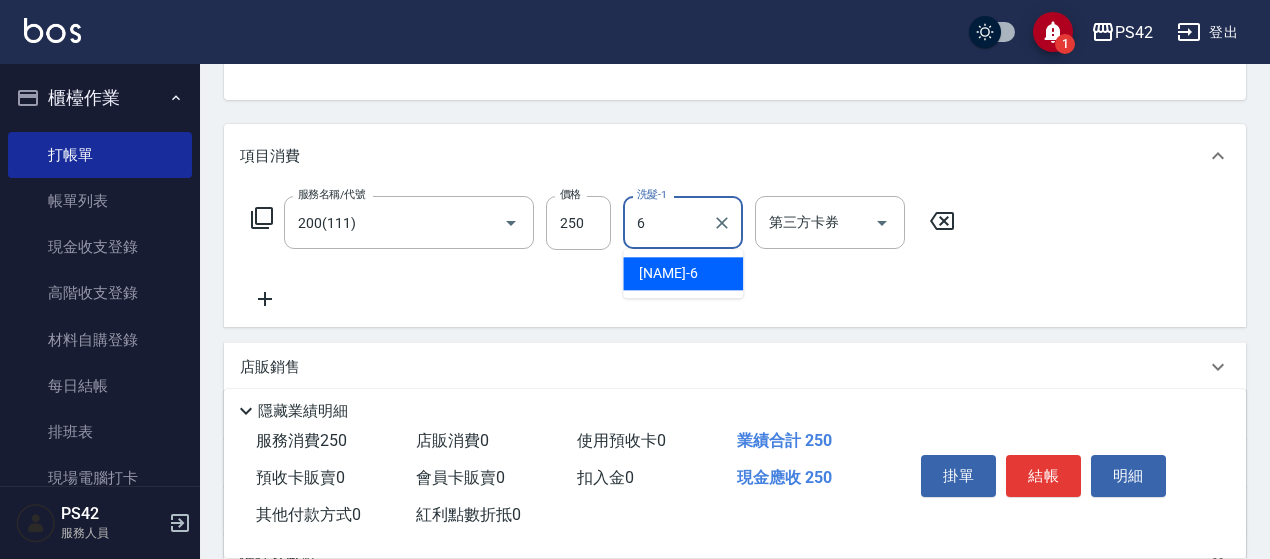 type on "[NAME]-6" 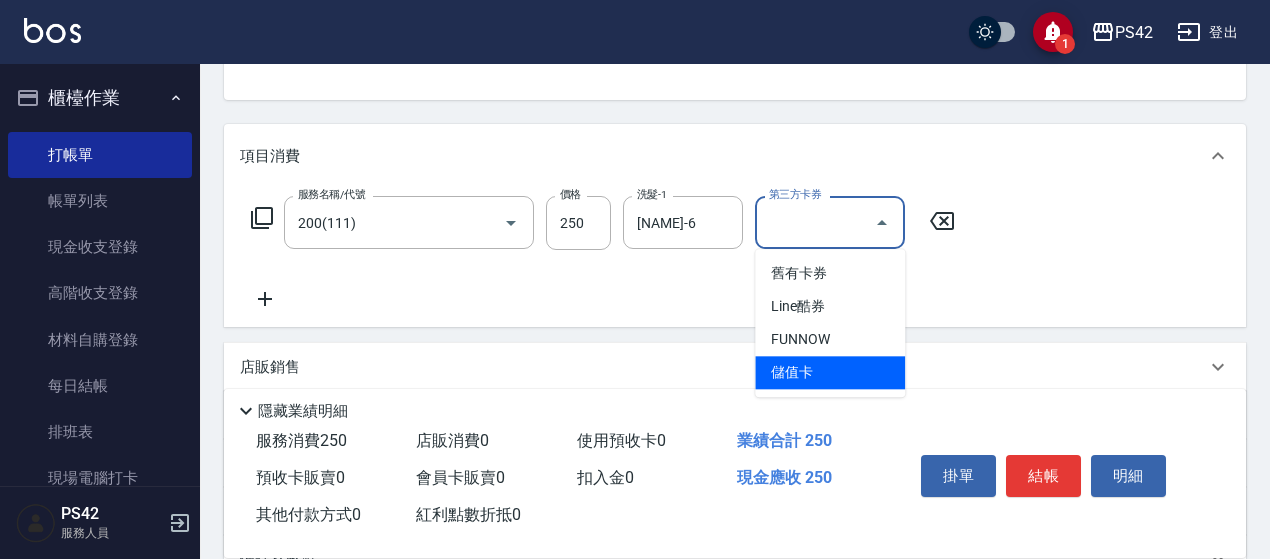 type on "儲值卡" 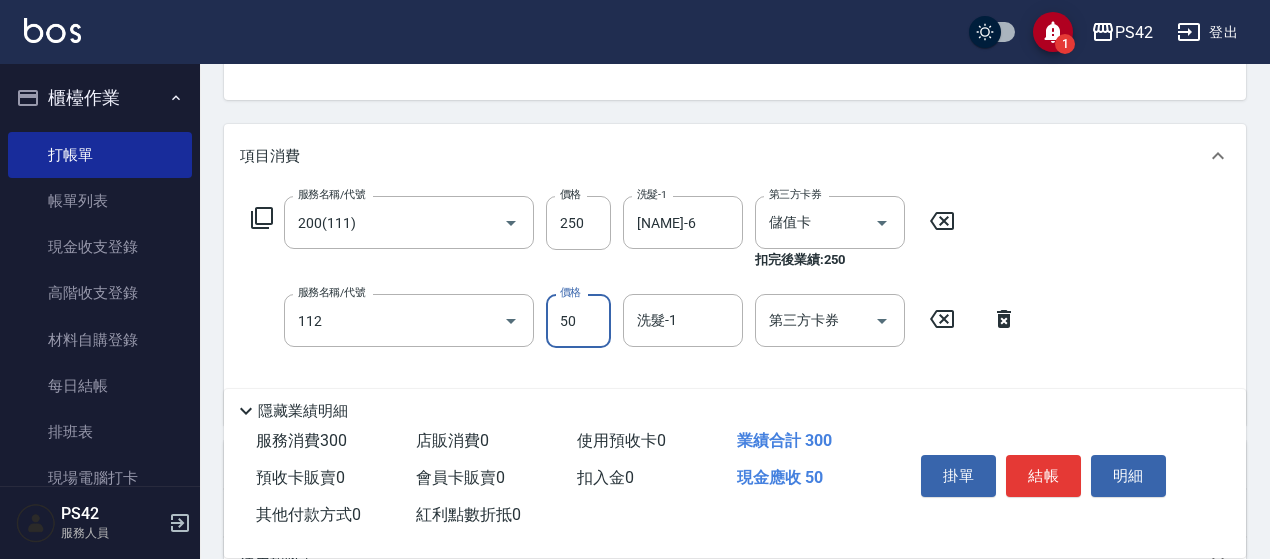 type on "精油50(112)" 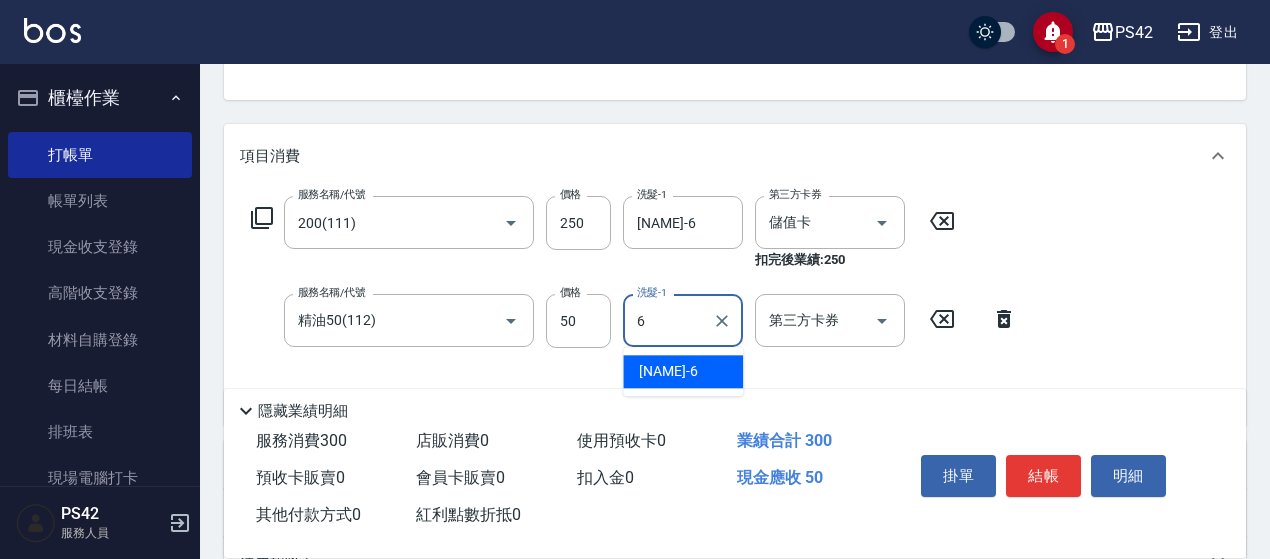 type on "[NAME]-6" 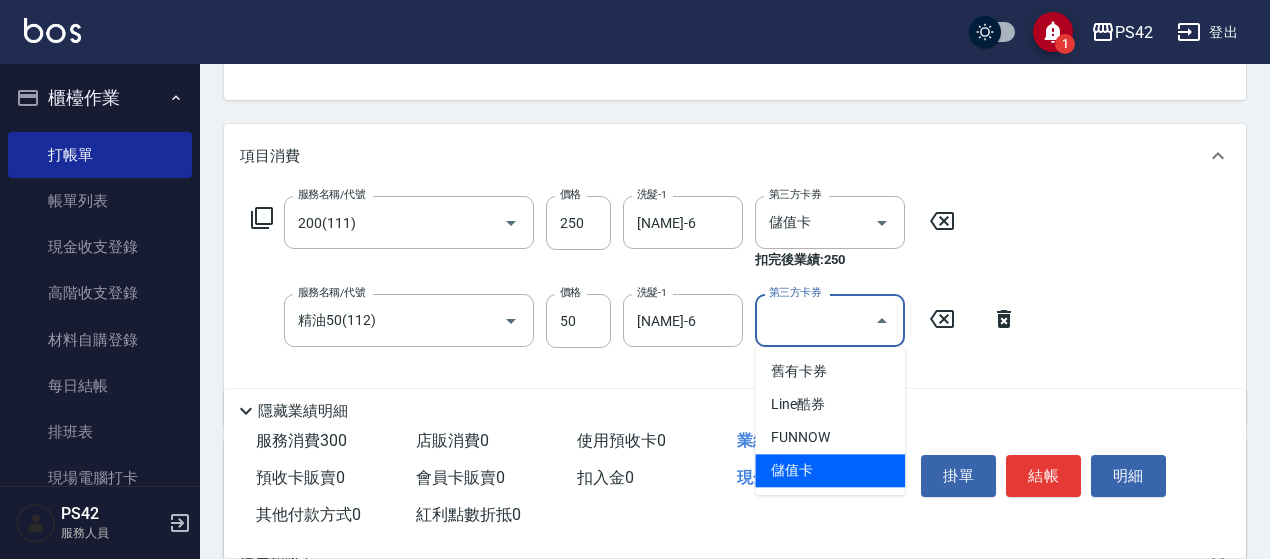 type on "儲值卡" 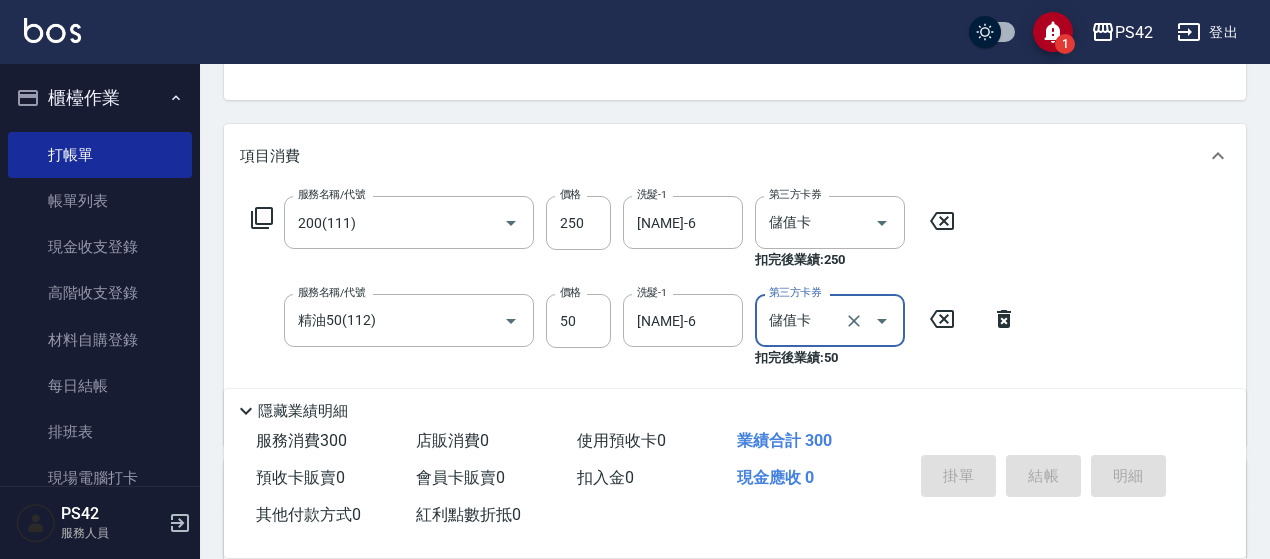 type on "[DATE] [TIME]" 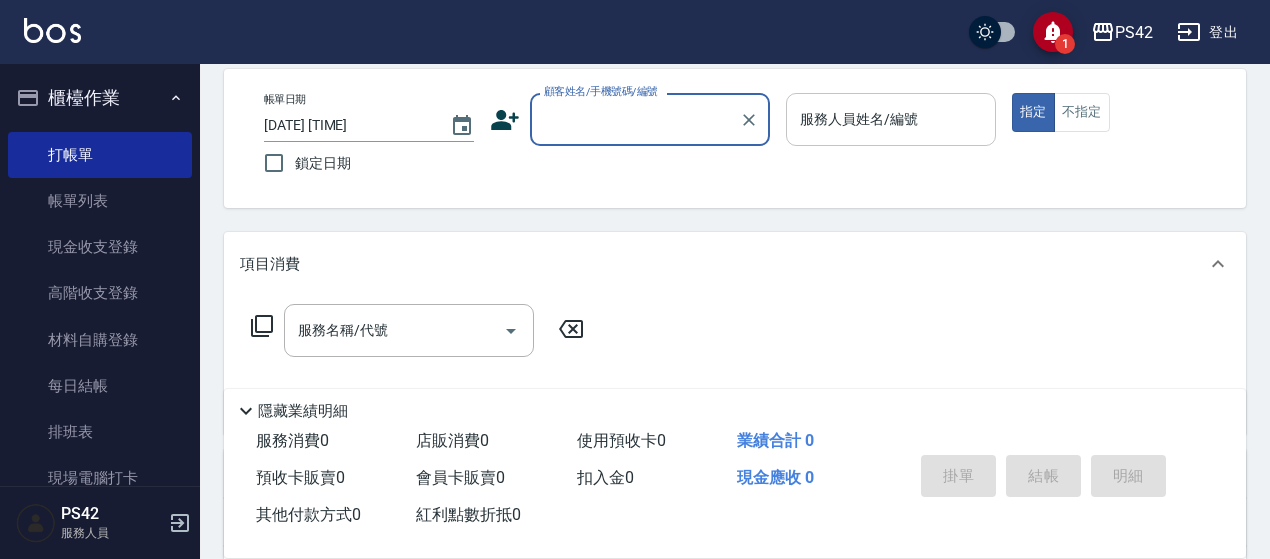 scroll, scrollTop: 0, scrollLeft: 0, axis: both 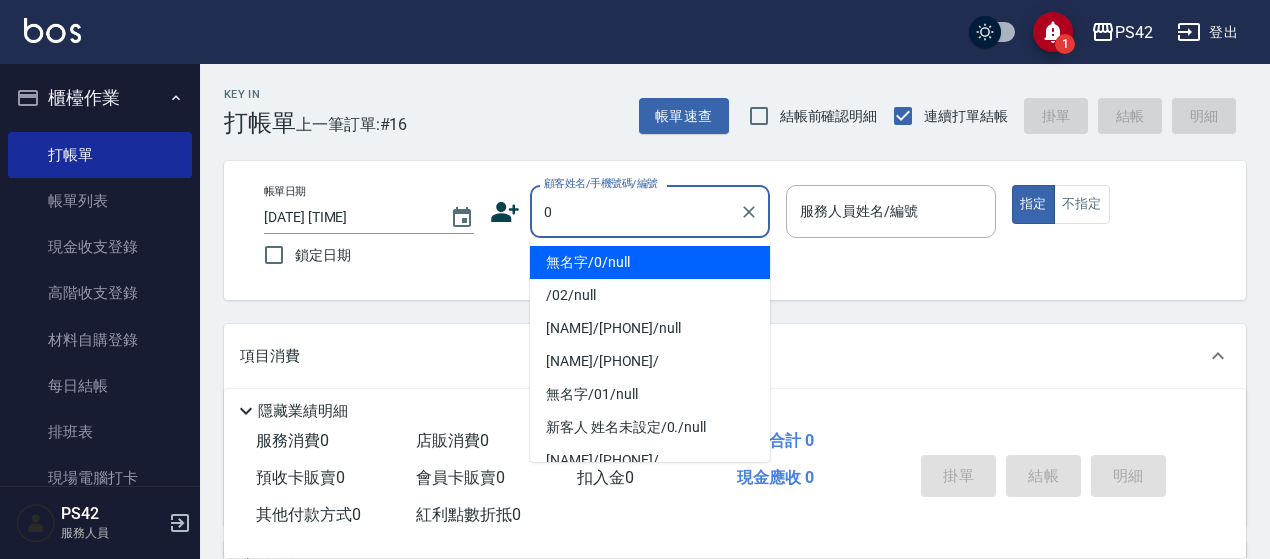 type on "無名字/0/null" 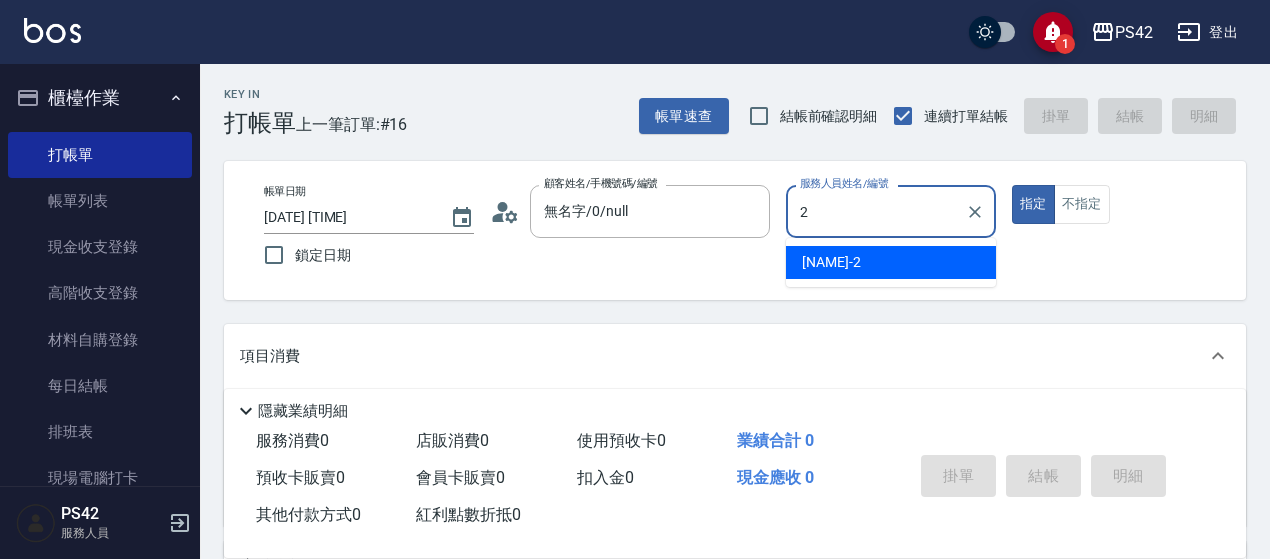 type on "[NAME]-2" 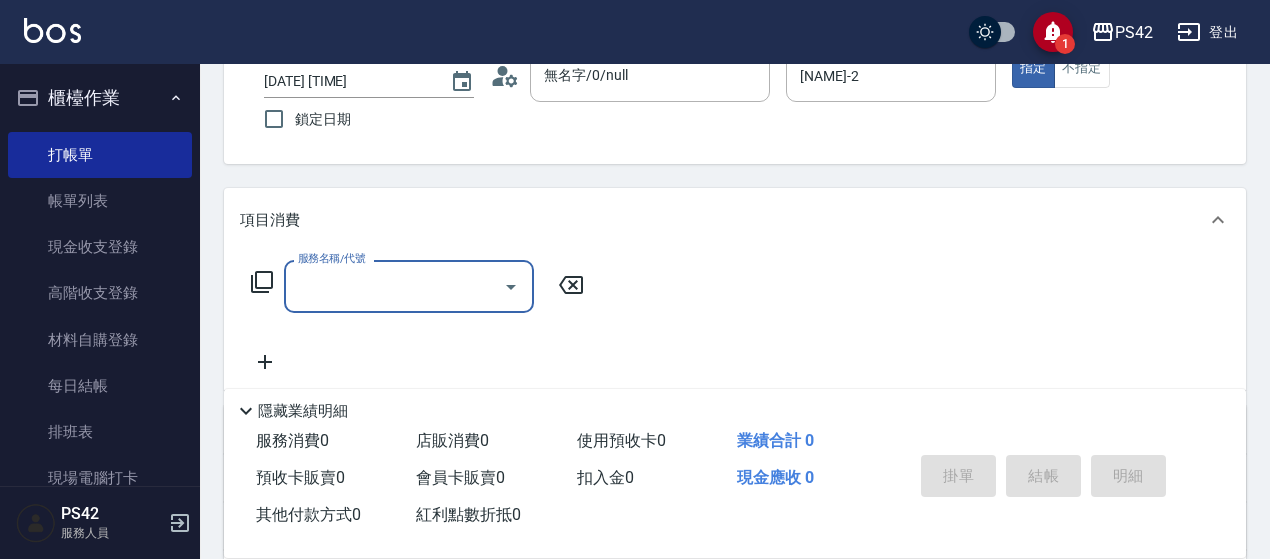 scroll, scrollTop: 300, scrollLeft: 0, axis: vertical 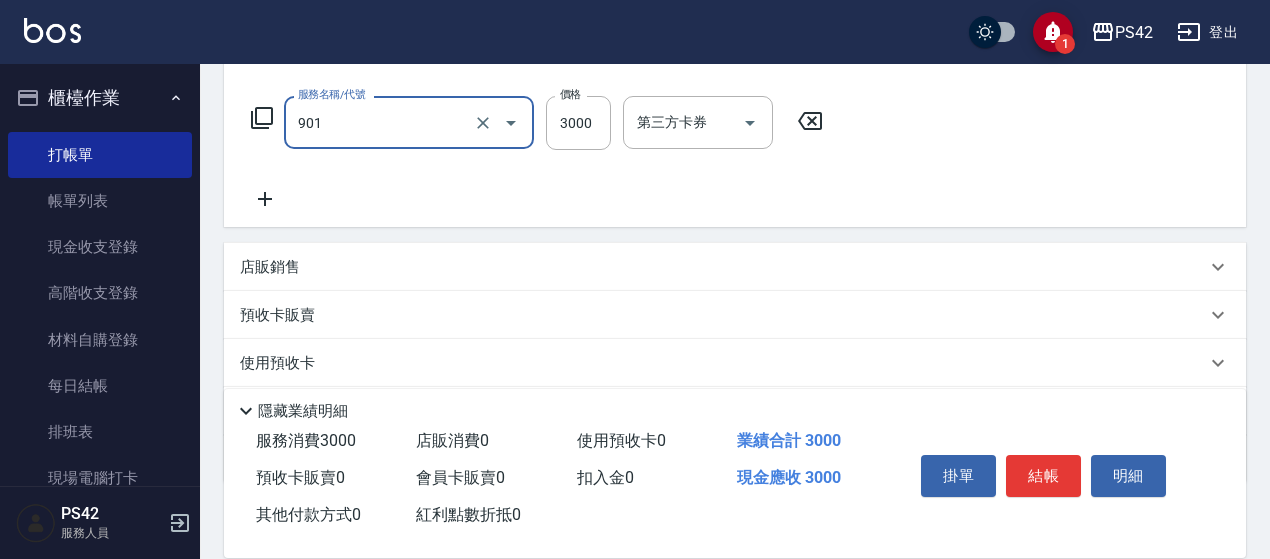 type on "儲值3000(901)" 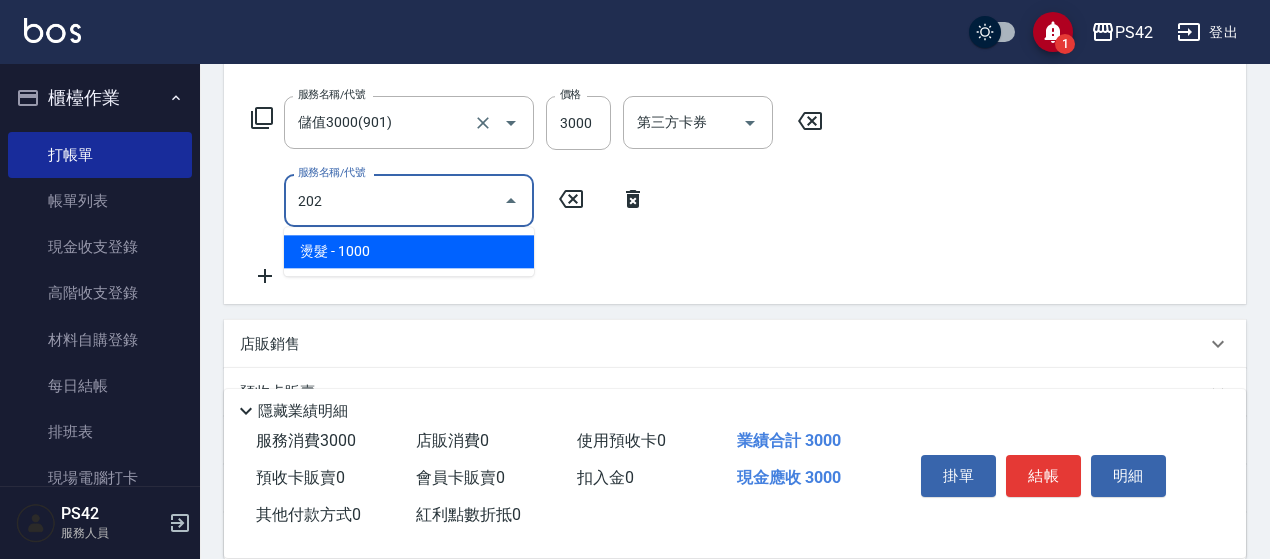 type on "燙髮(202)" 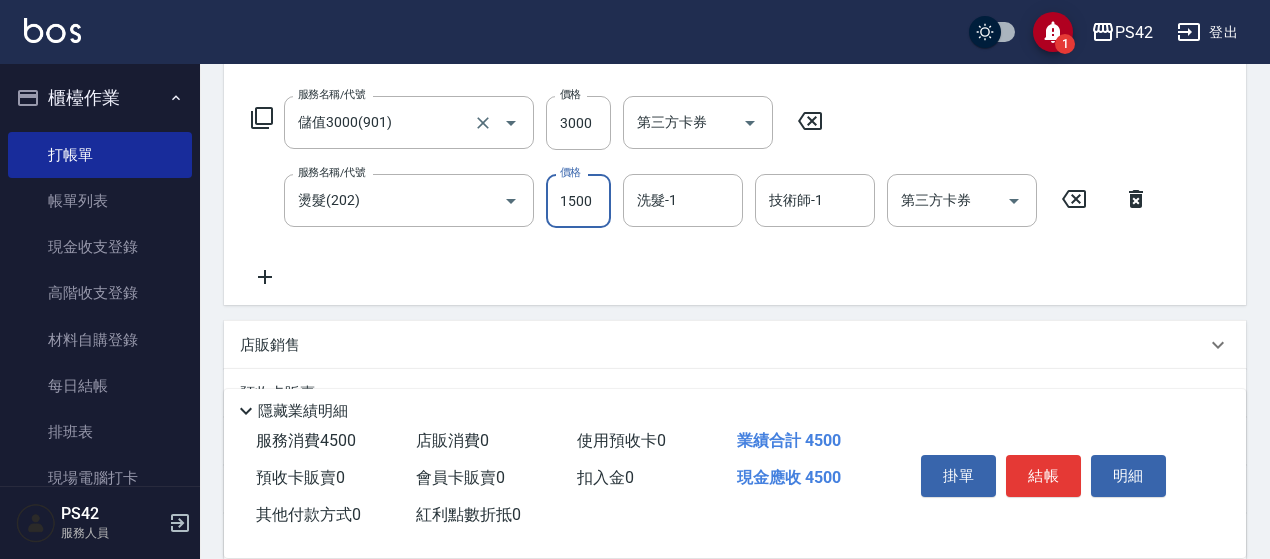 type on "1500" 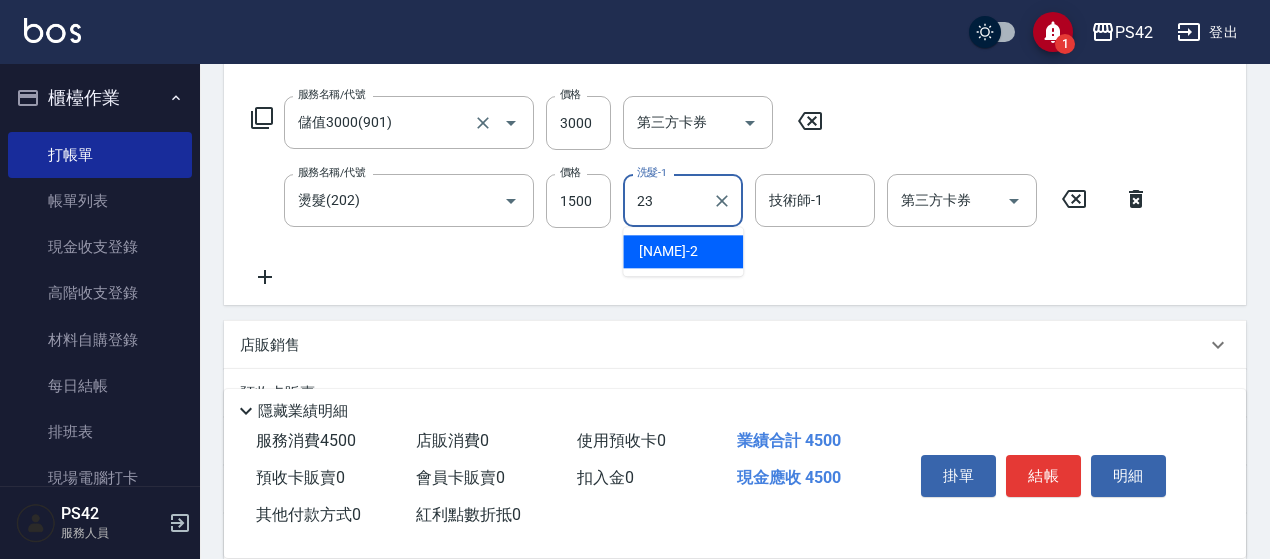 type on "[NAME]-23" 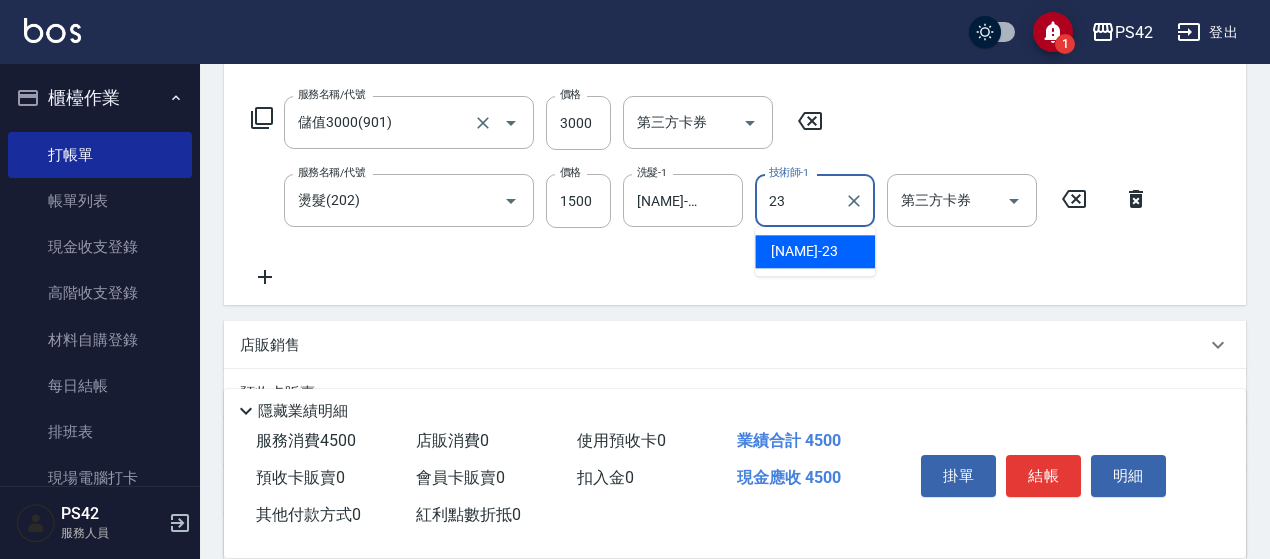 type on "[NAME]-23" 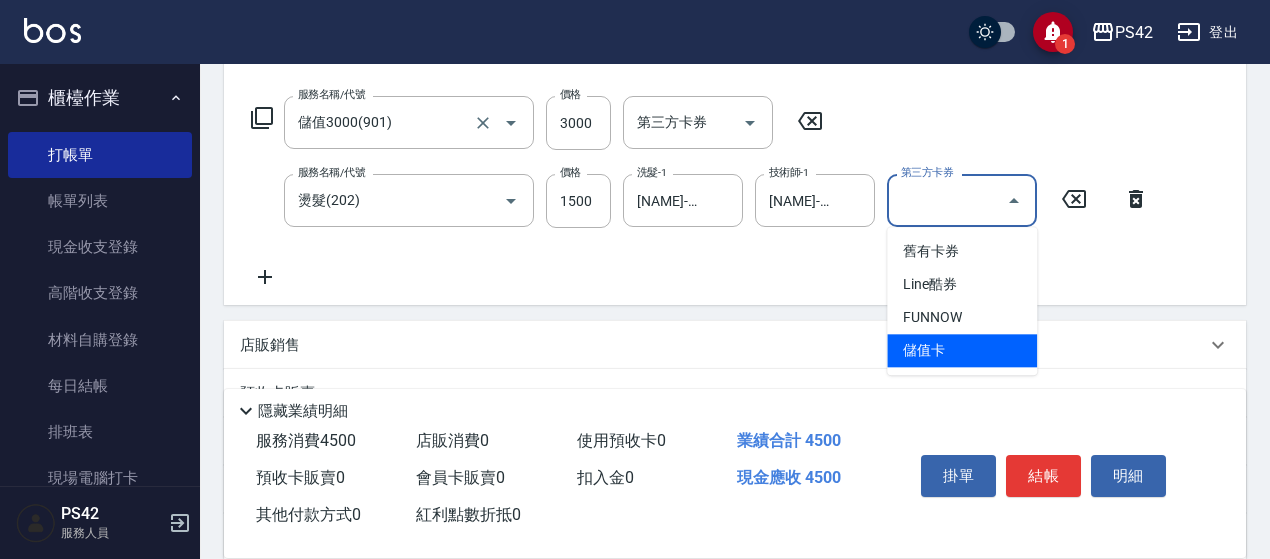 type on "儲值卡" 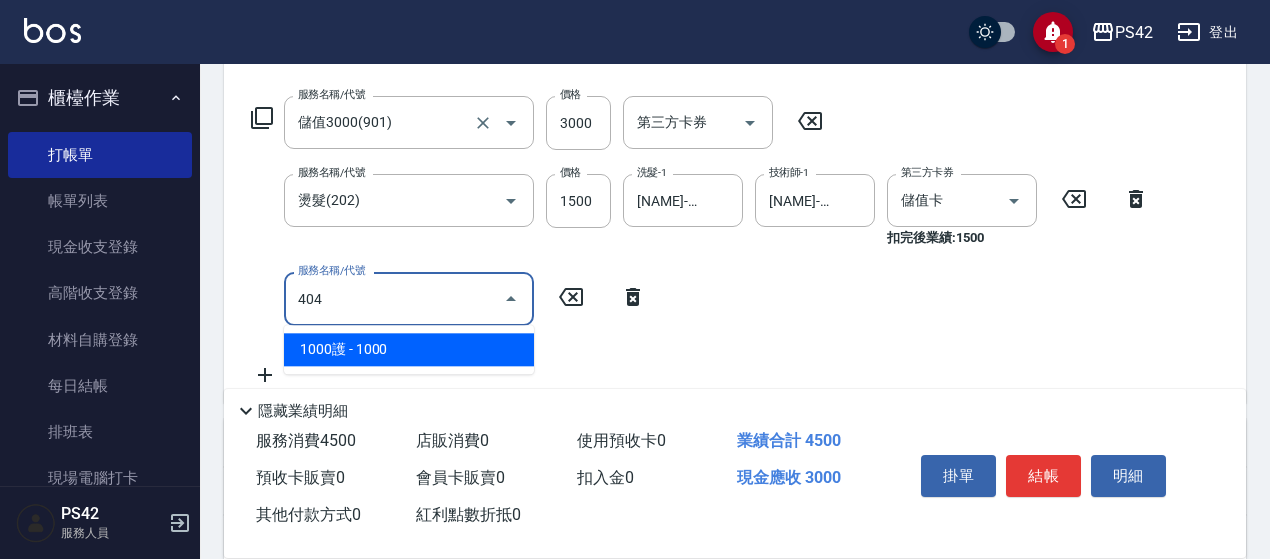 type on "1000護(404)" 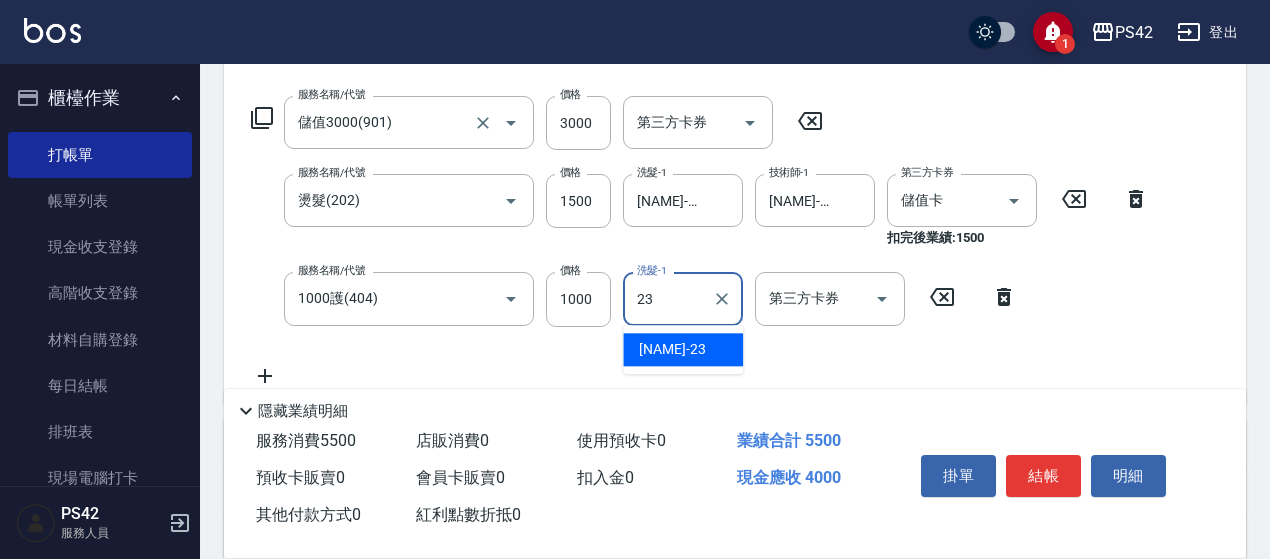 type on "[NAME]-23" 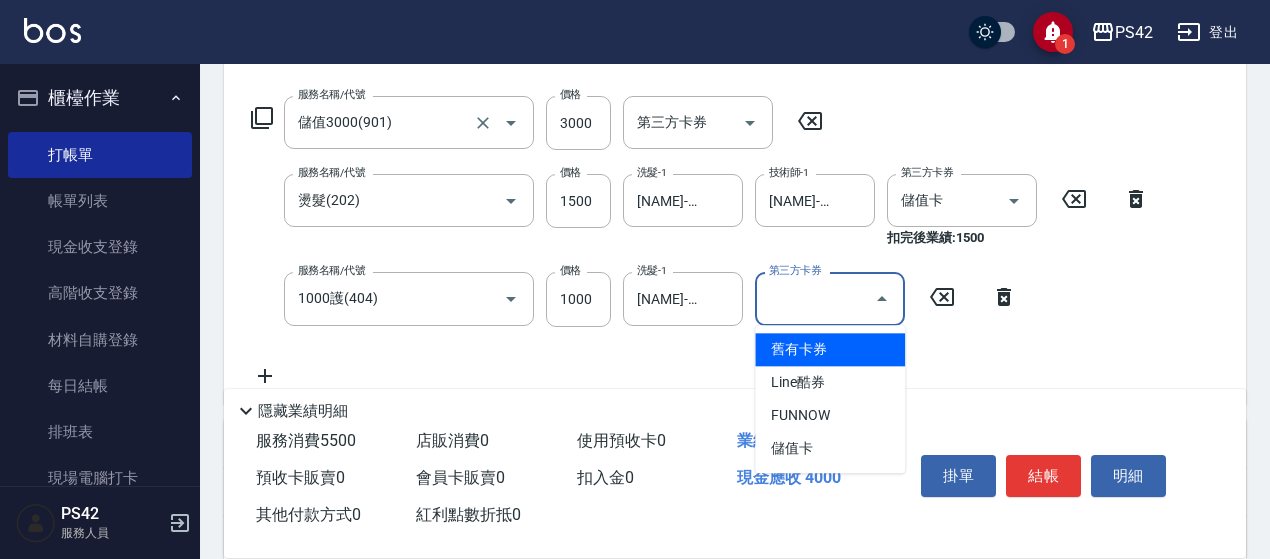 type on "儲值卡" 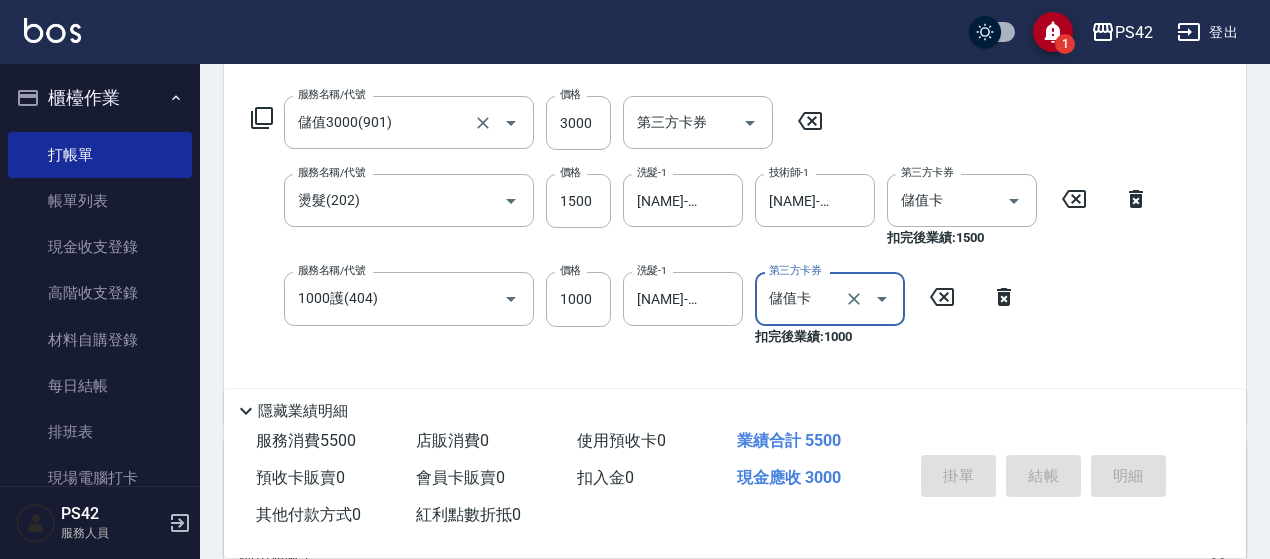 type on "[DATE] [TIME]" 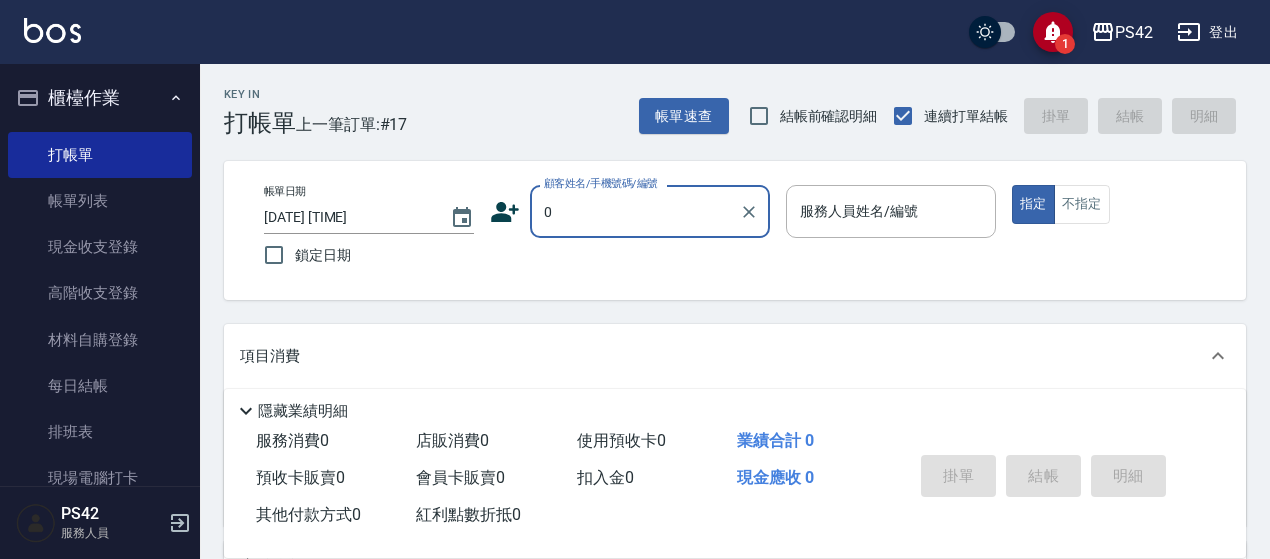 type on "無名字/0/null" 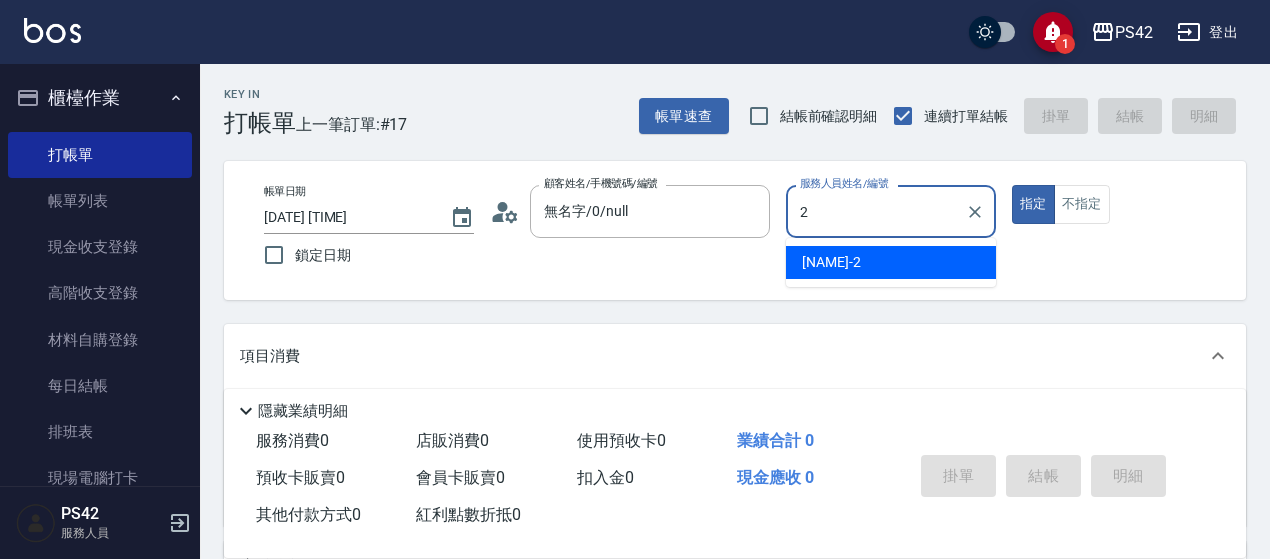 type on "[NAME]-2" 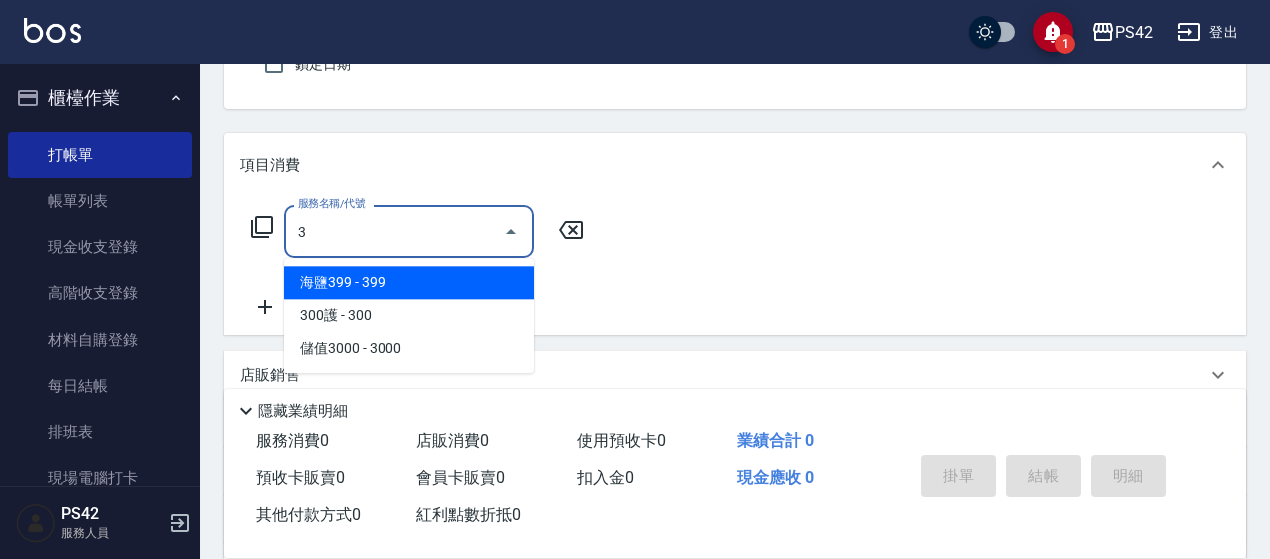 scroll, scrollTop: 200, scrollLeft: 0, axis: vertical 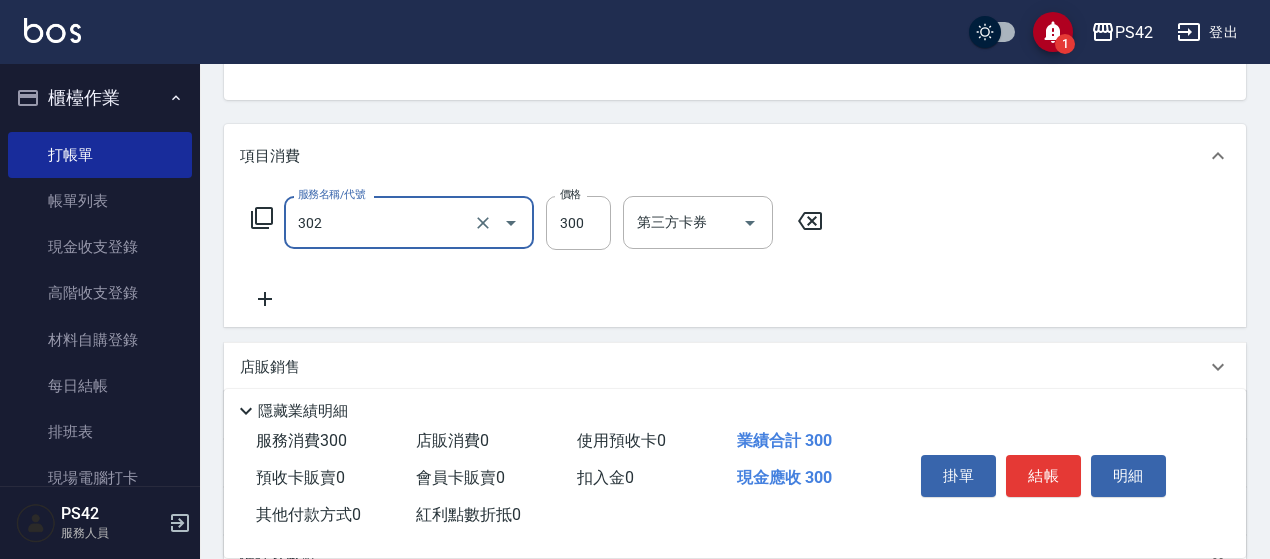type on "剪髮(302)" 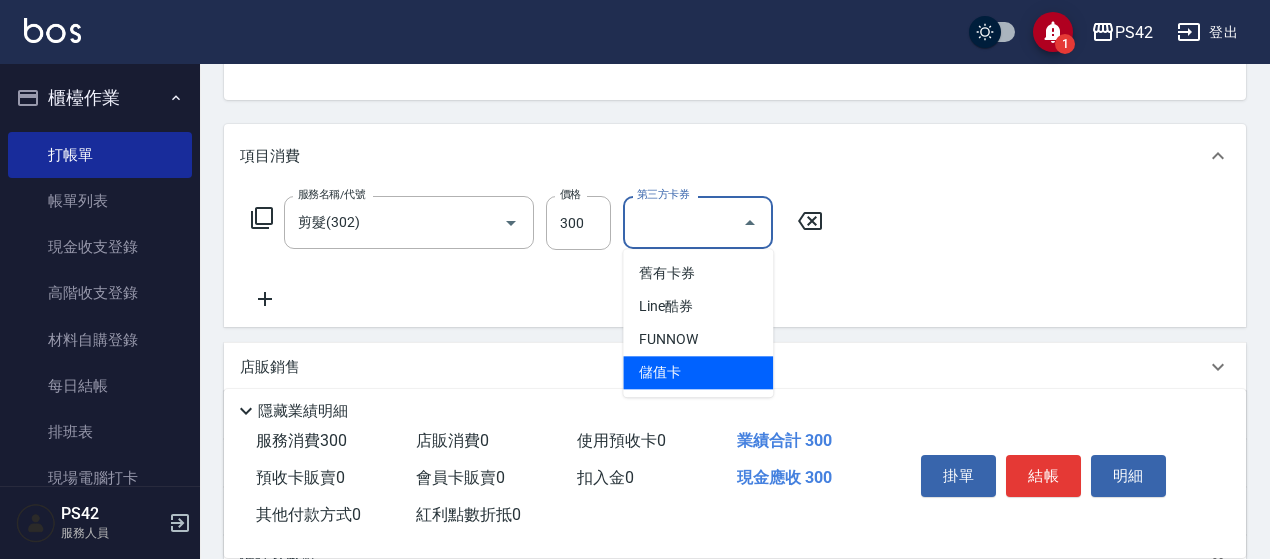 type on "儲值卡" 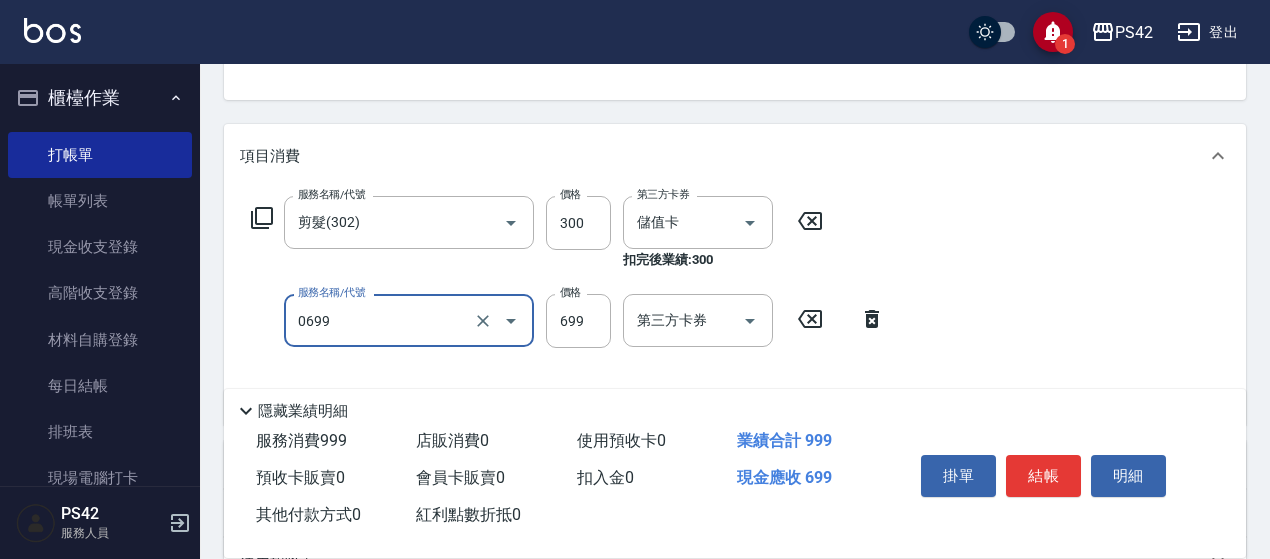type on "精油SPA(0699)" 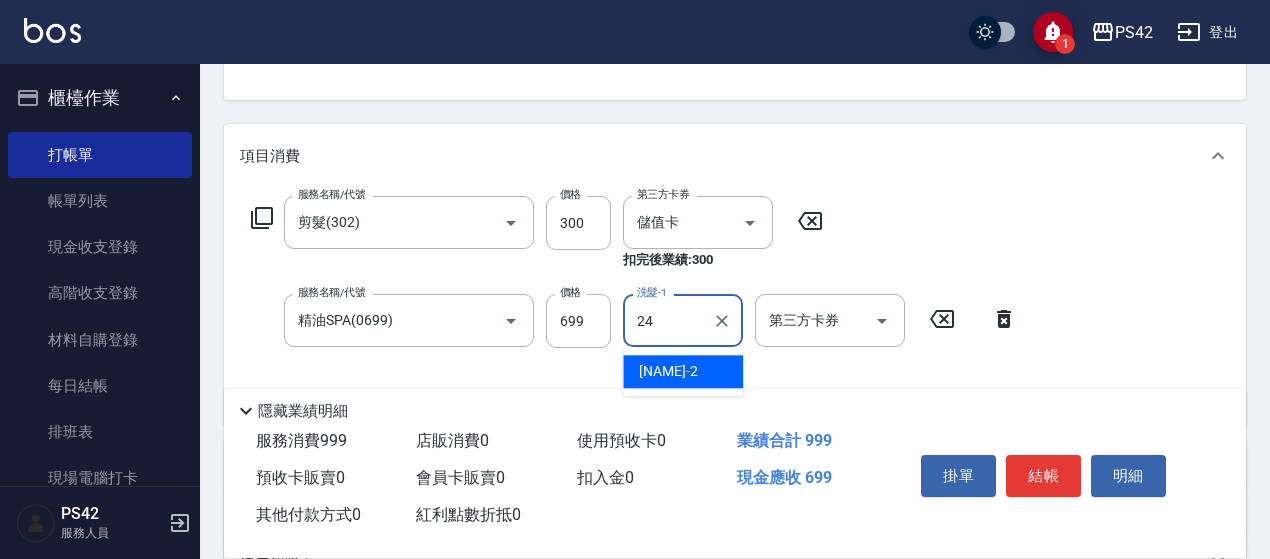 type on "[NAME]-24" 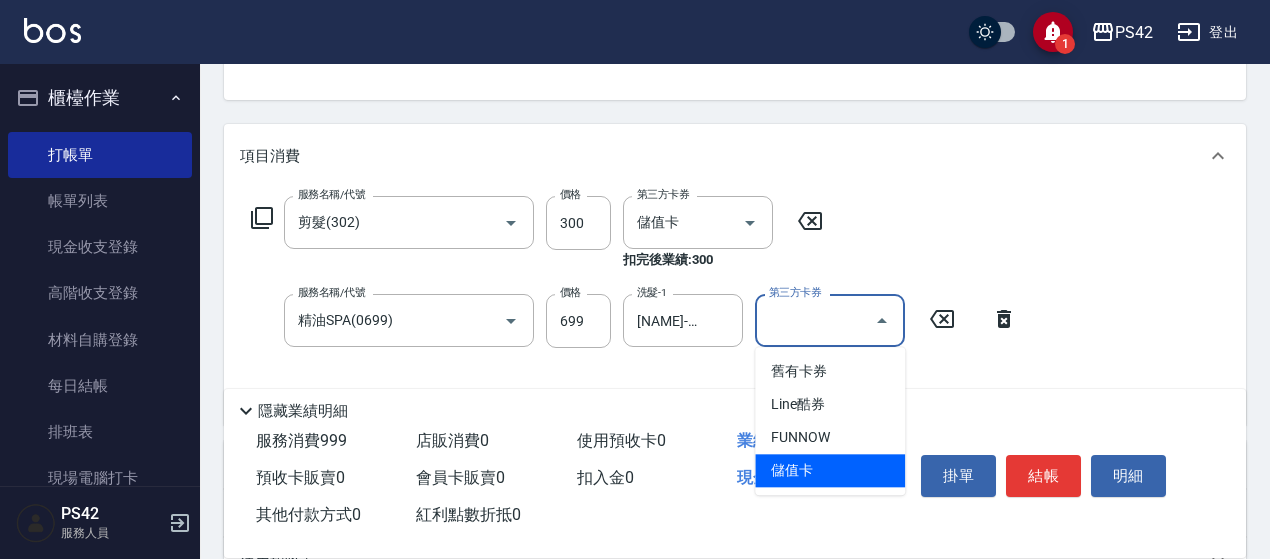 type on "儲值卡" 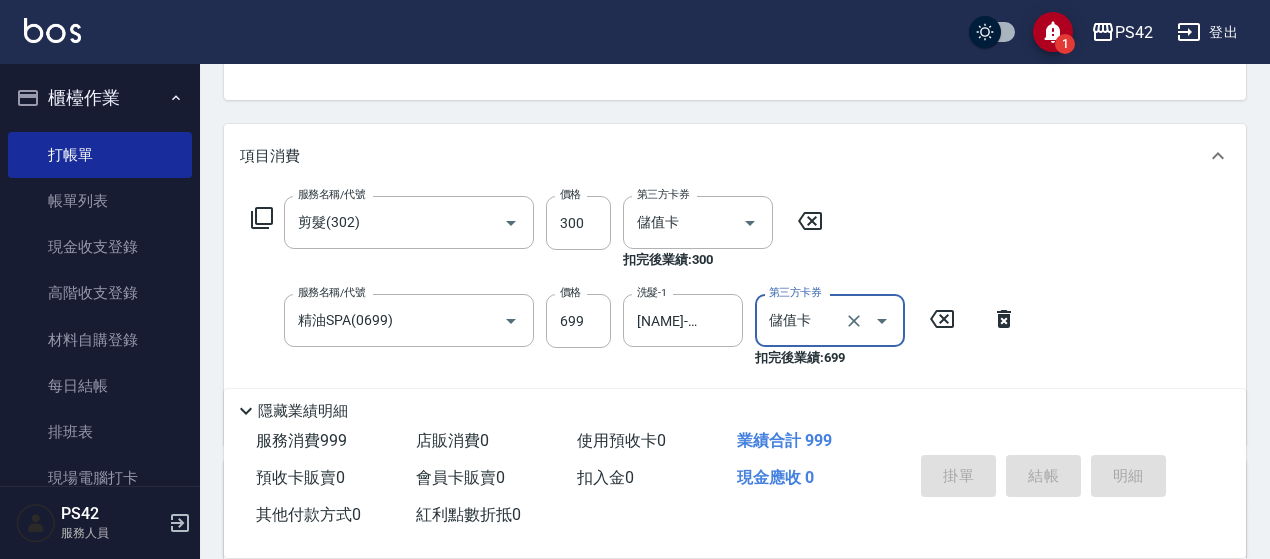 type on "[DATE] [TIME]" 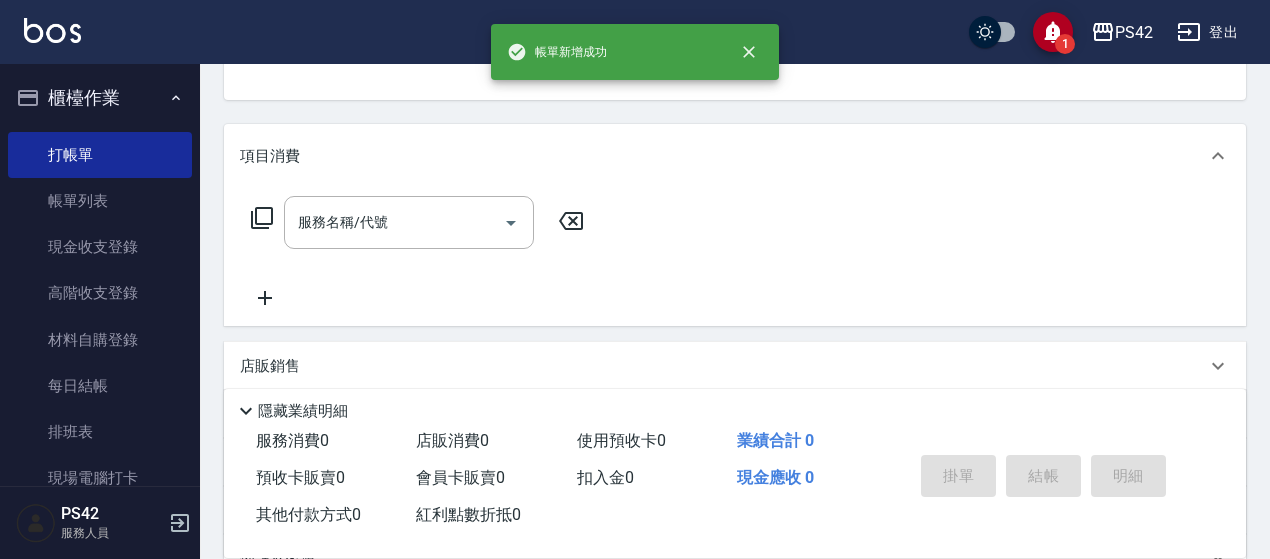 scroll, scrollTop: 194, scrollLeft: 0, axis: vertical 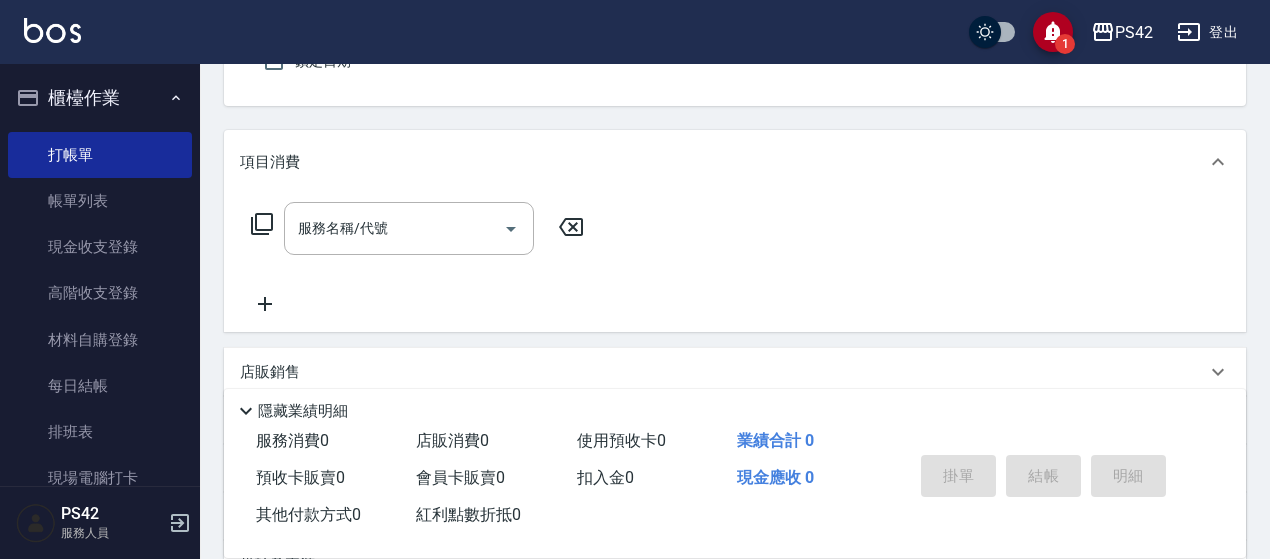 type on "無名字/0/null" 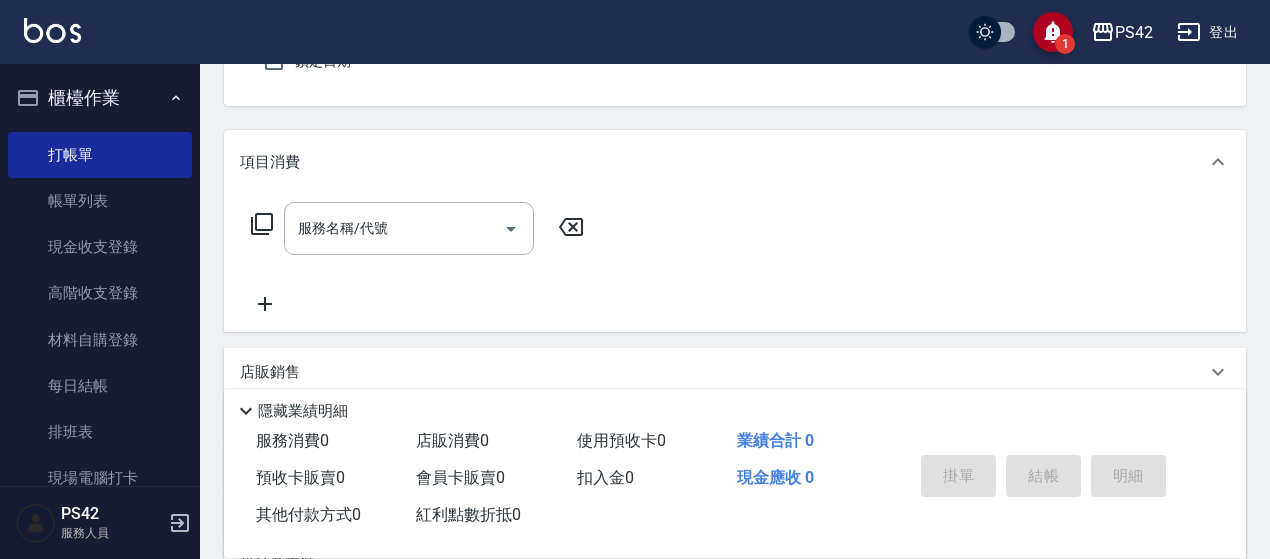 type on "85" 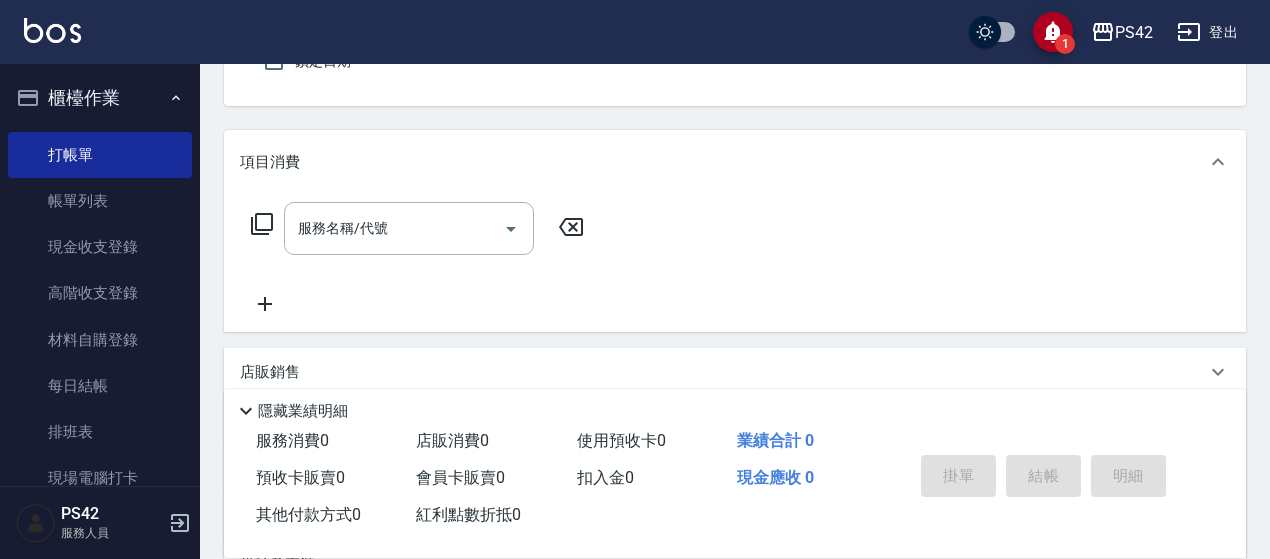 click on "指定" at bounding box center (1033, 10) 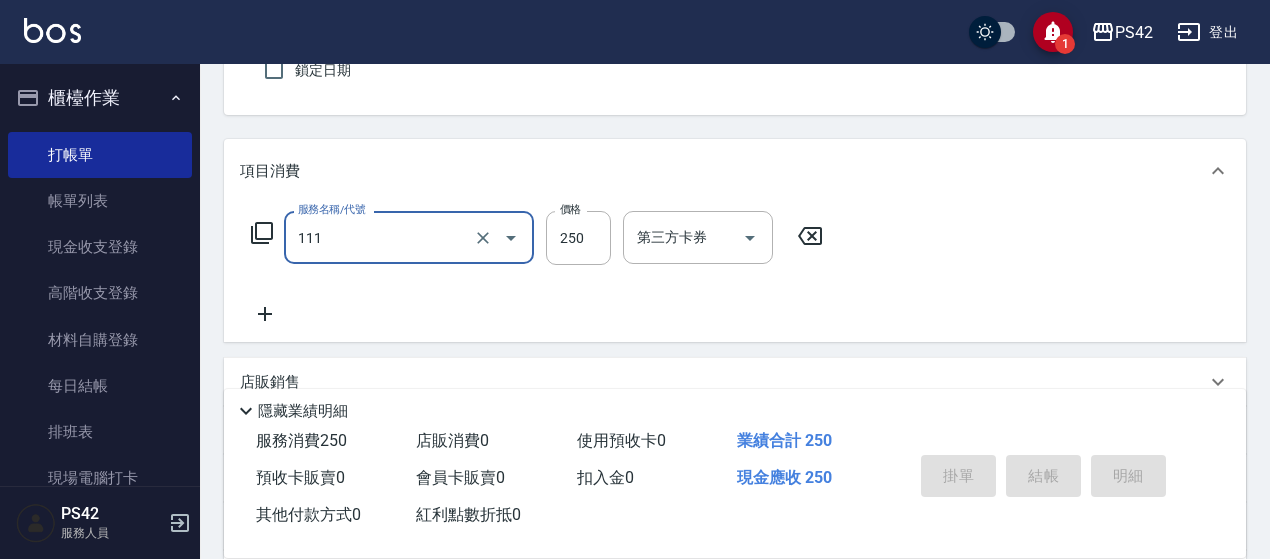 type on "200(111)" 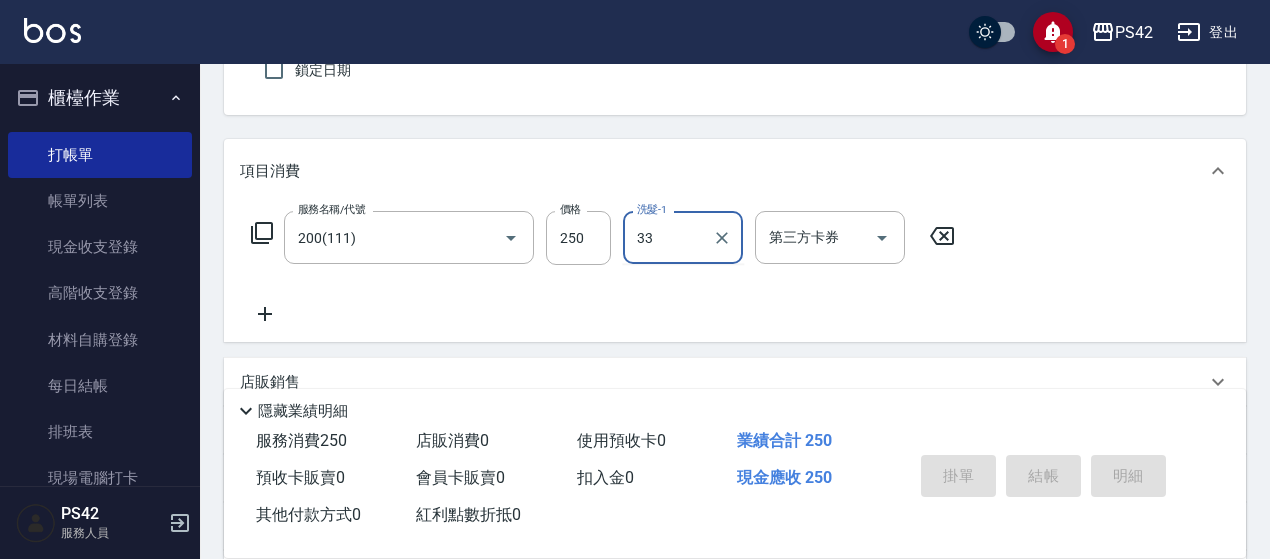 type on "[NAME]-33" 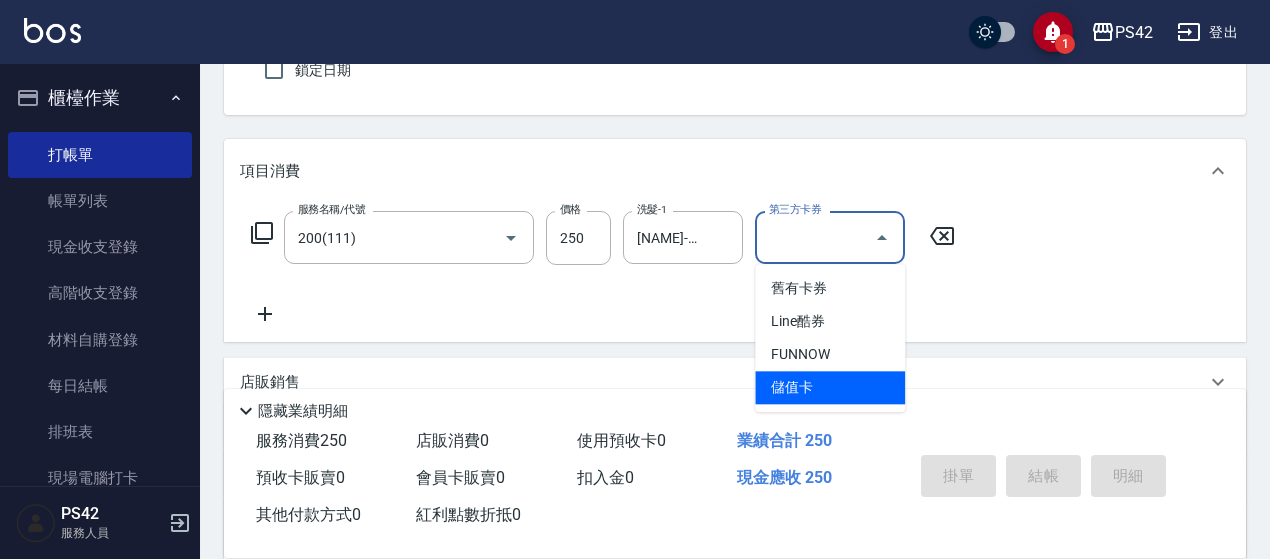 type on "儲值卡" 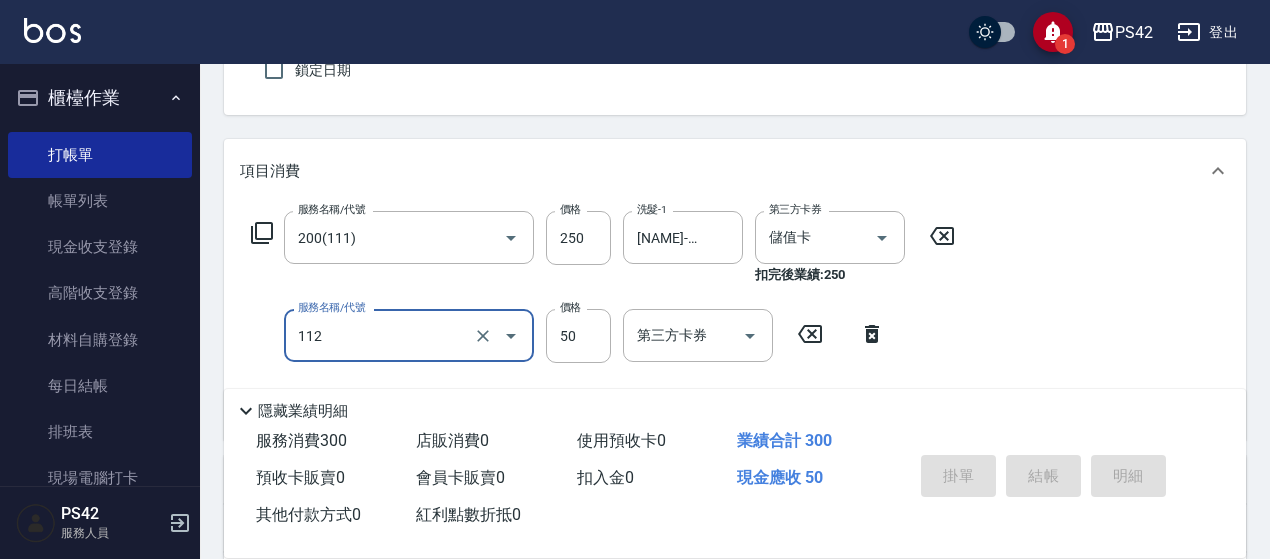 type on "精油50(112)" 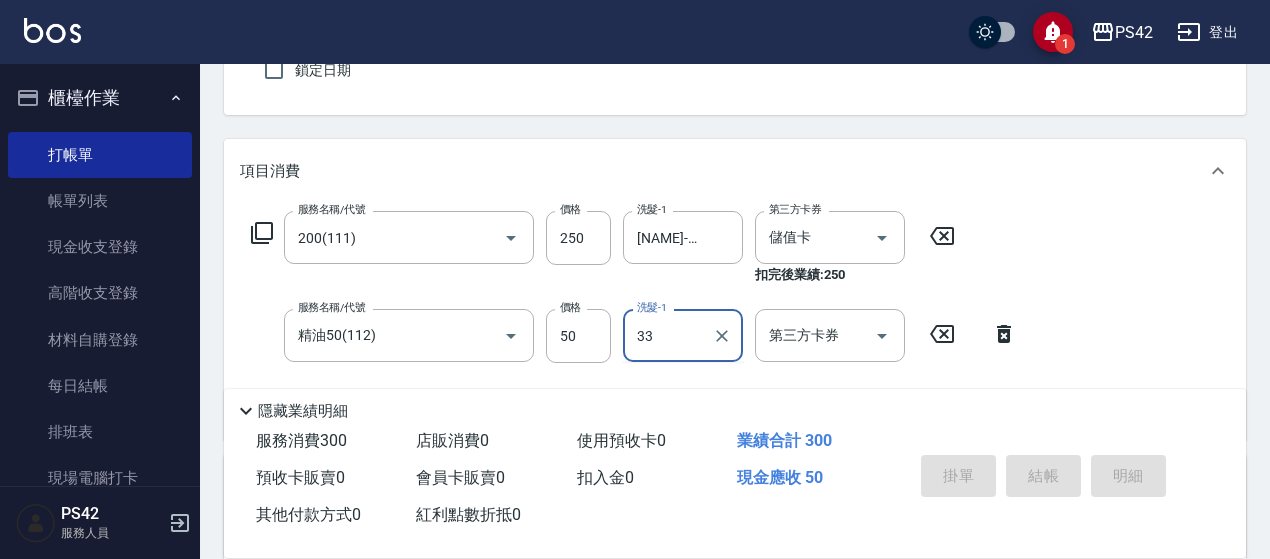 type on "[NAME]-33" 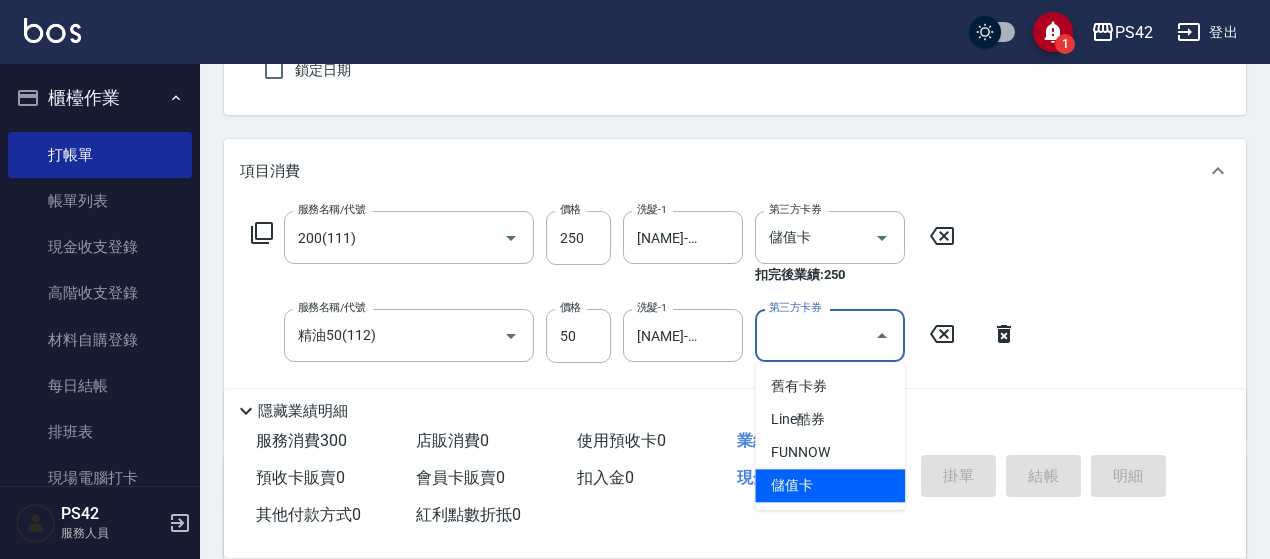 type on "儲值卡" 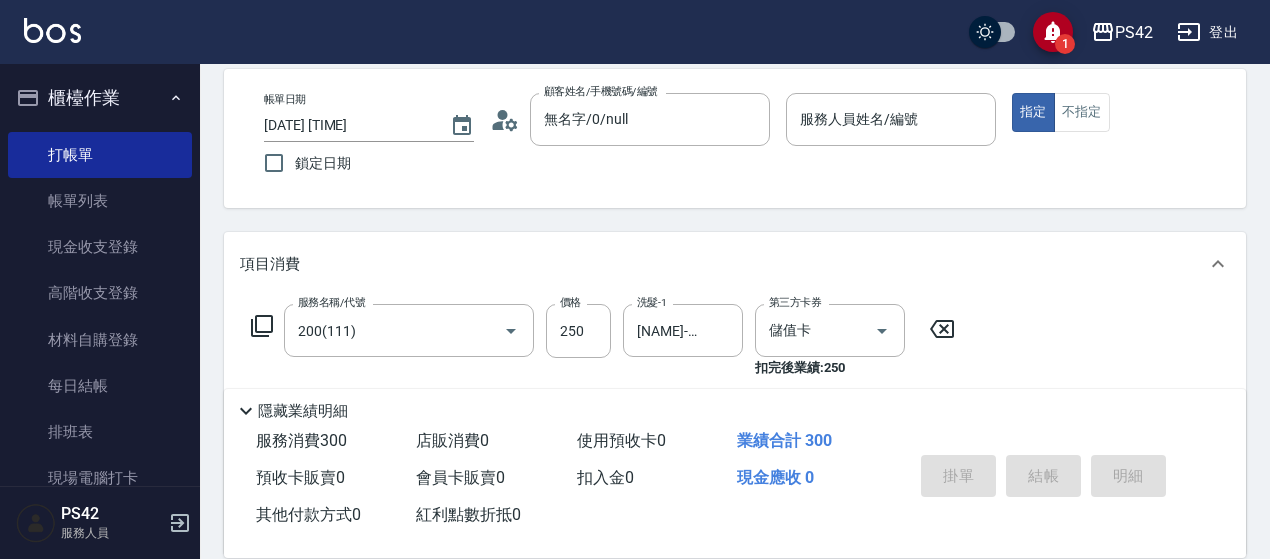 scroll, scrollTop: 0, scrollLeft: 0, axis: both 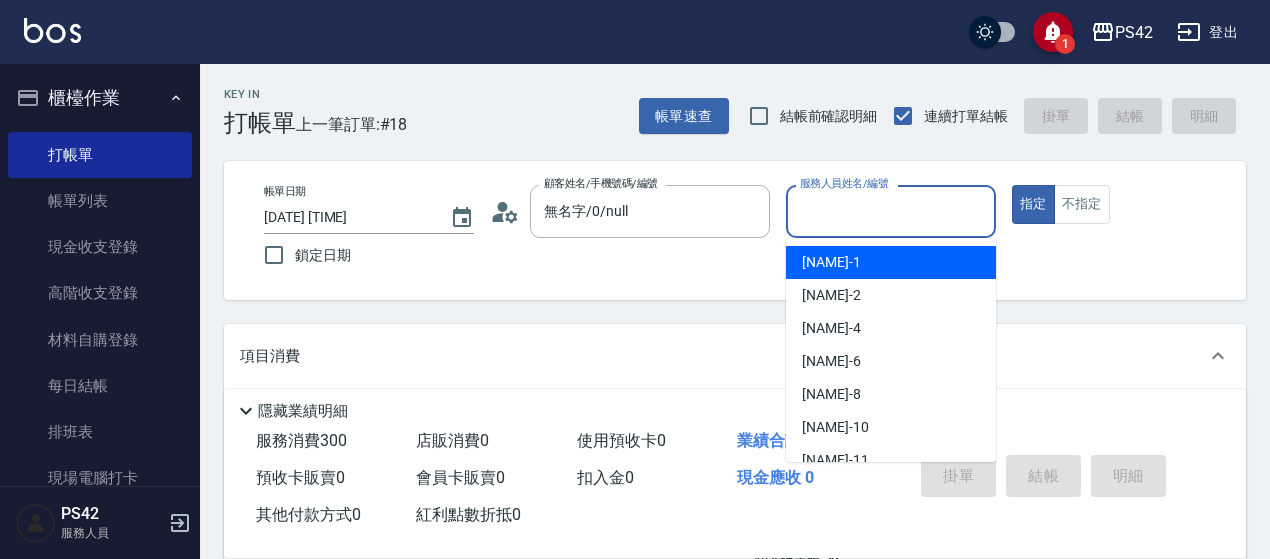 click on "服務人員姓名/編號 服務人員姓名/編號" at bounding box center [891, 211] 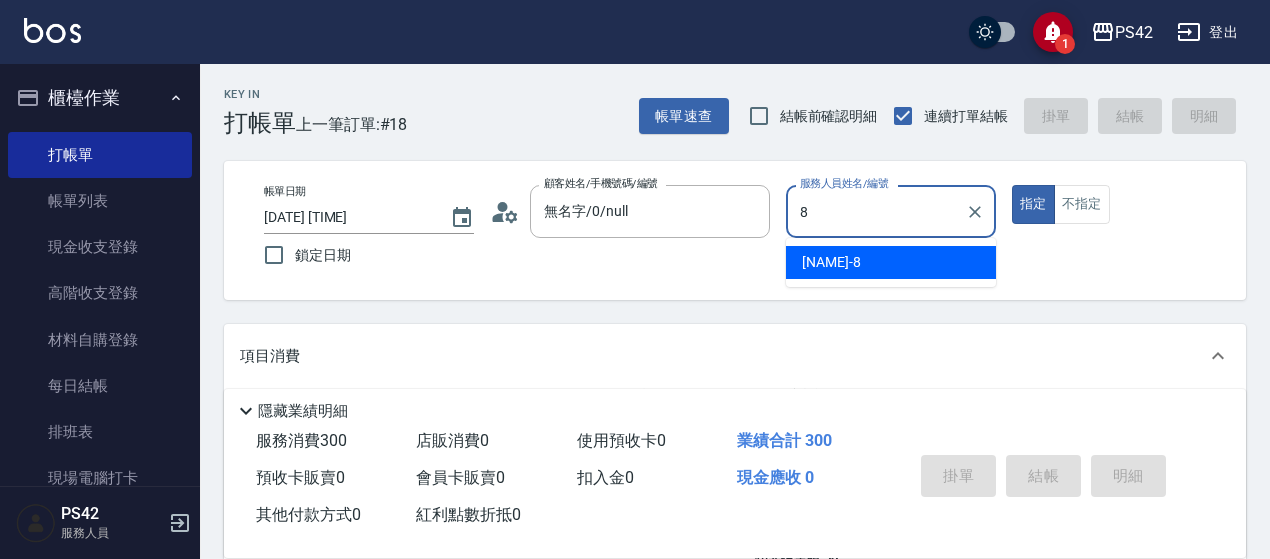 type on "[NAME]-8" 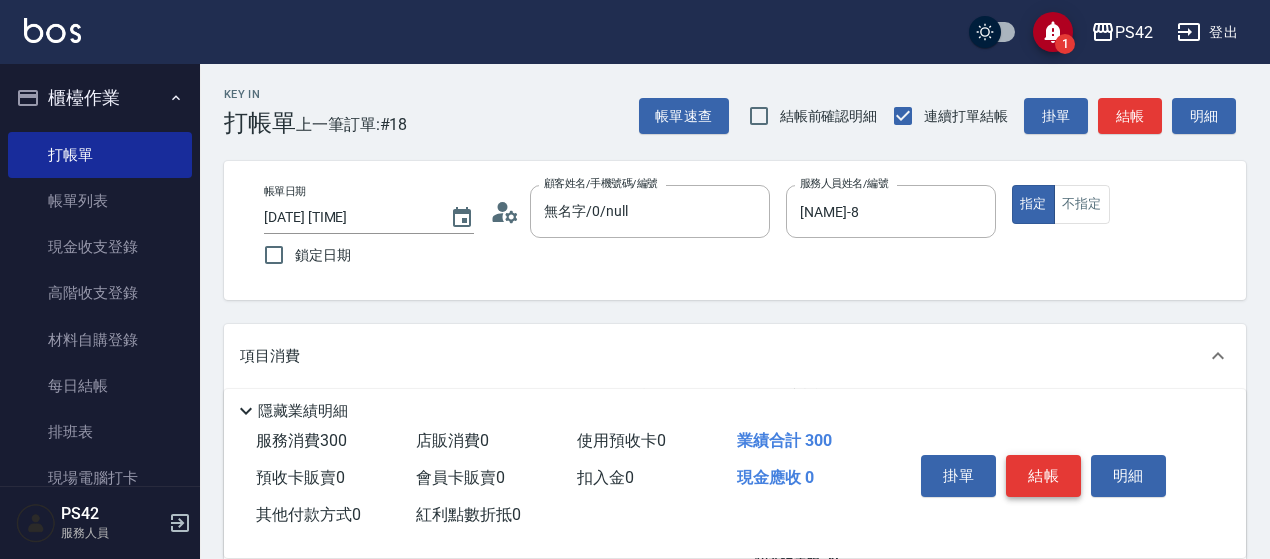 click on "結帳" at bounding box center [1043, 476] 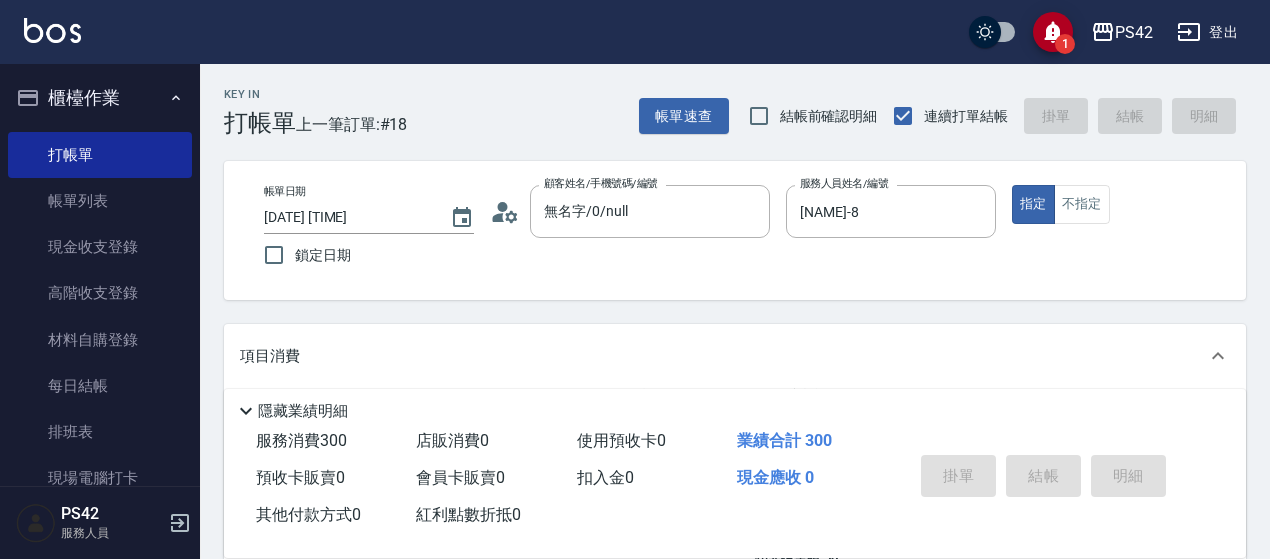 type 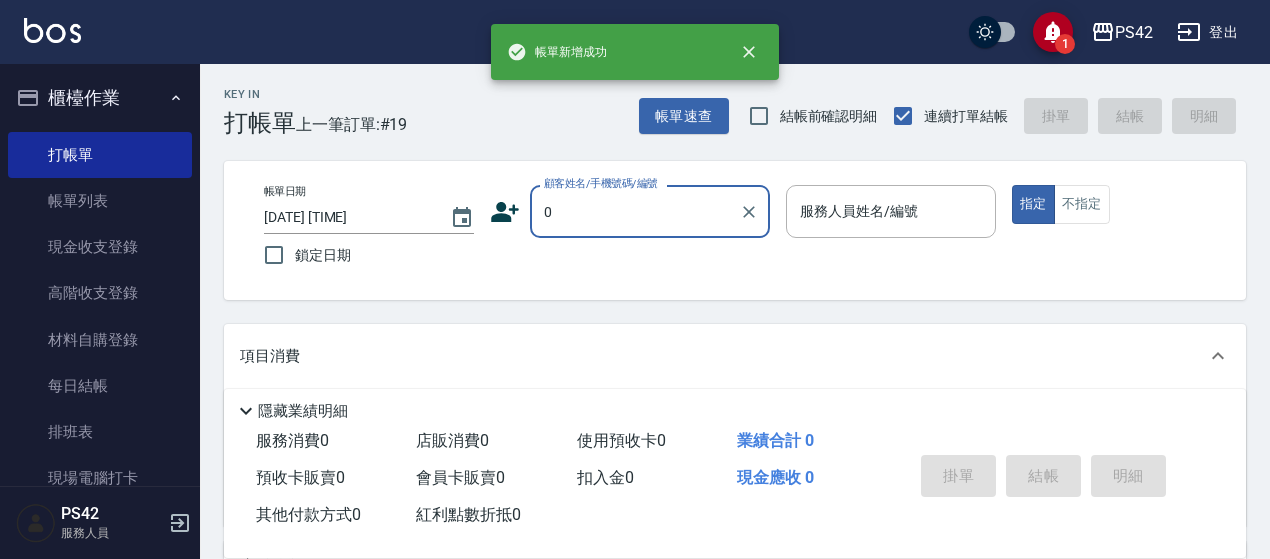 type on "無名字/0/null" 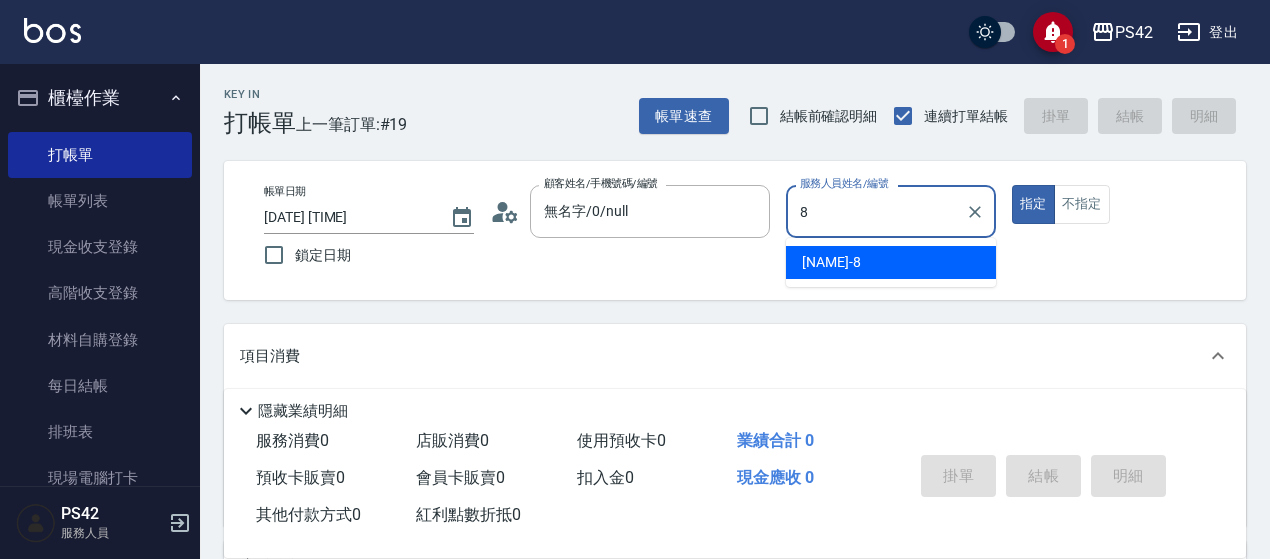 type on "[NAME]-8" 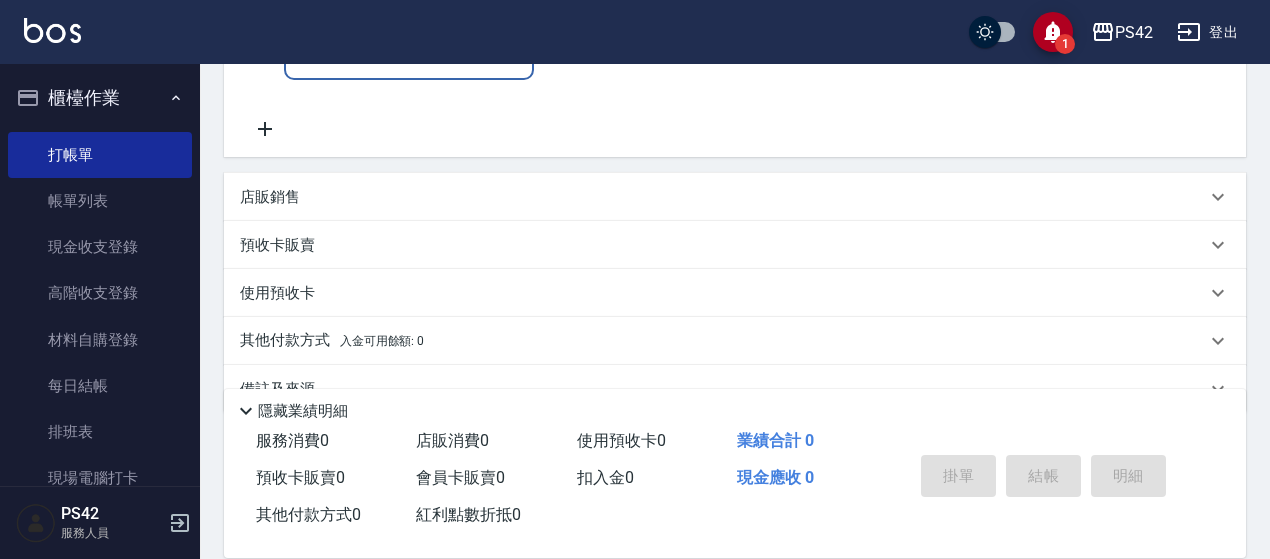 scroll, scrollTop: 400, scrollLeft: 0, axis: vertical 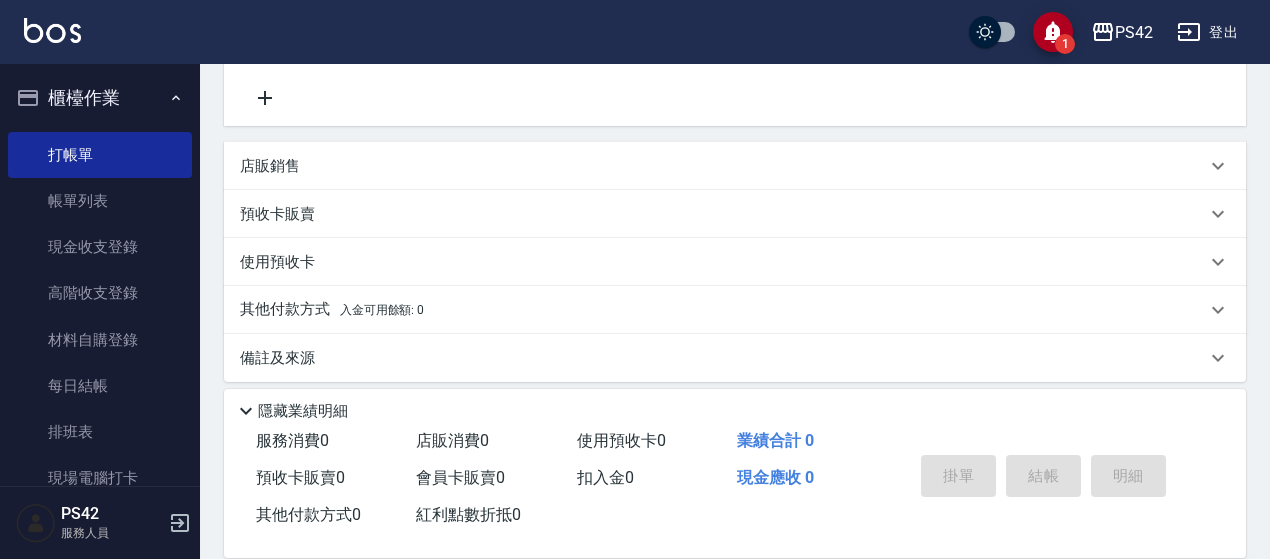 click on "店販銷售" at bounding box center (723, 166) 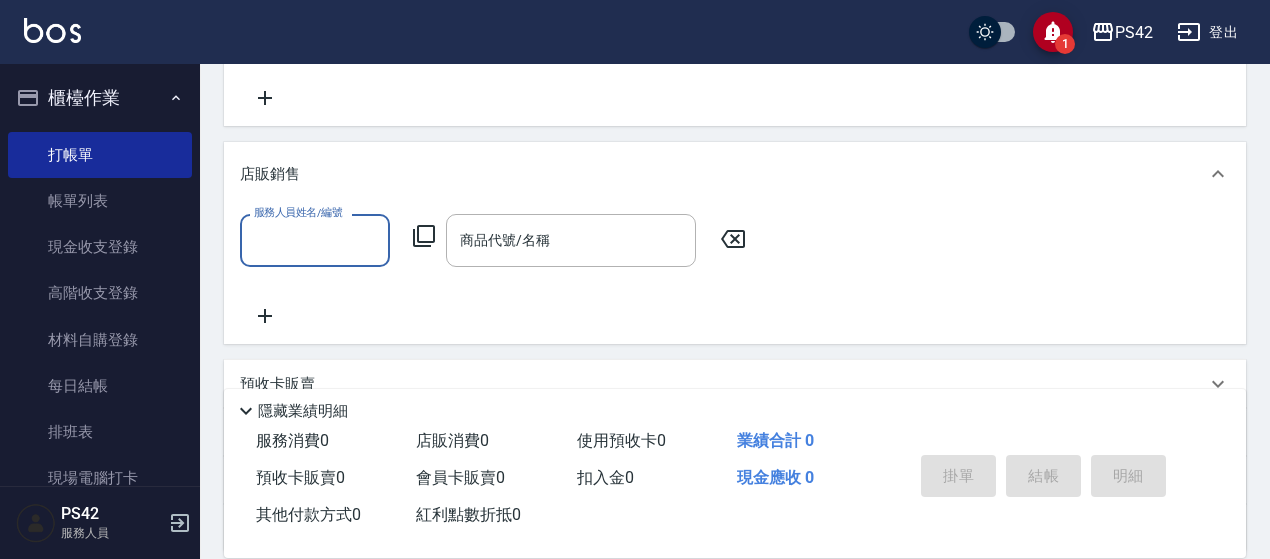 scroll, scrollTop: 0, scrollLeft: 0, axis: both 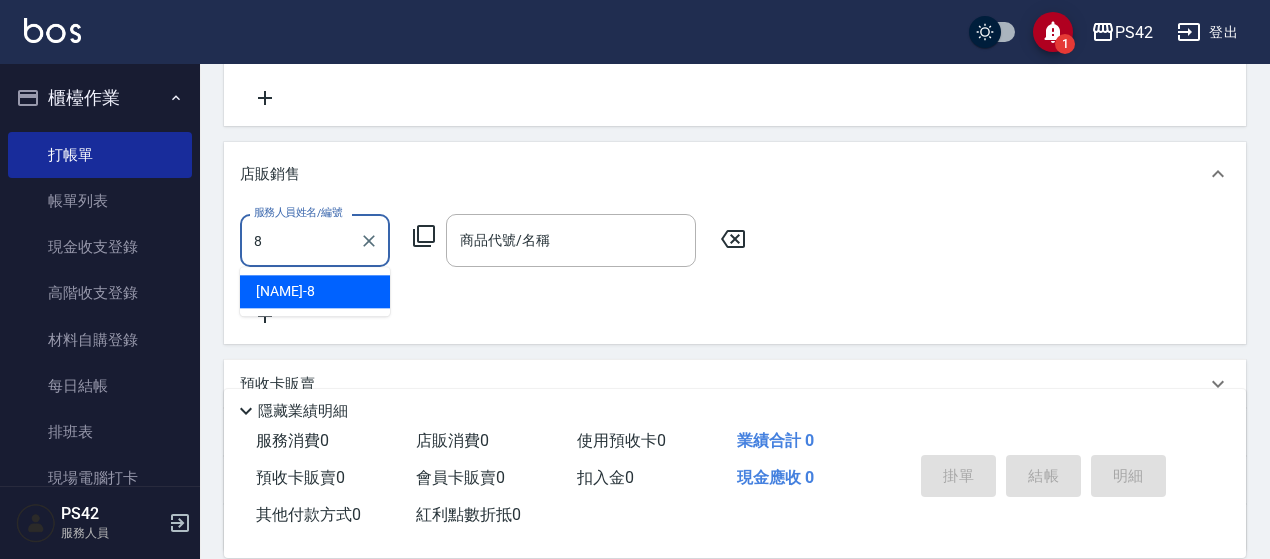 type on "[NAME]-8" 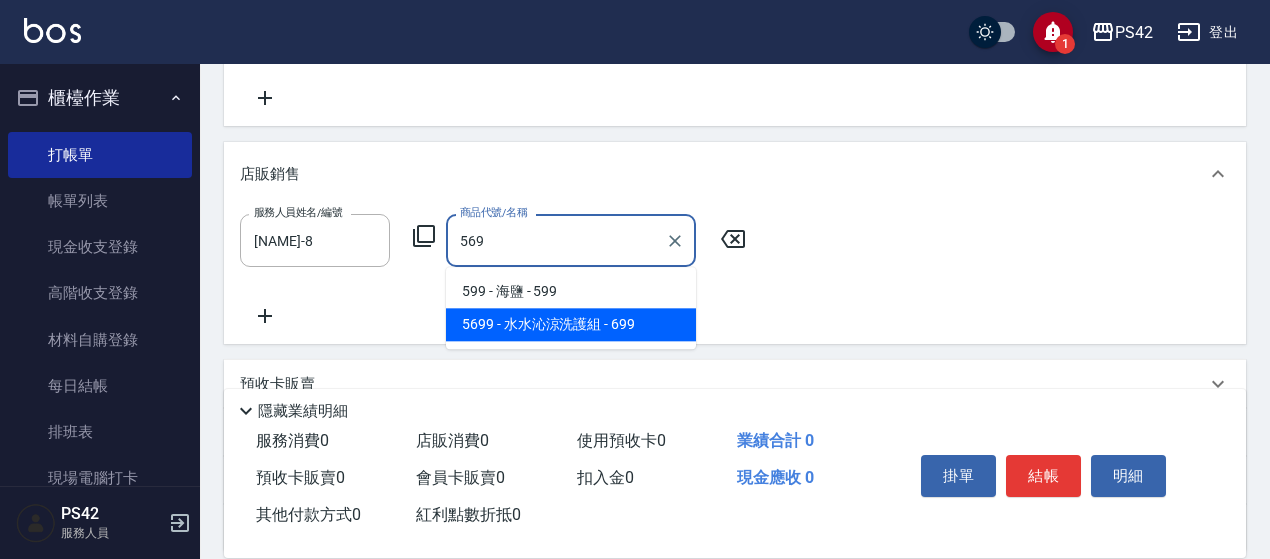 type on "水水沁涼洗護組" 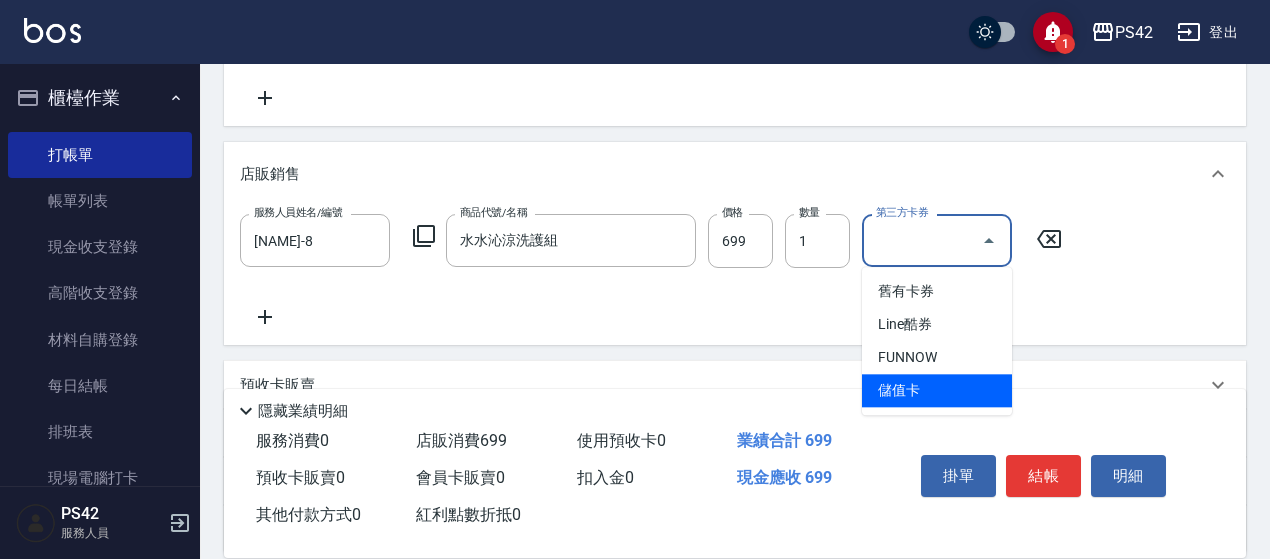 type on "儲值卡" 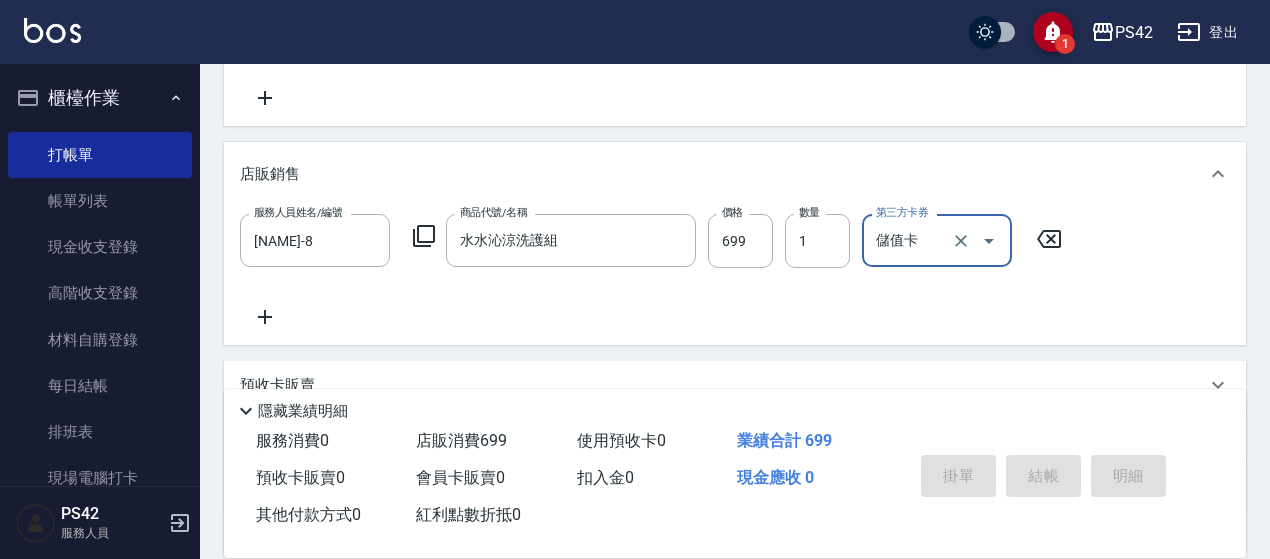 type 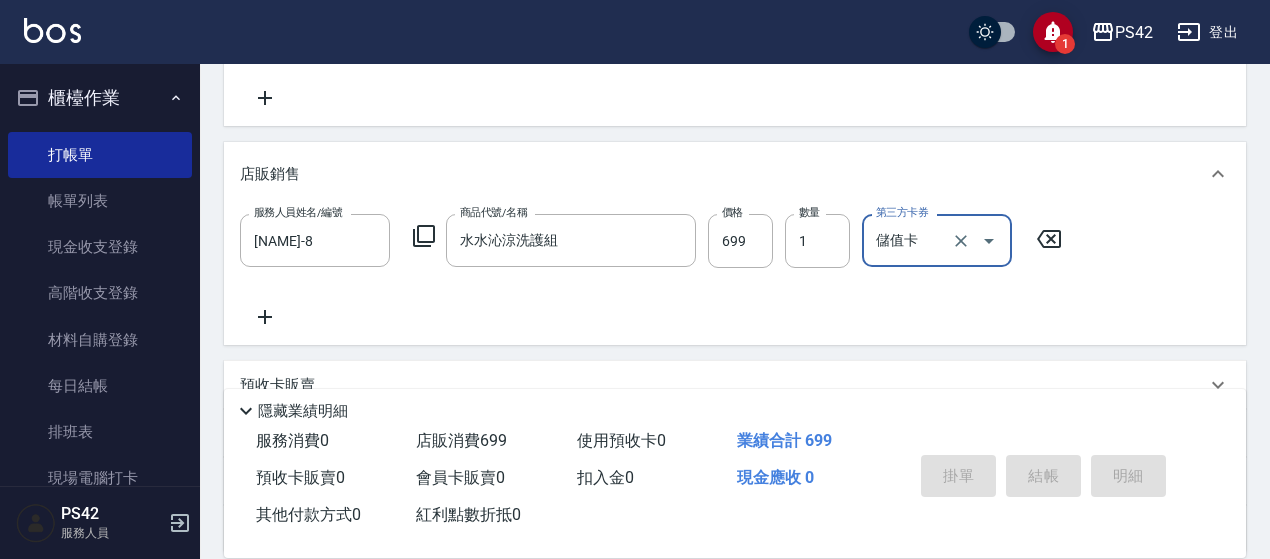 type 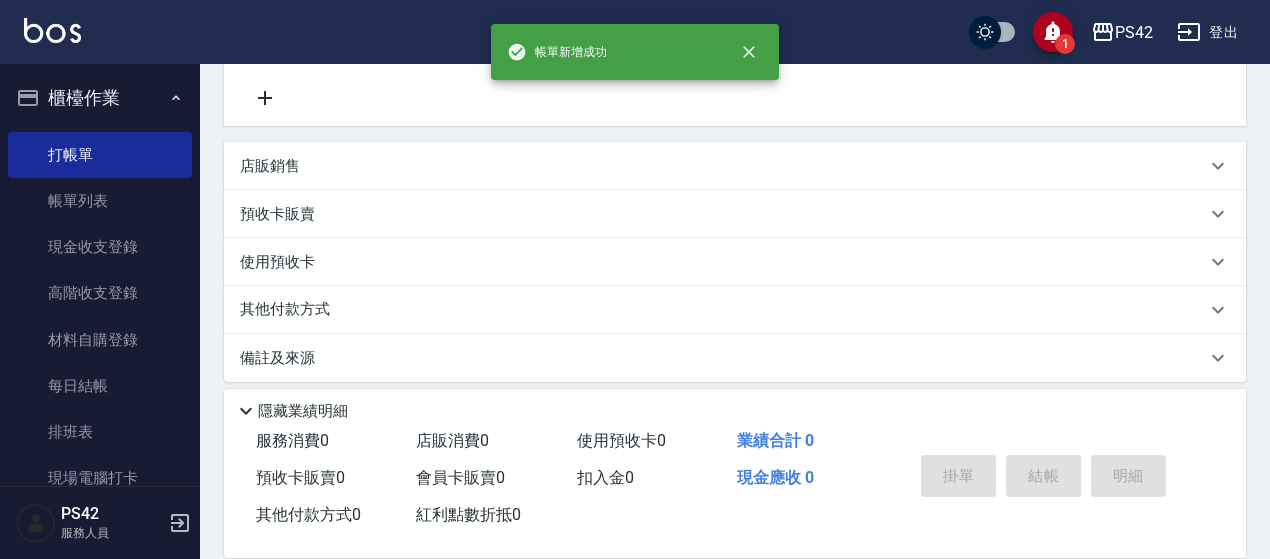scroll, scrollTop: 0, scrollLeft: 0, axis: both 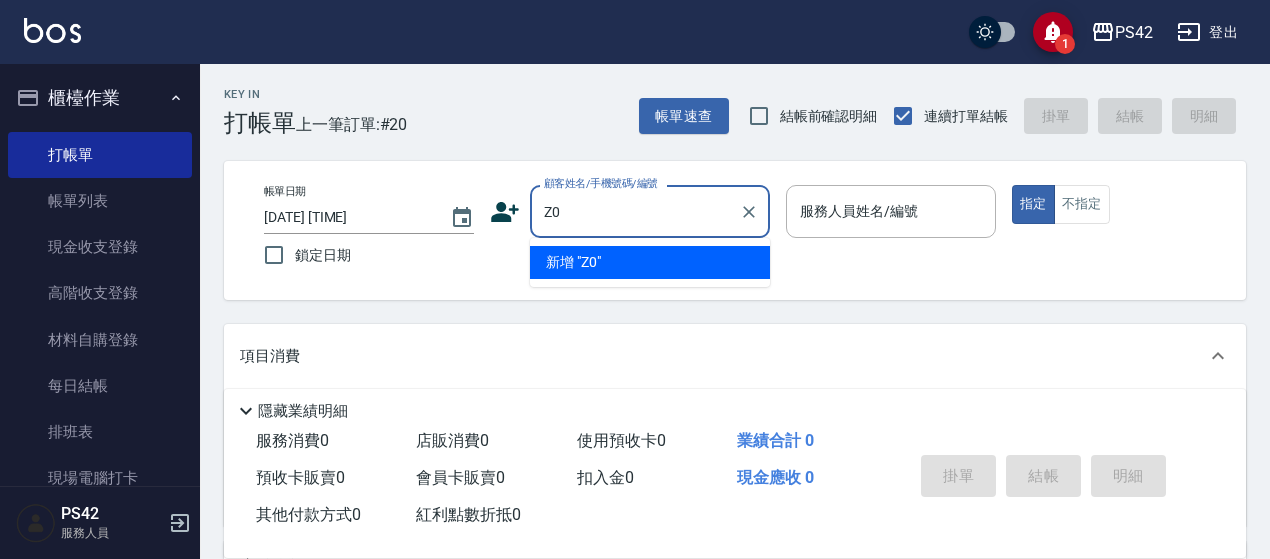 type on "Z0" 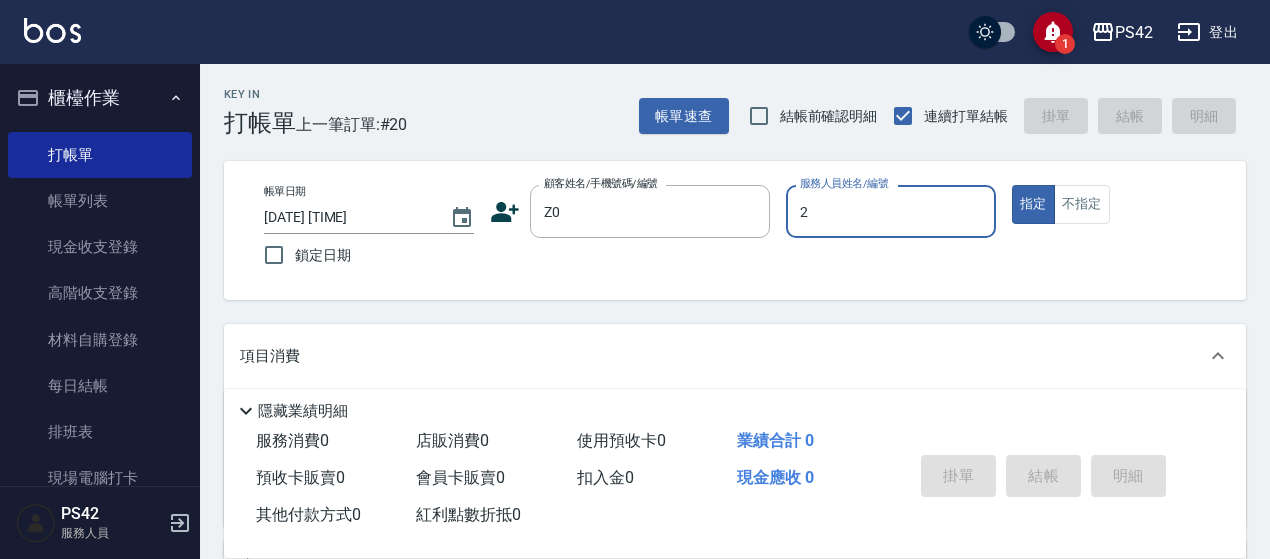 type on "[NAME]-2" 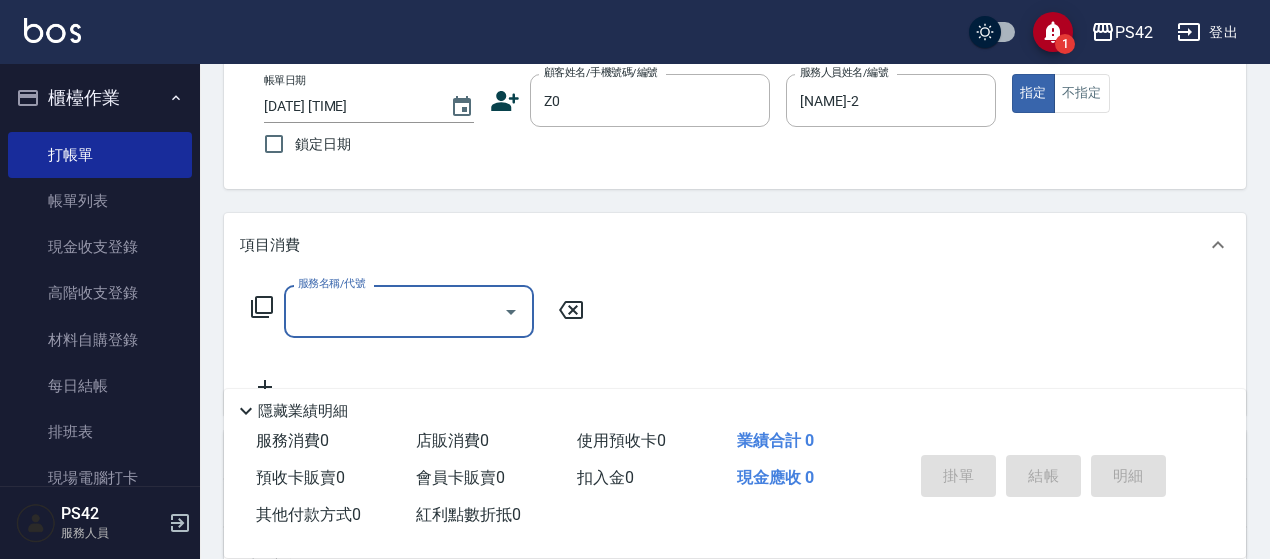 scroll, scrollTop: 200, scrollLeft: 0, axis: vertical 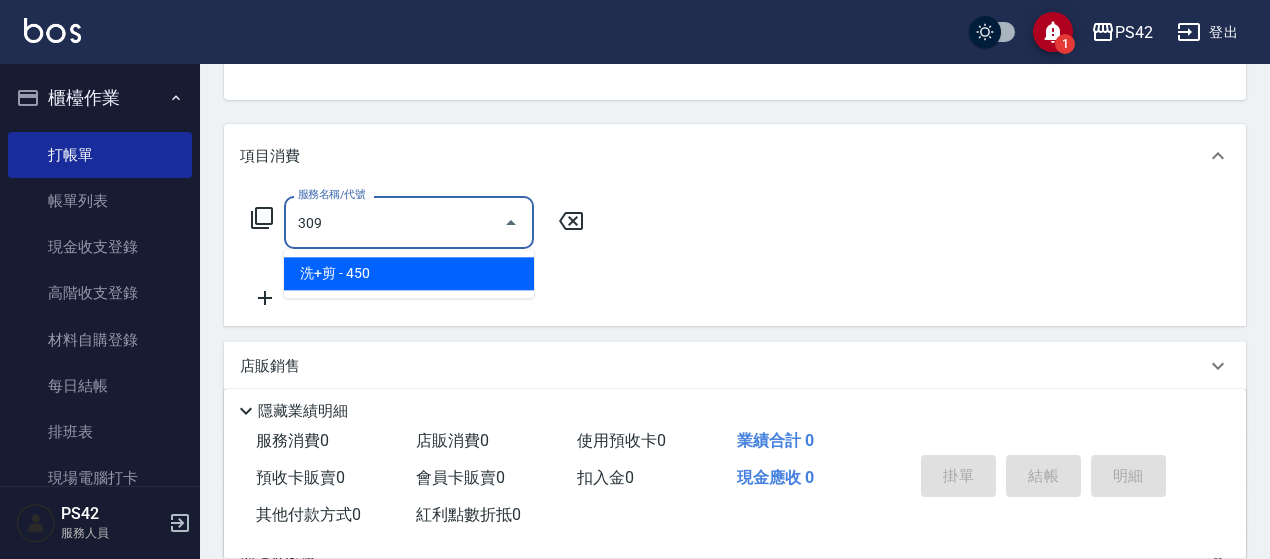 type on "洗+剪(309)" 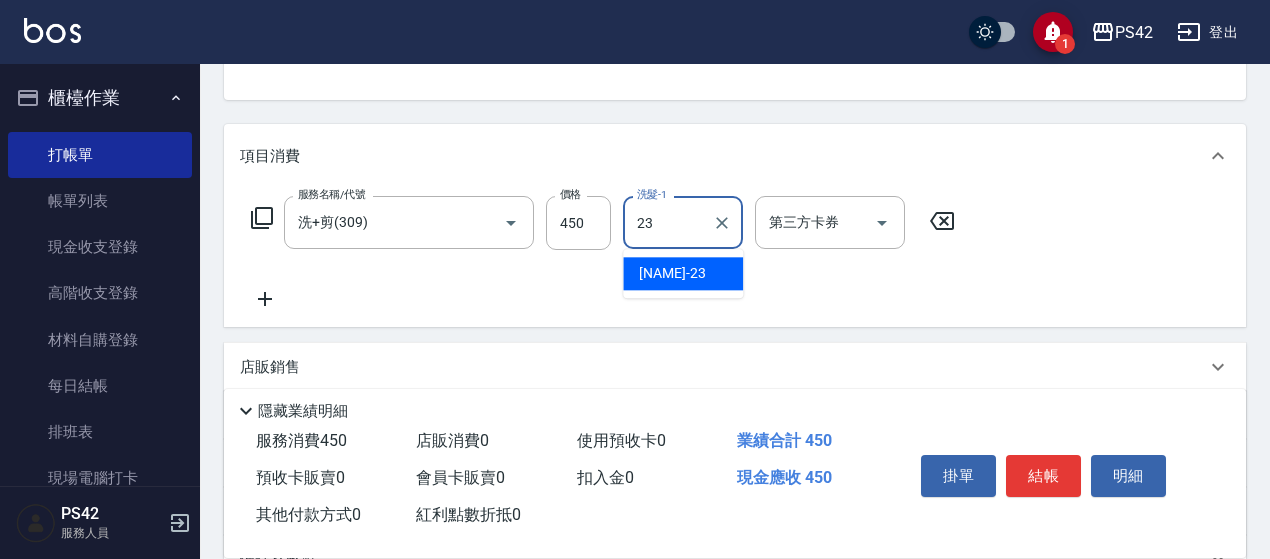 type on "[NAME]-23" 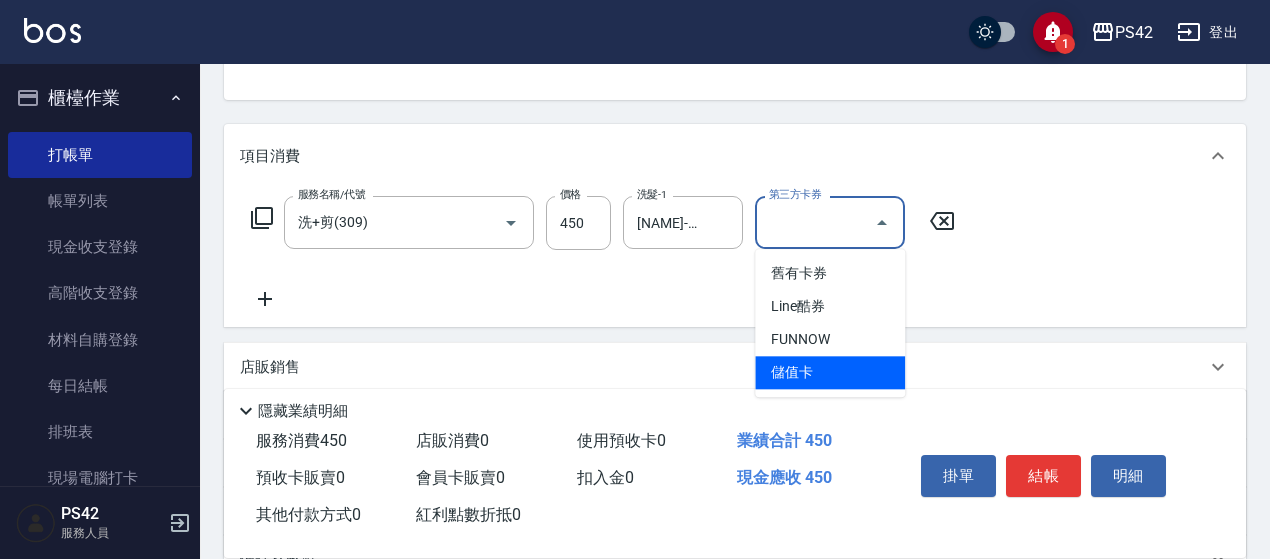 type on "儲值卡" 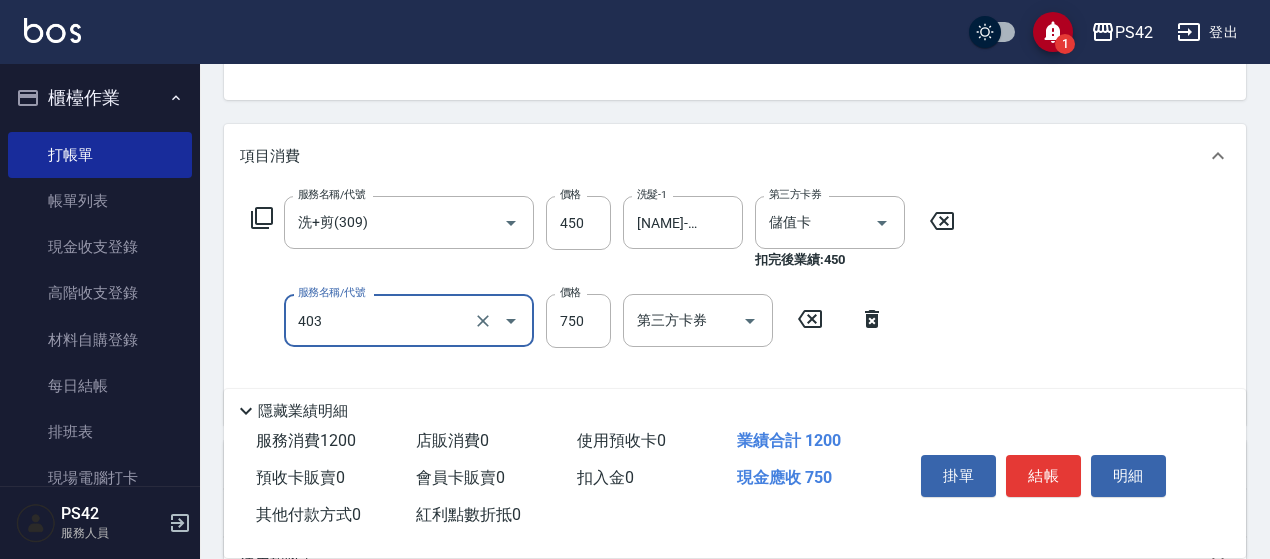 type on "750護(403)" 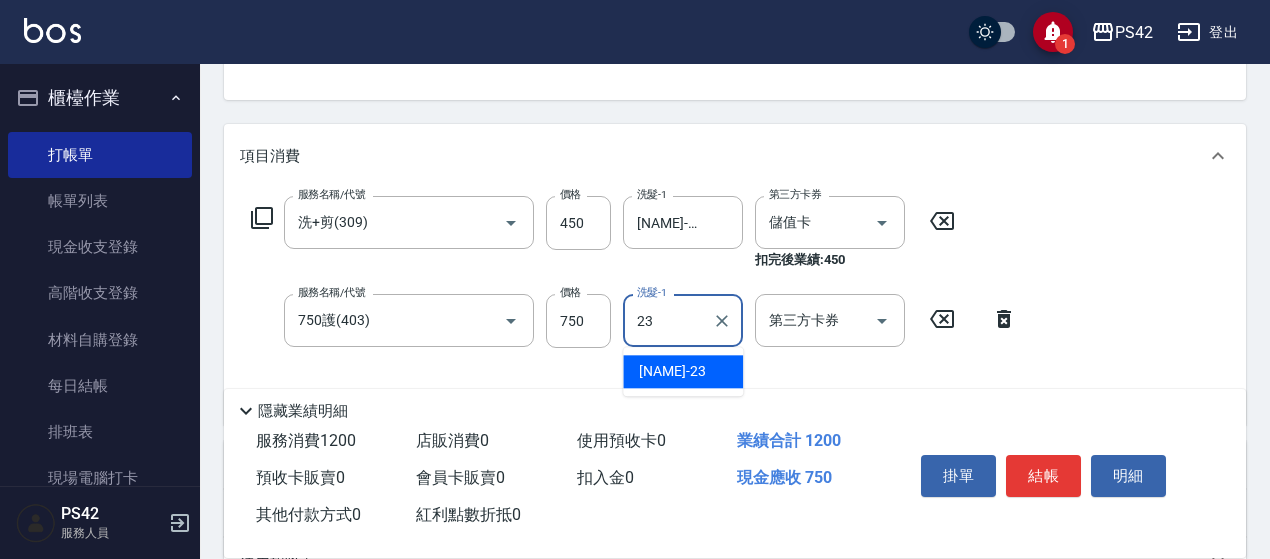 type on "[NAME]-23" 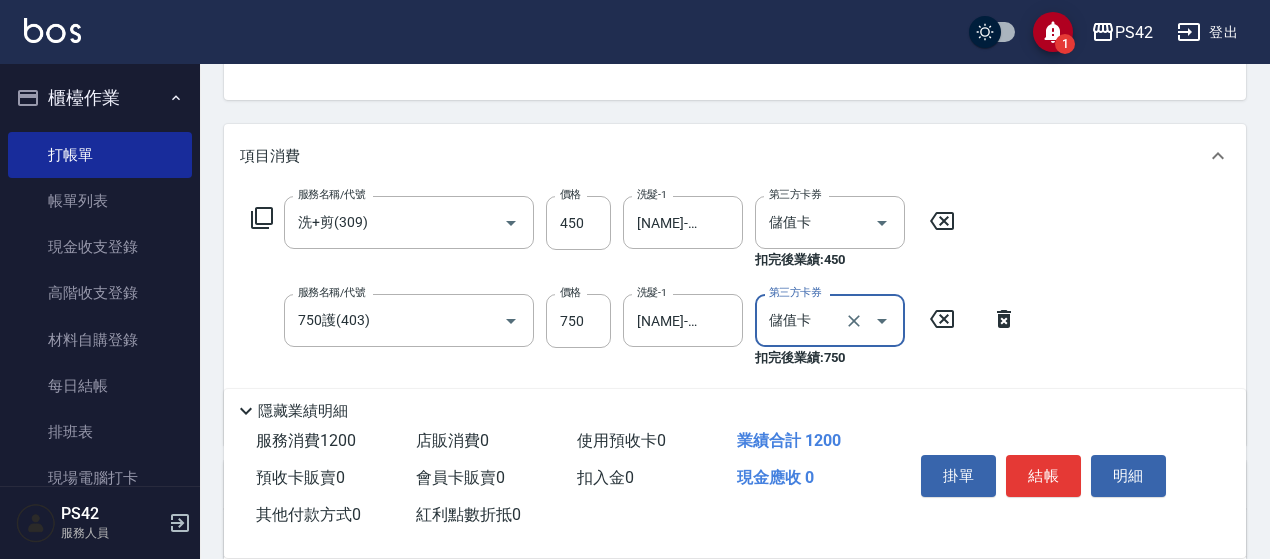 type on "儲值卡" 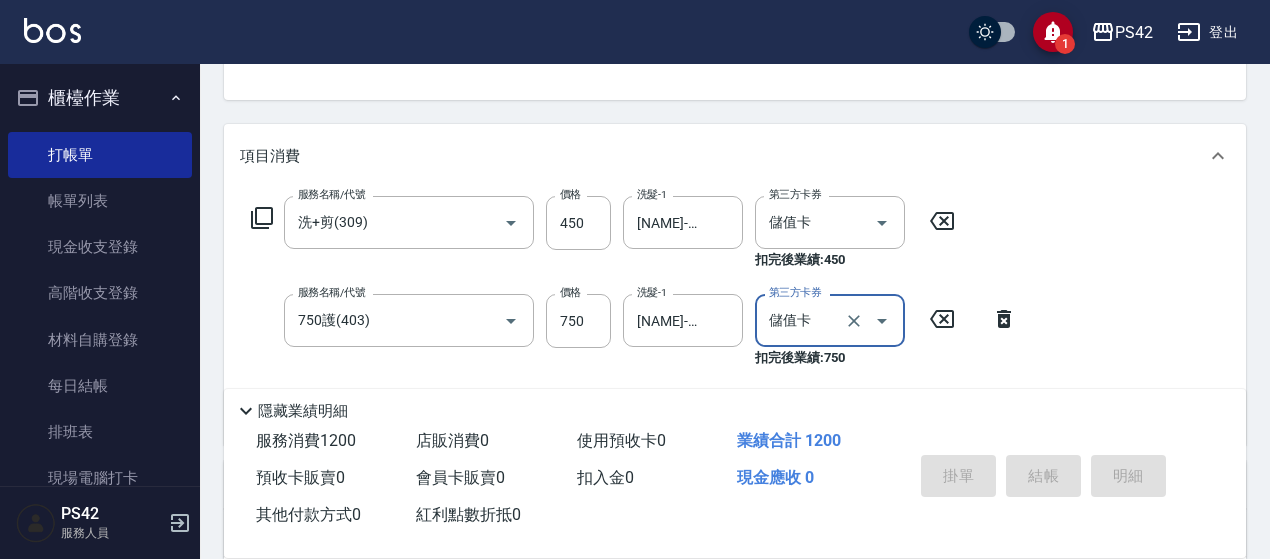 type on "[DATE] [TIME]" 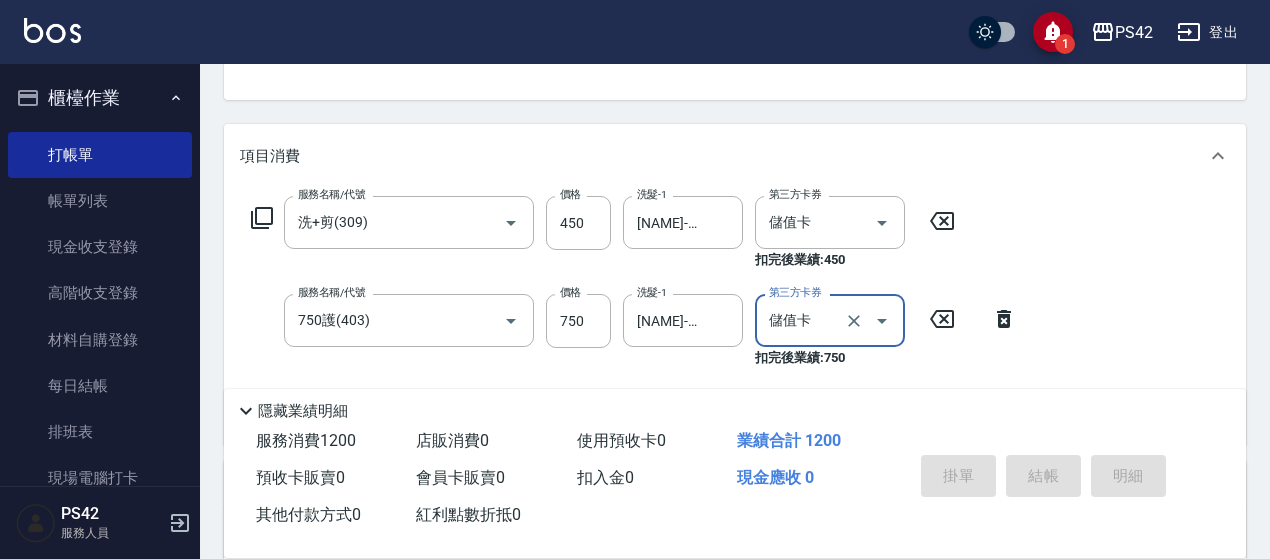 type 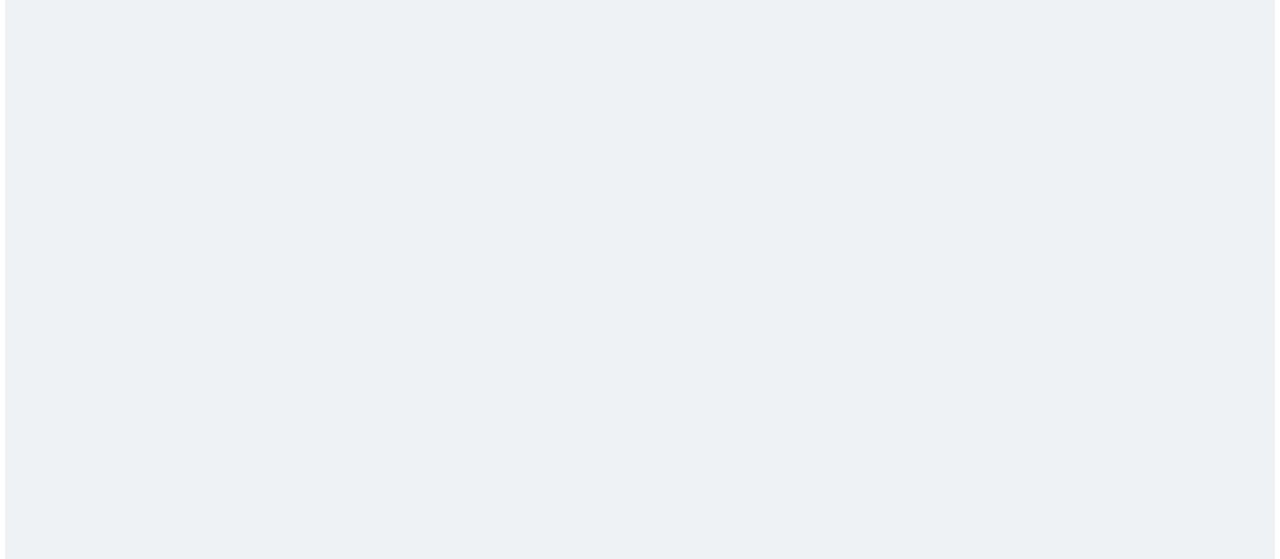 scroll, scrollTop: 0, scrollLeft: 0, axis: both 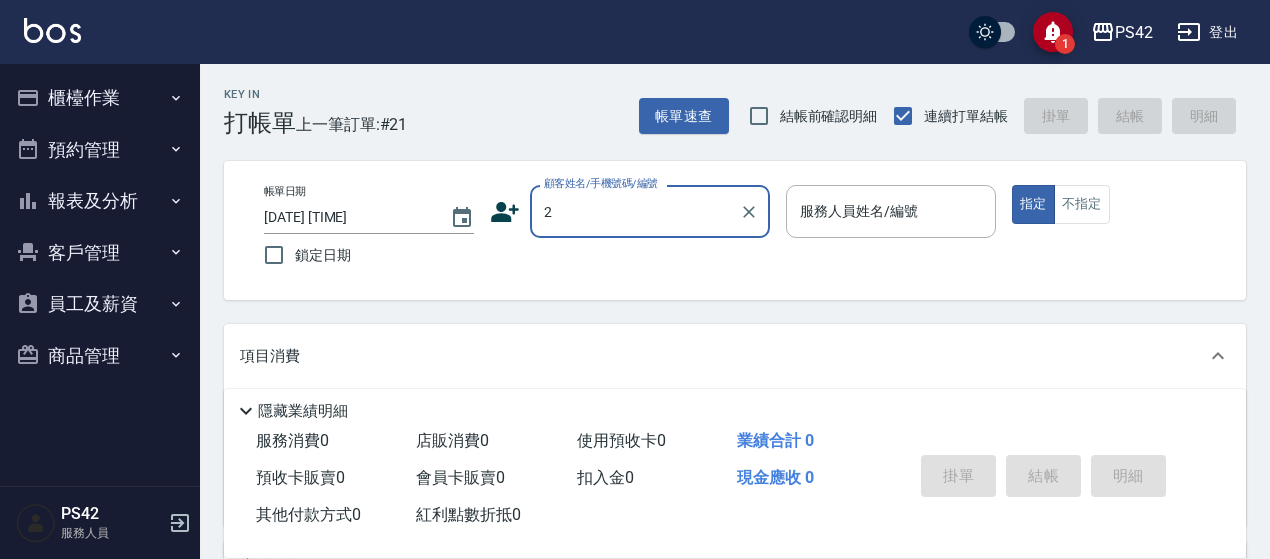 type on "/02/null" 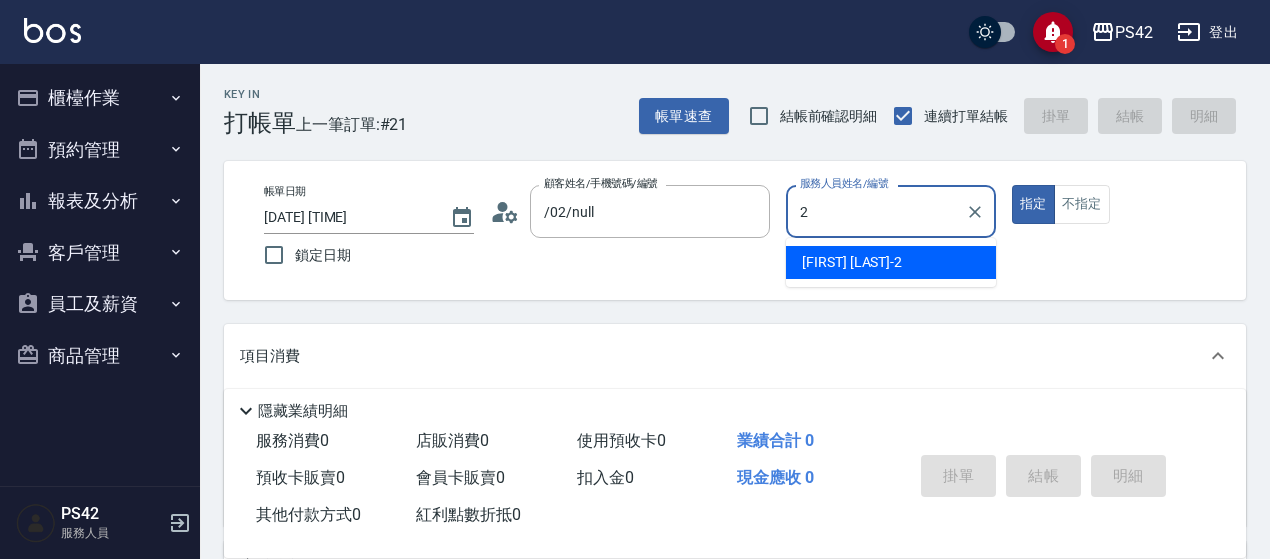type on "[FIRST] [LAST]-2" 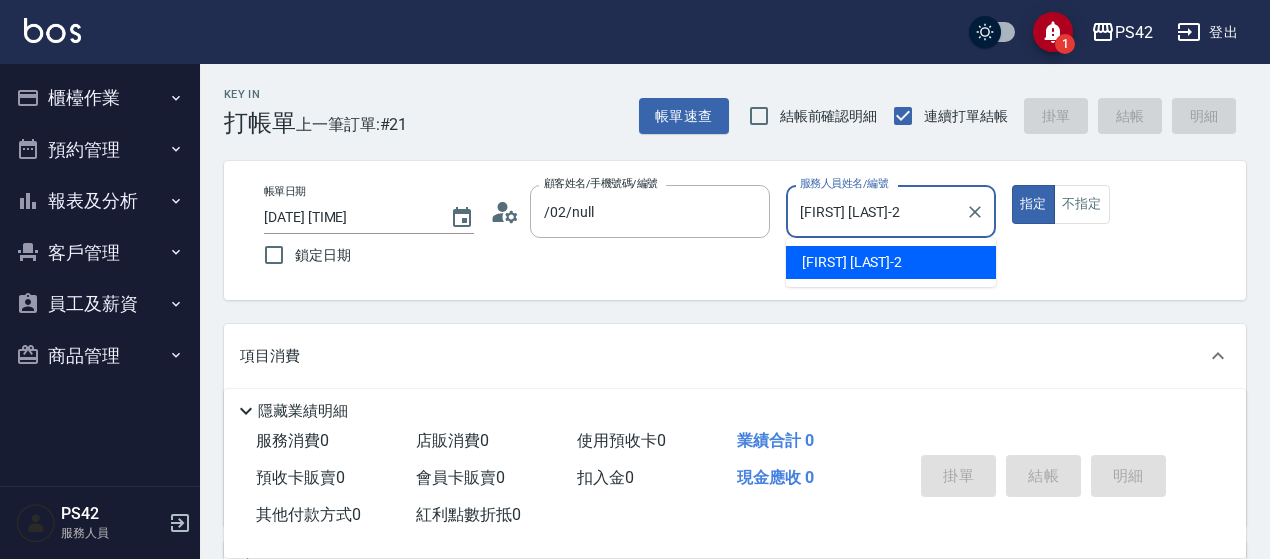 type on "true" 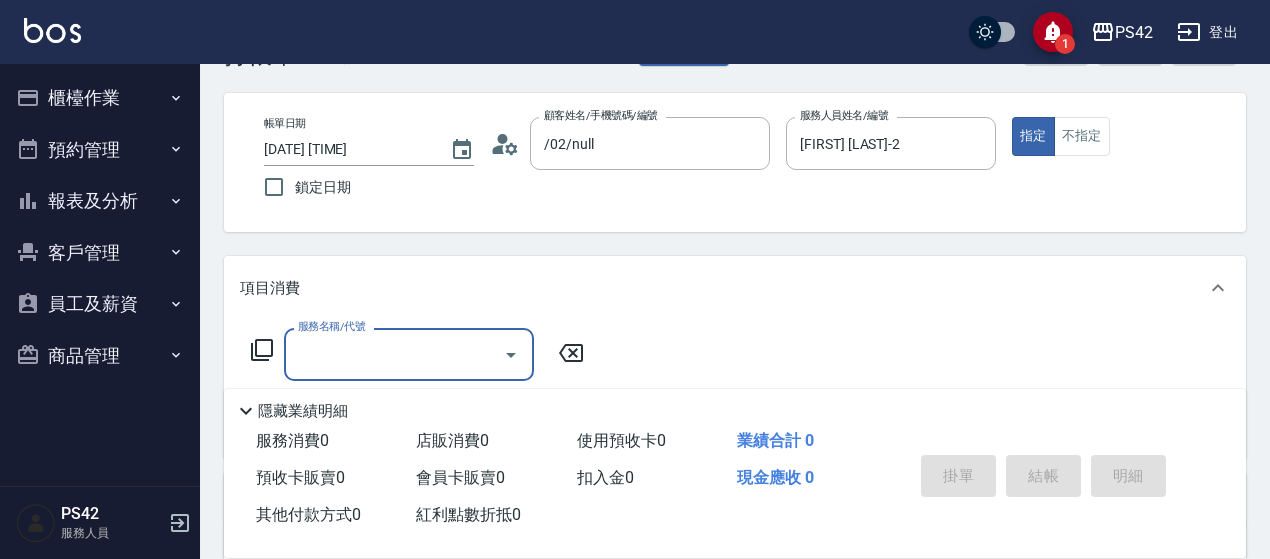 scroll, scrollTop: 100, scrollLeft: 0, axis: vertical 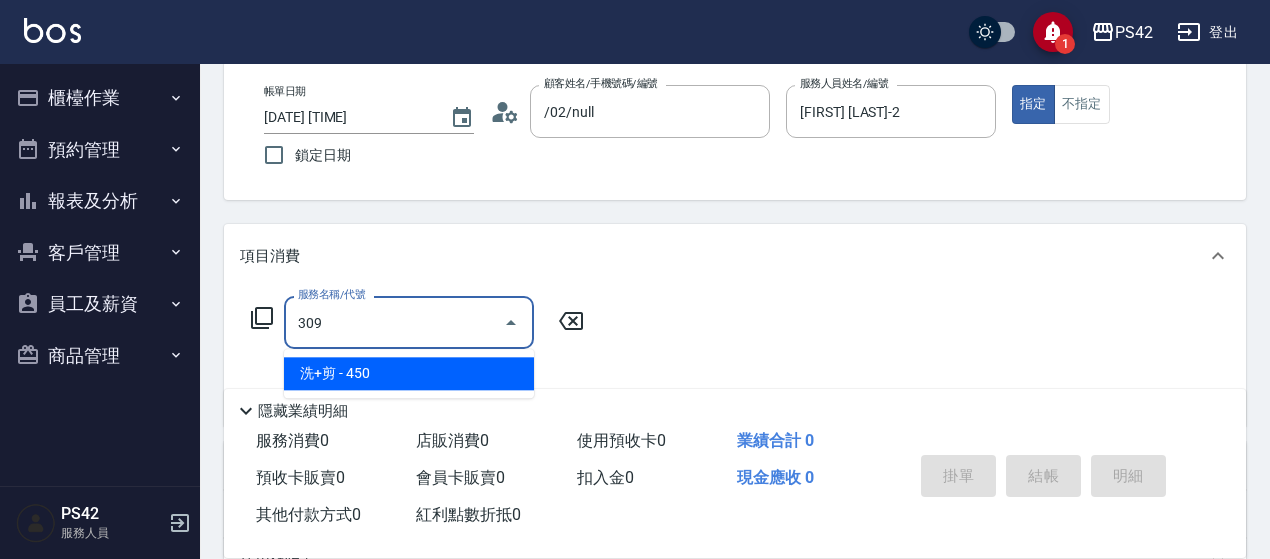 type on "洗+剪(309)" 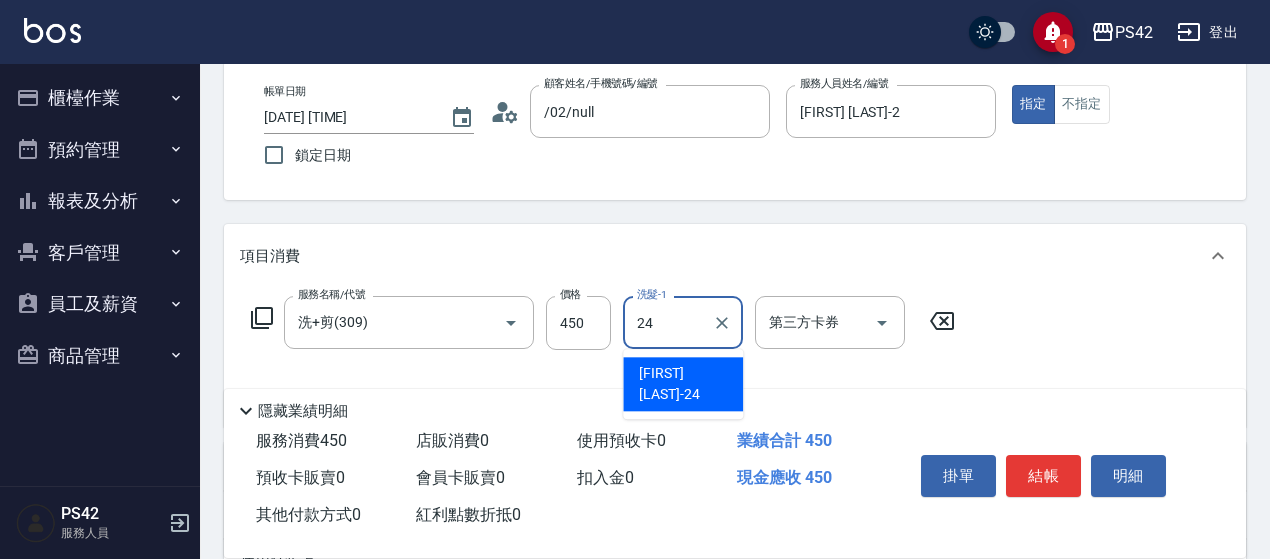 type on "[NAME]-24" 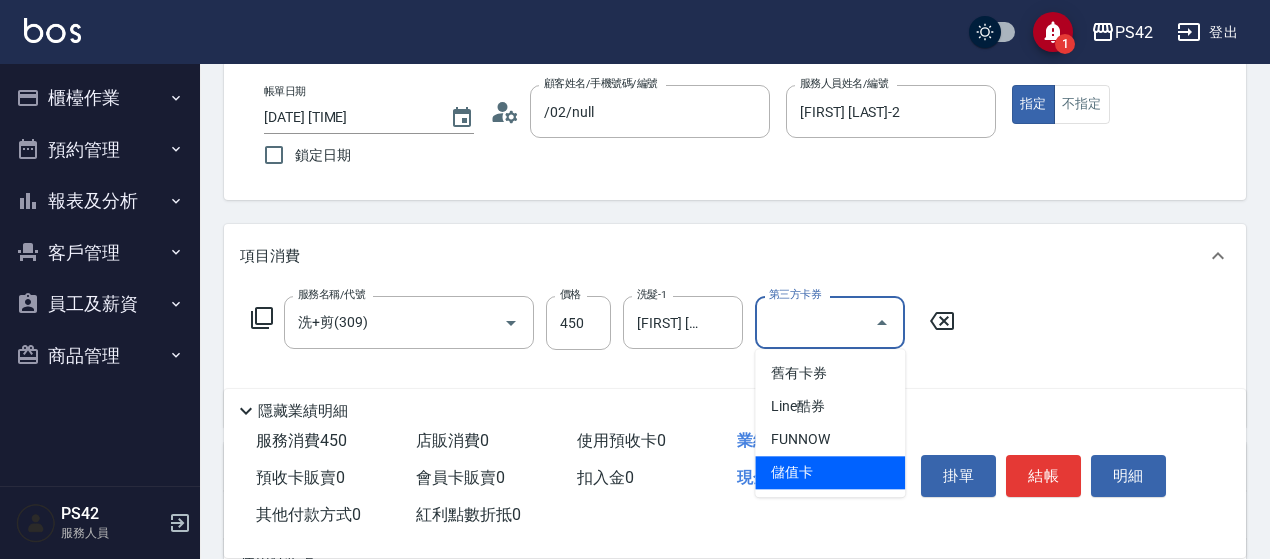 type on "儲值卡" 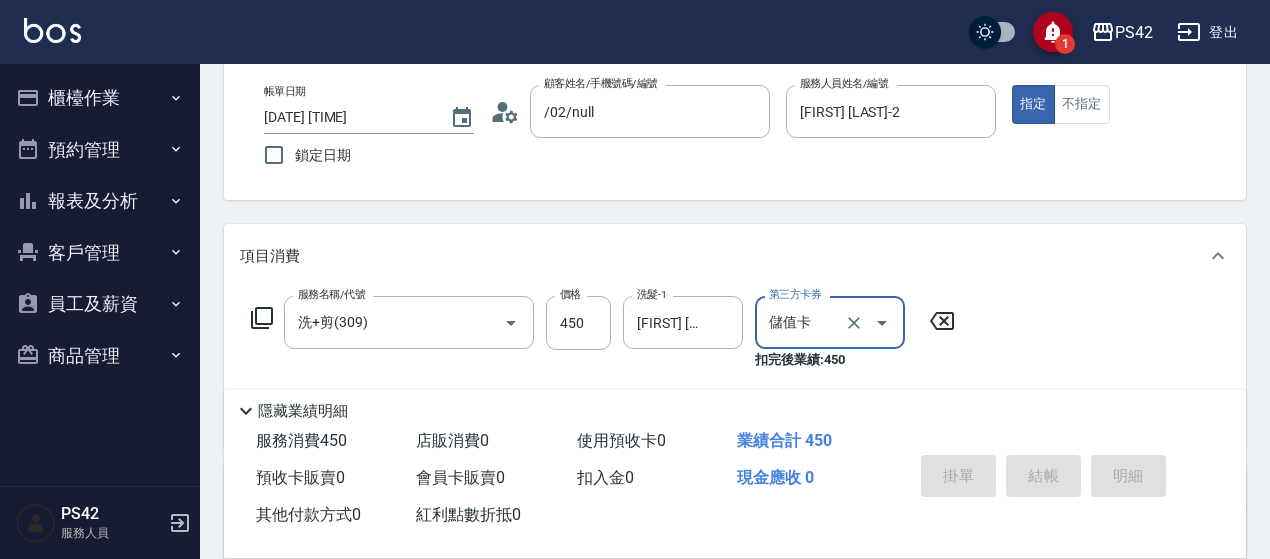 type 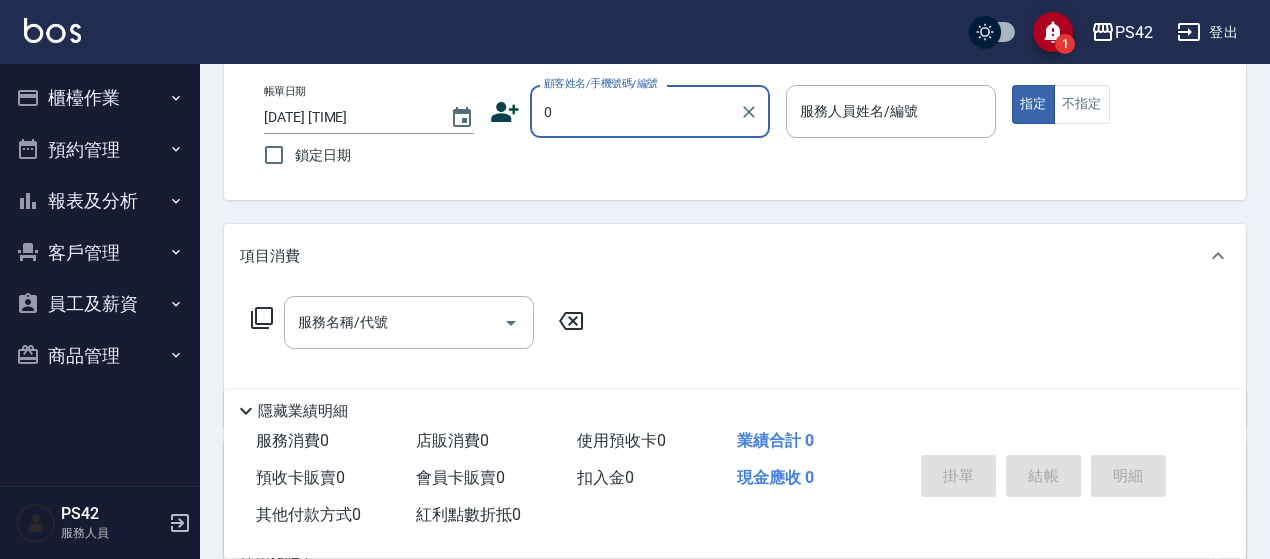 type on "/02/null" 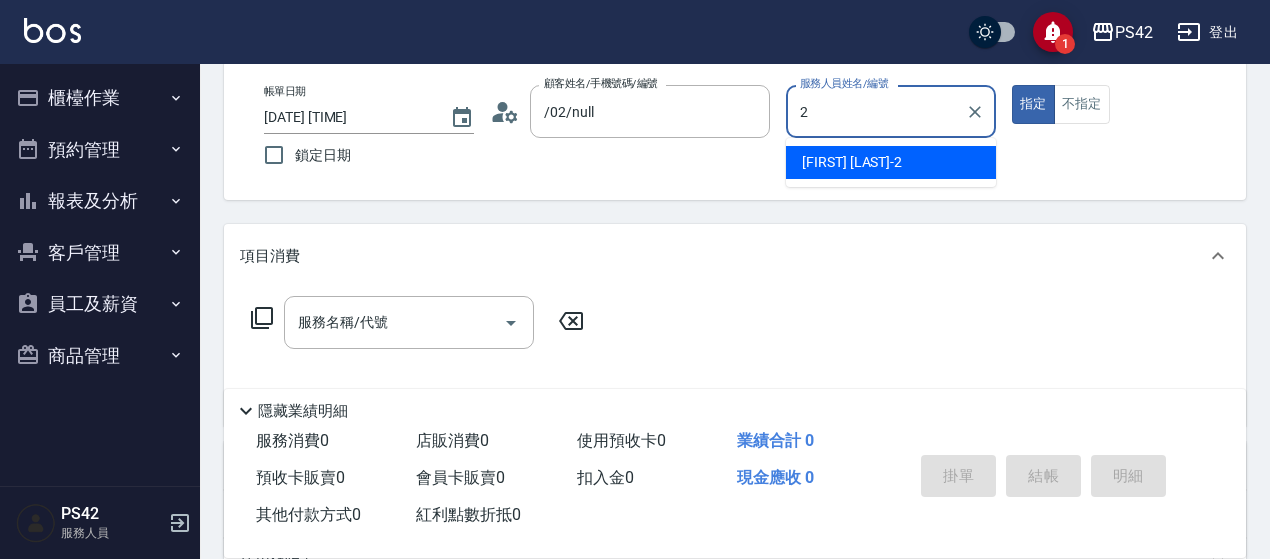 type on "[NAME]-2" 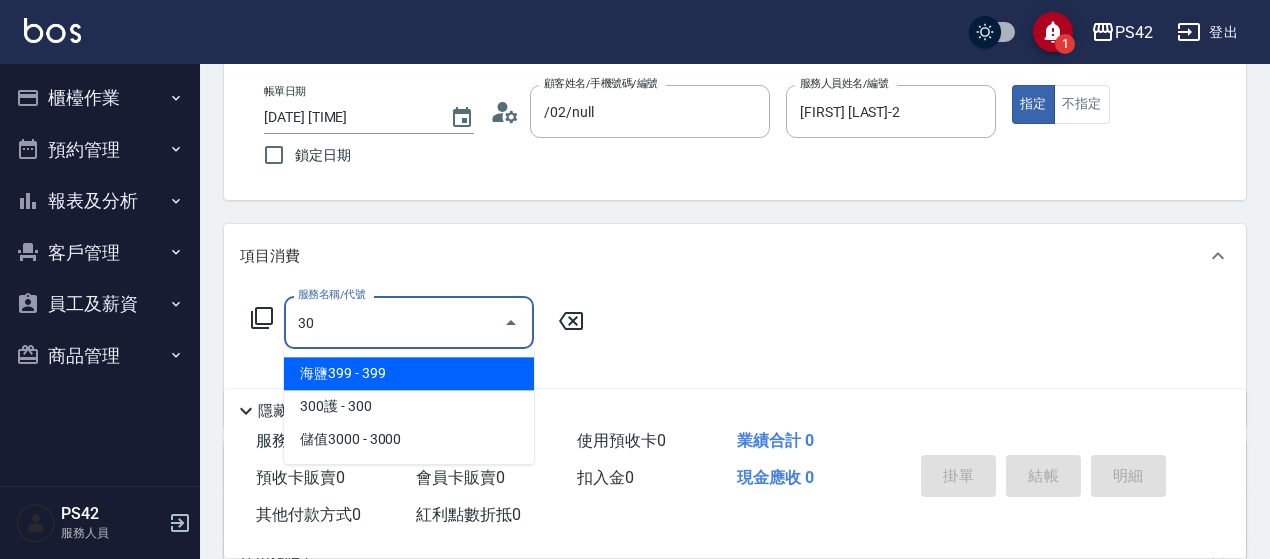 type on "308" 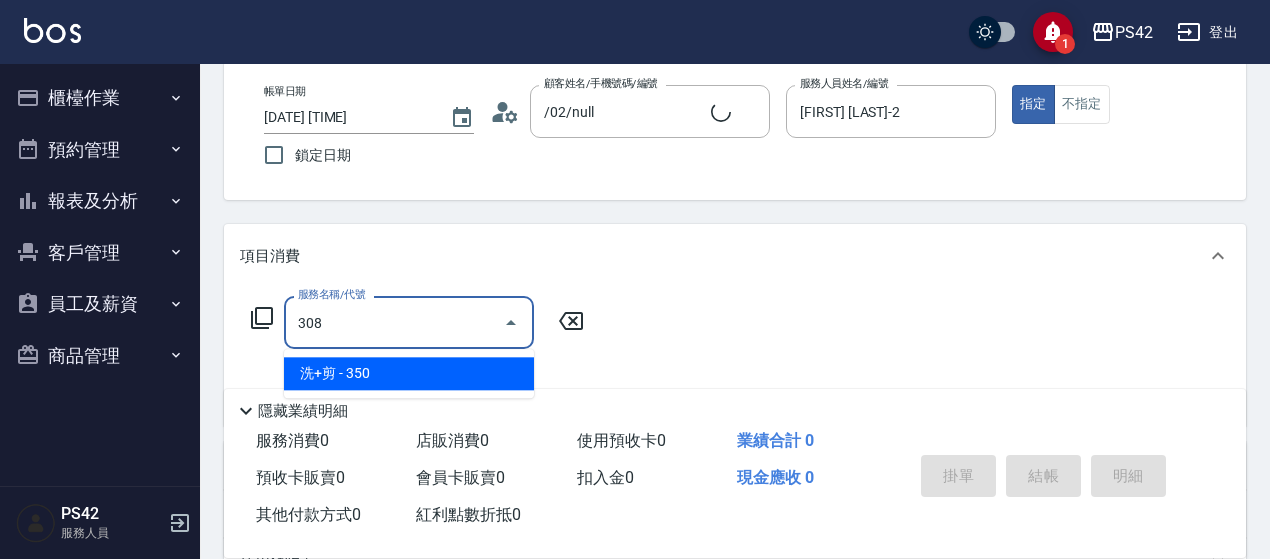 type on "無名字/0/null" 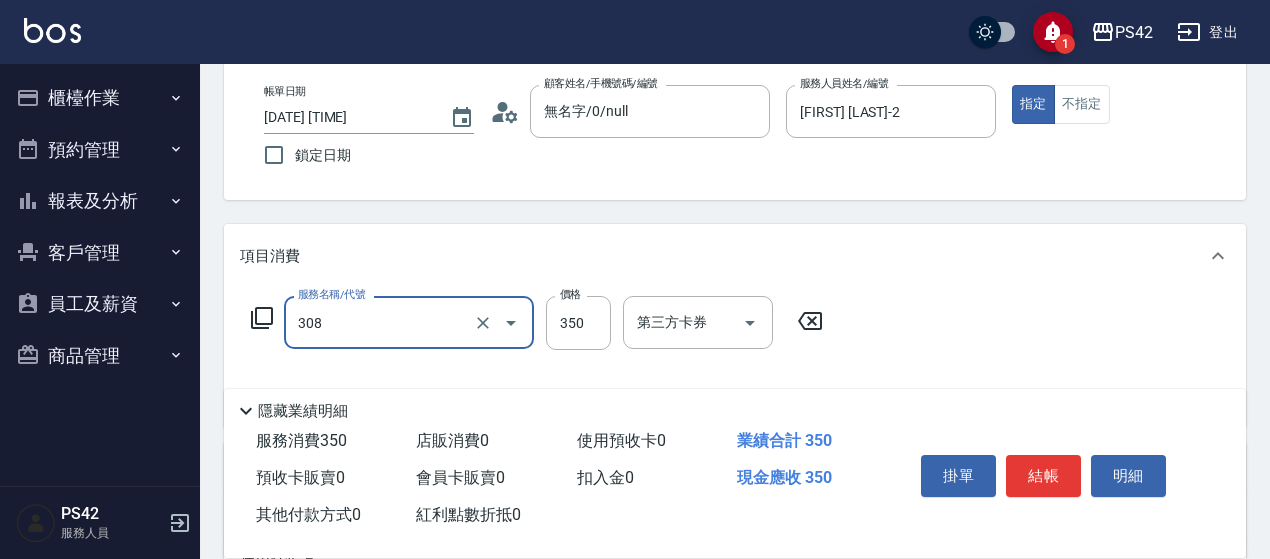 type on "洗+剪(308)" 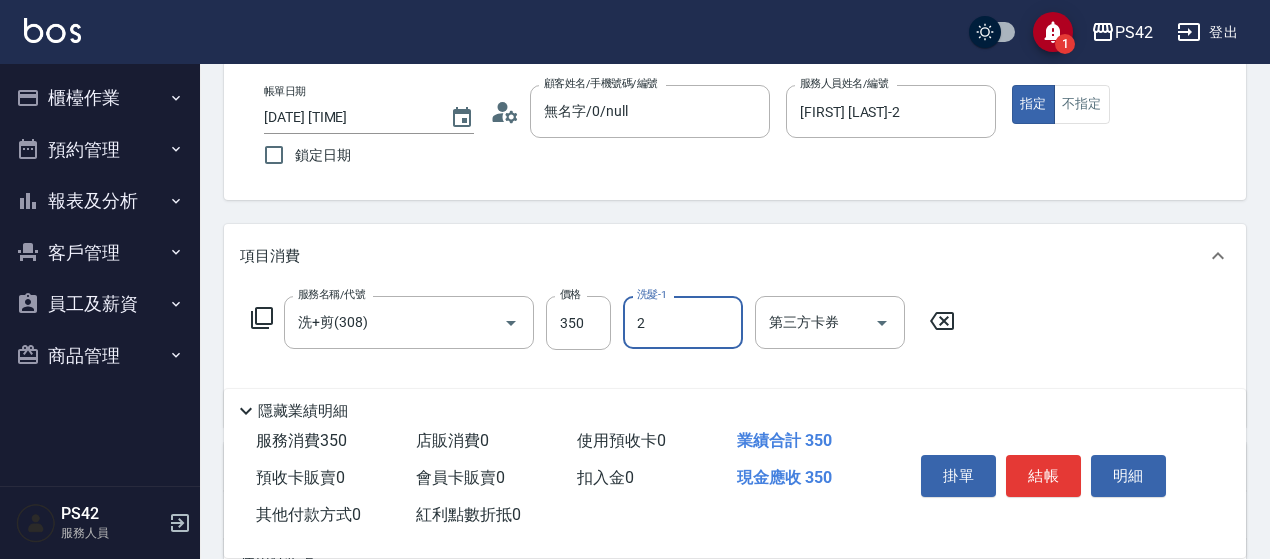 type on "[NAME]-2" 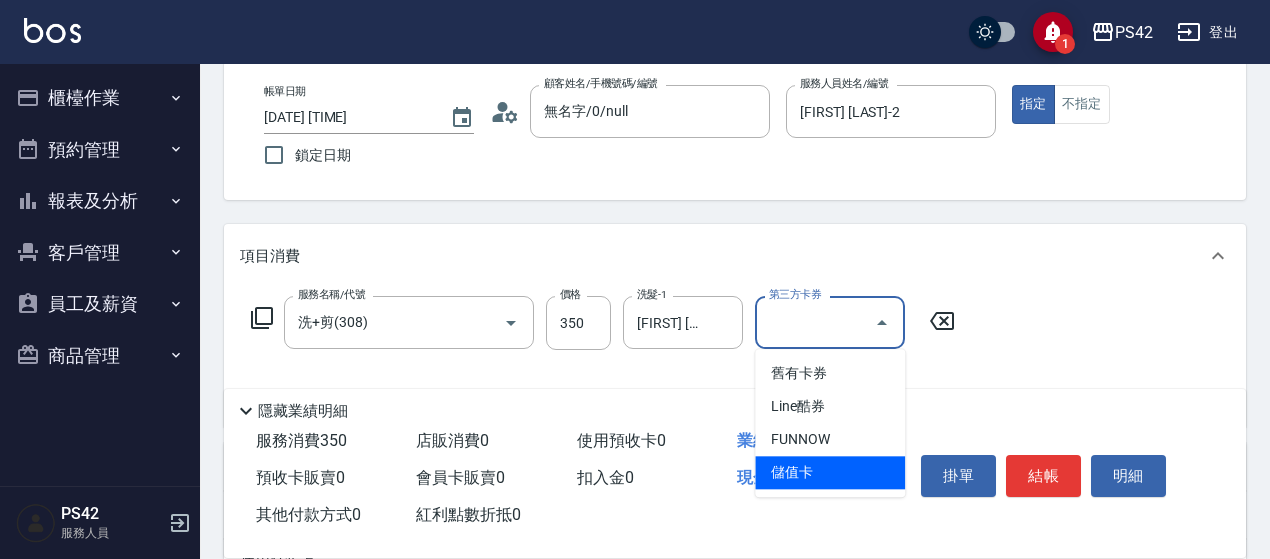 type on "儲值卡" 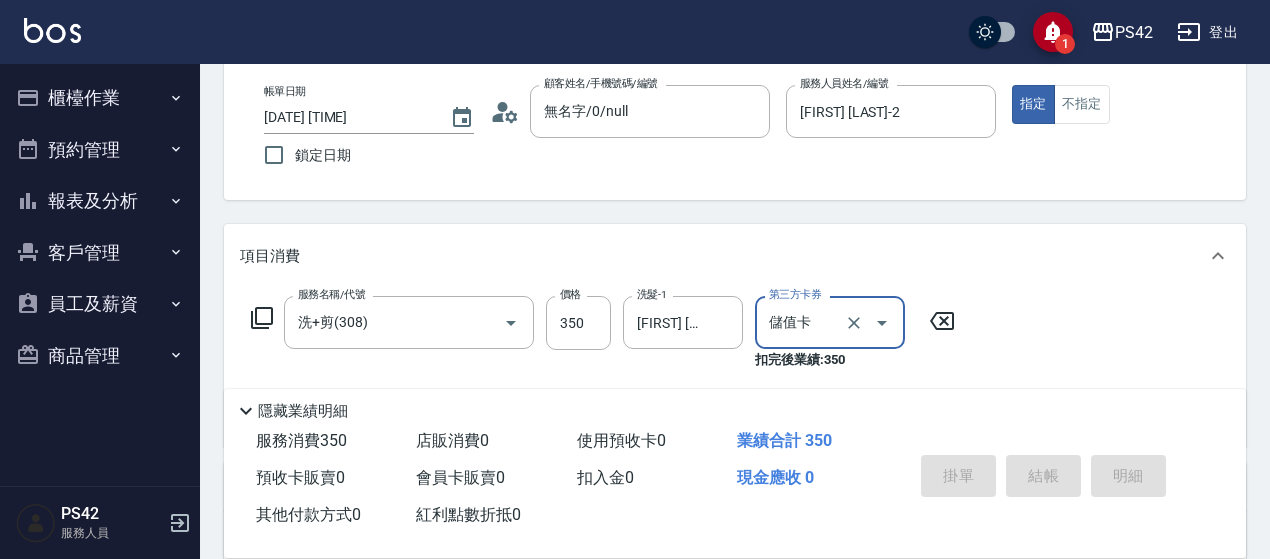 type 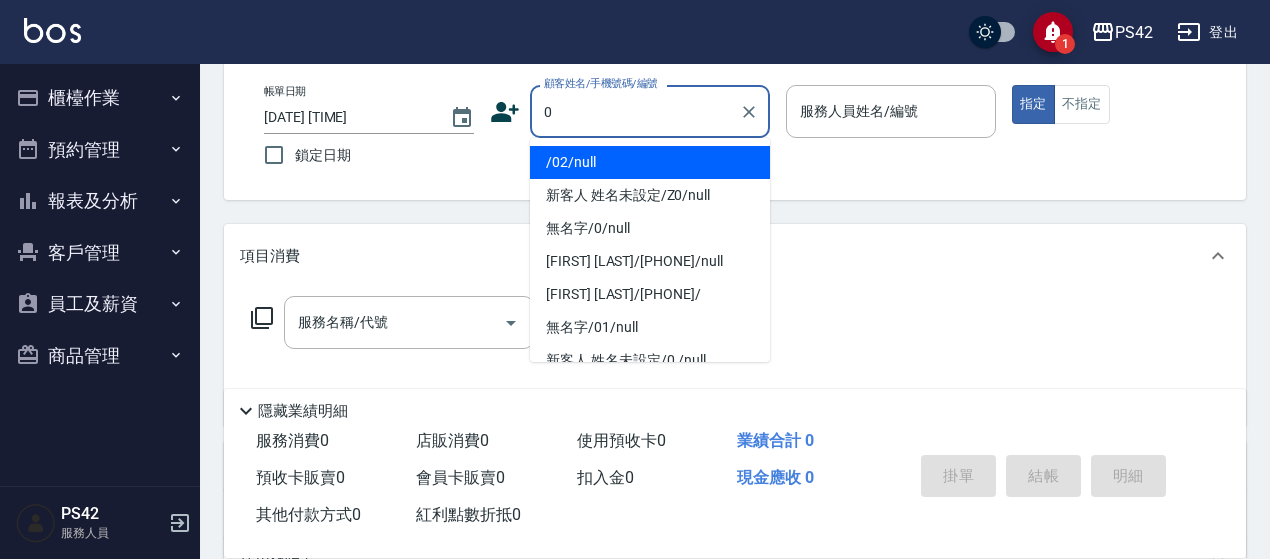 type on "/02/null" 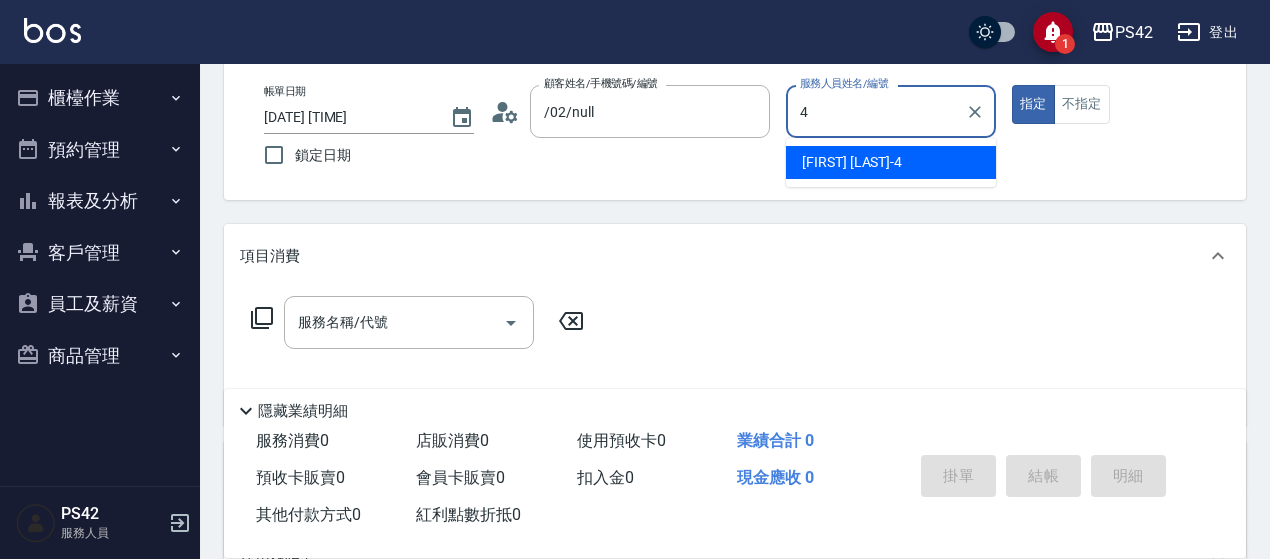 type on "[NAME]-4" 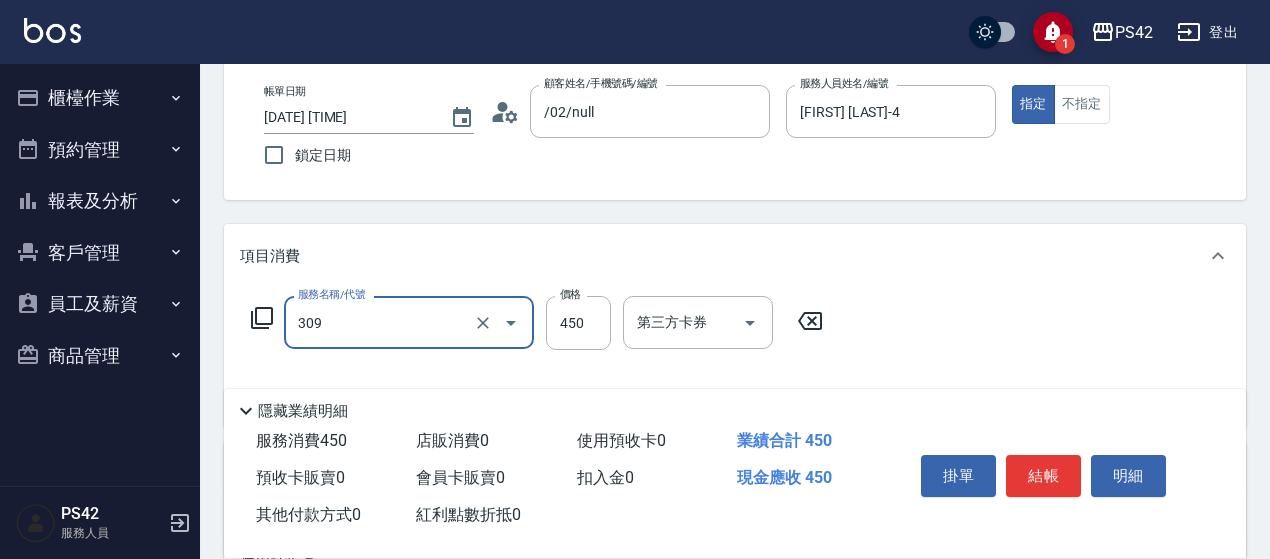 type on "洗+剪(309)" 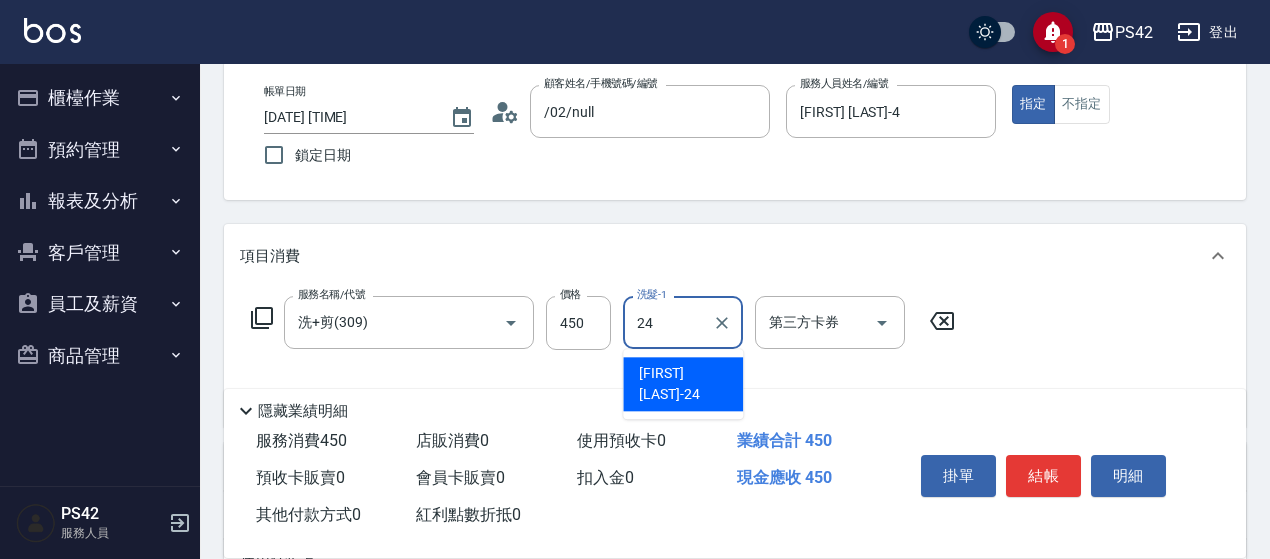 type on "[NAME]-24" 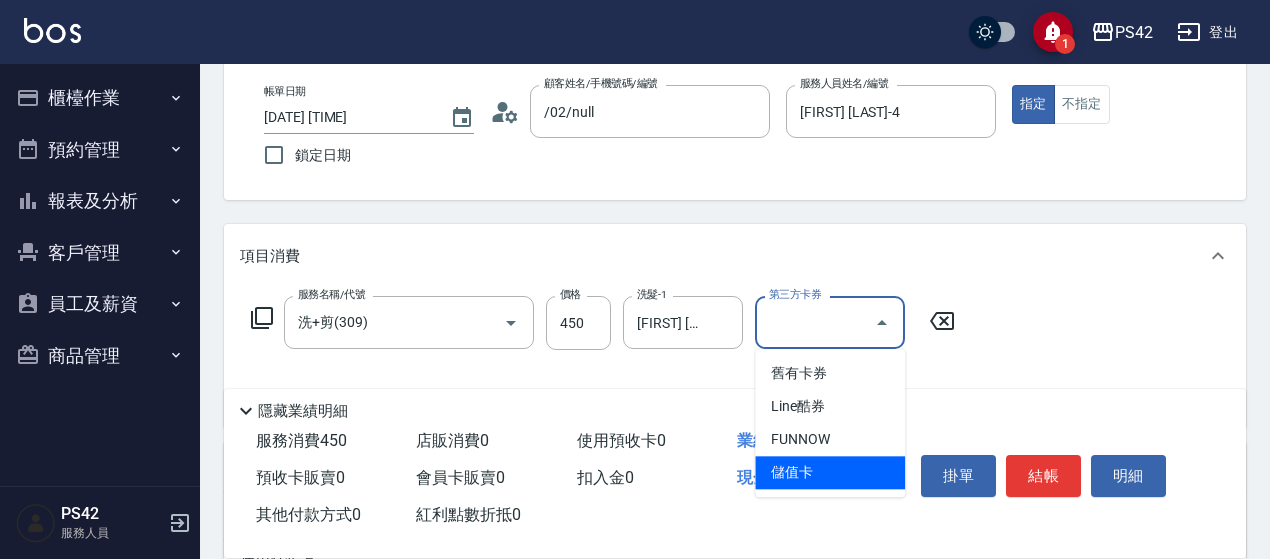 type on "儲值卡" 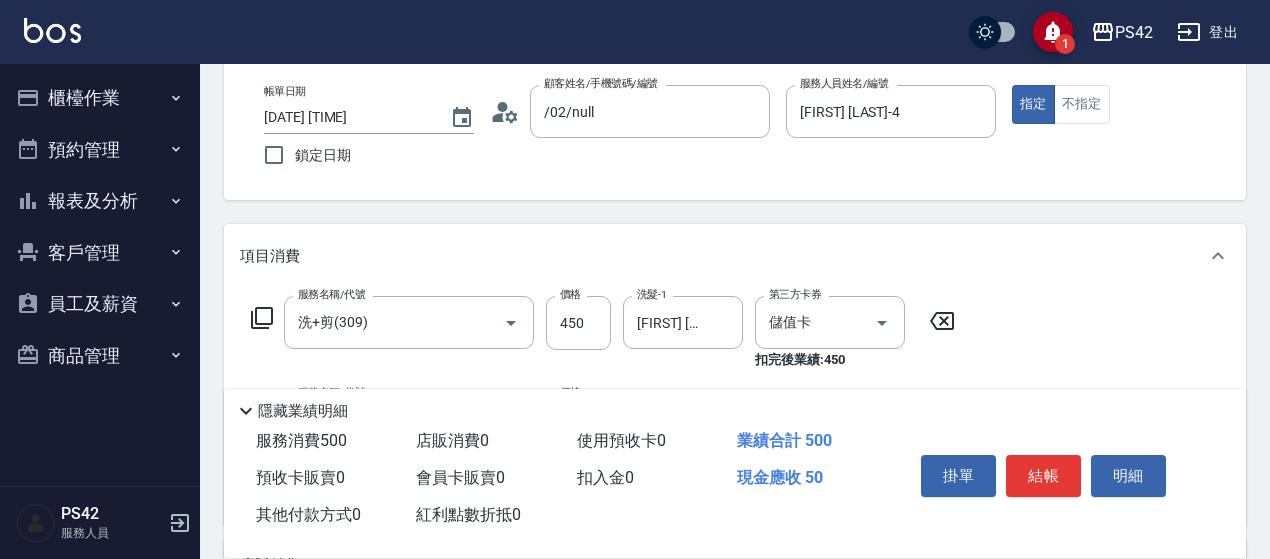 type on "精油50(112)" 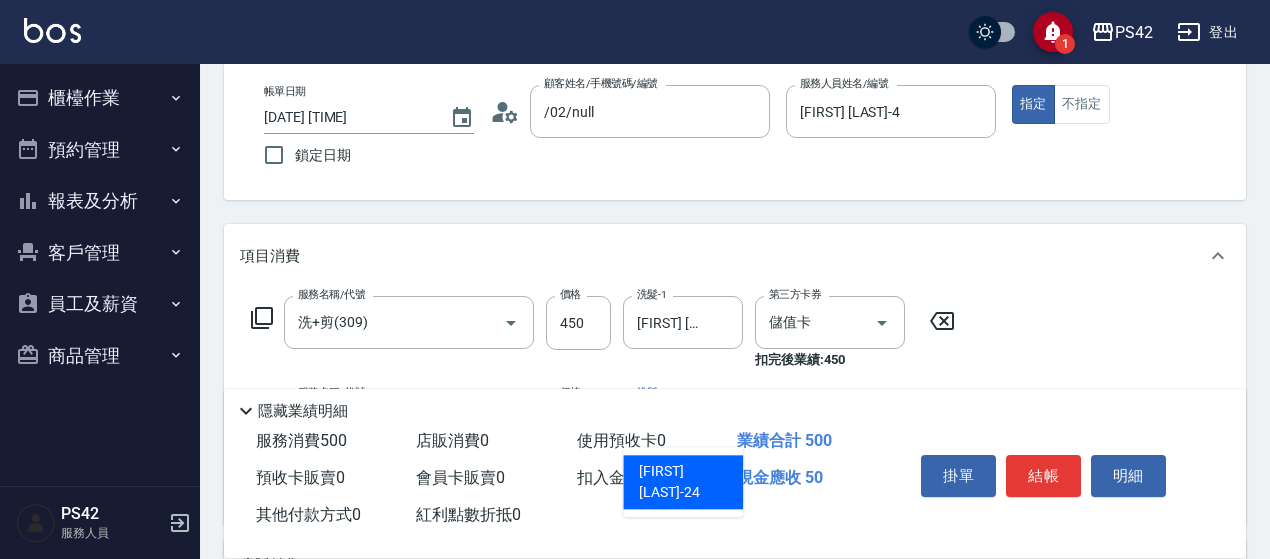 type on "[NAME]-24" 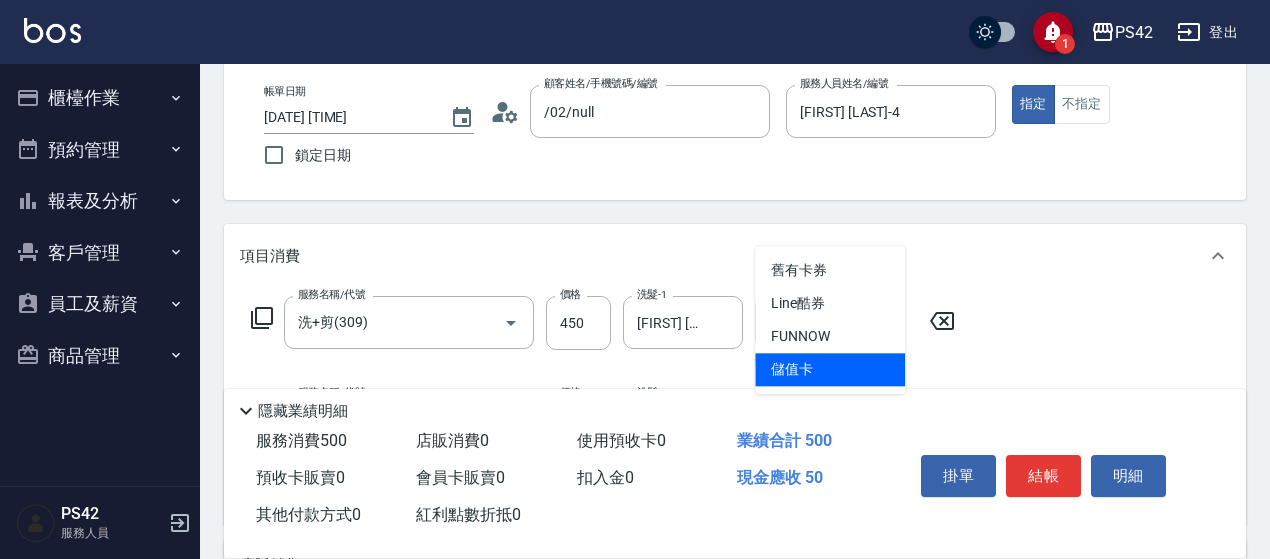 type on "儲值卡" 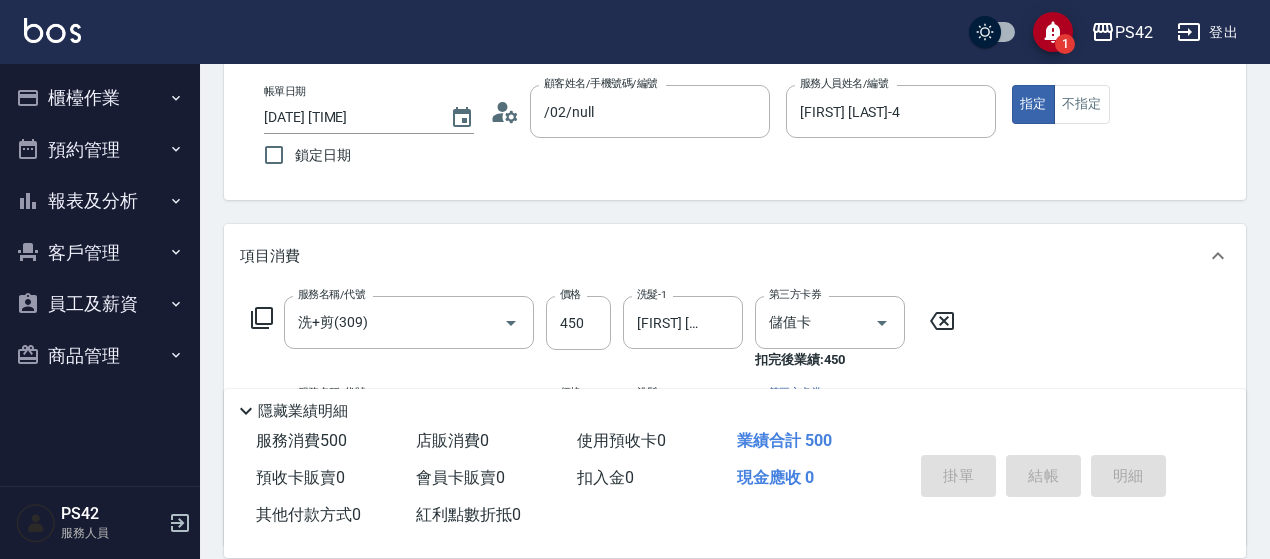type 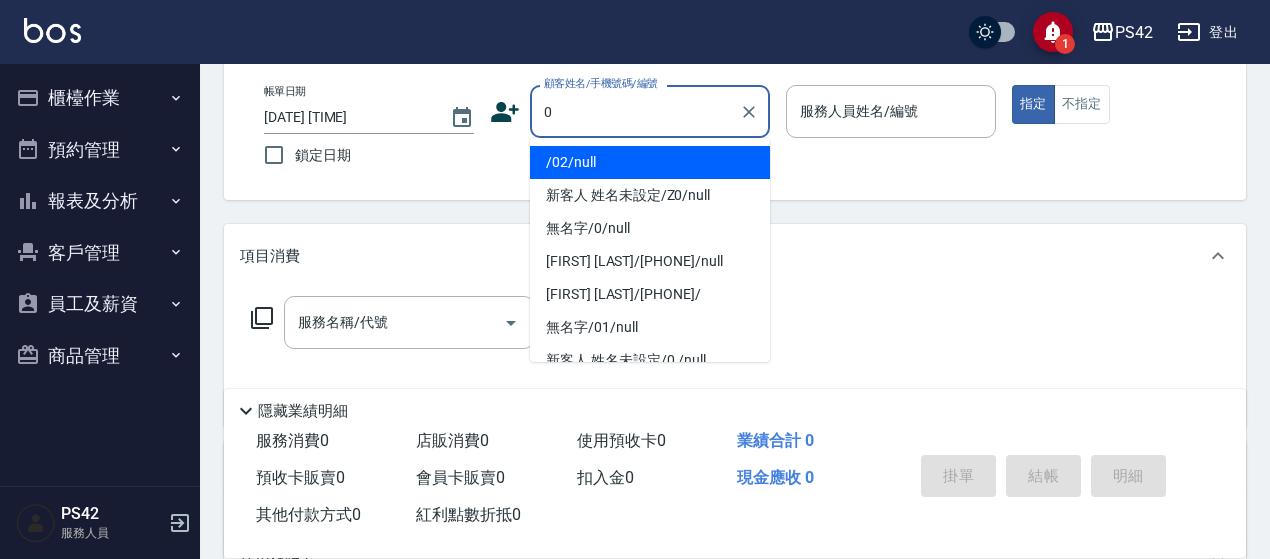 type on "/02/null" 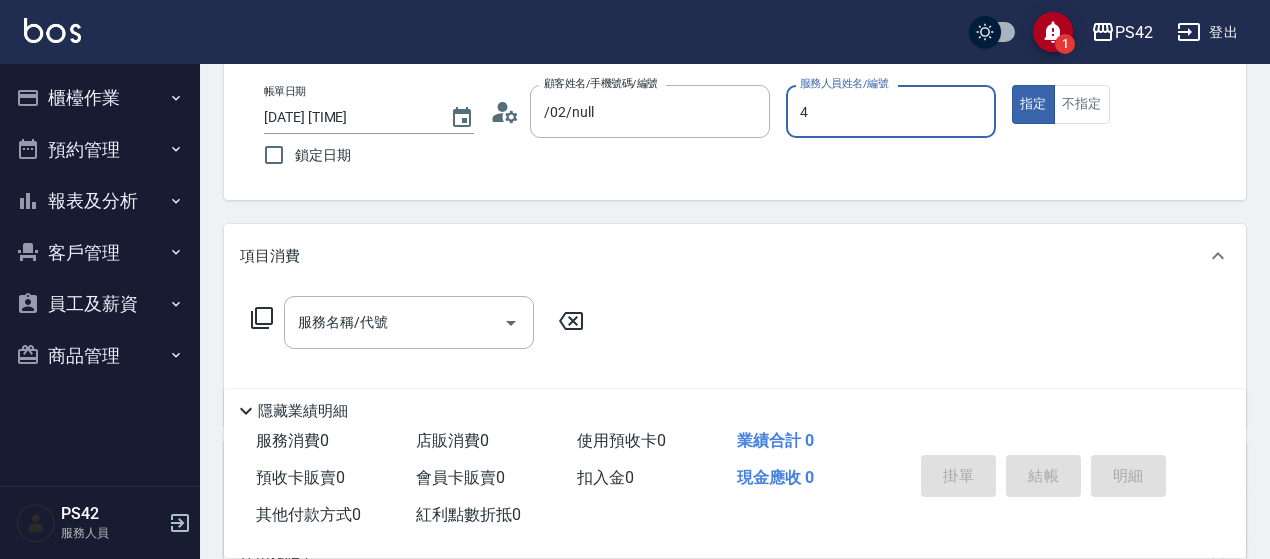 type on "[NAME]-4" 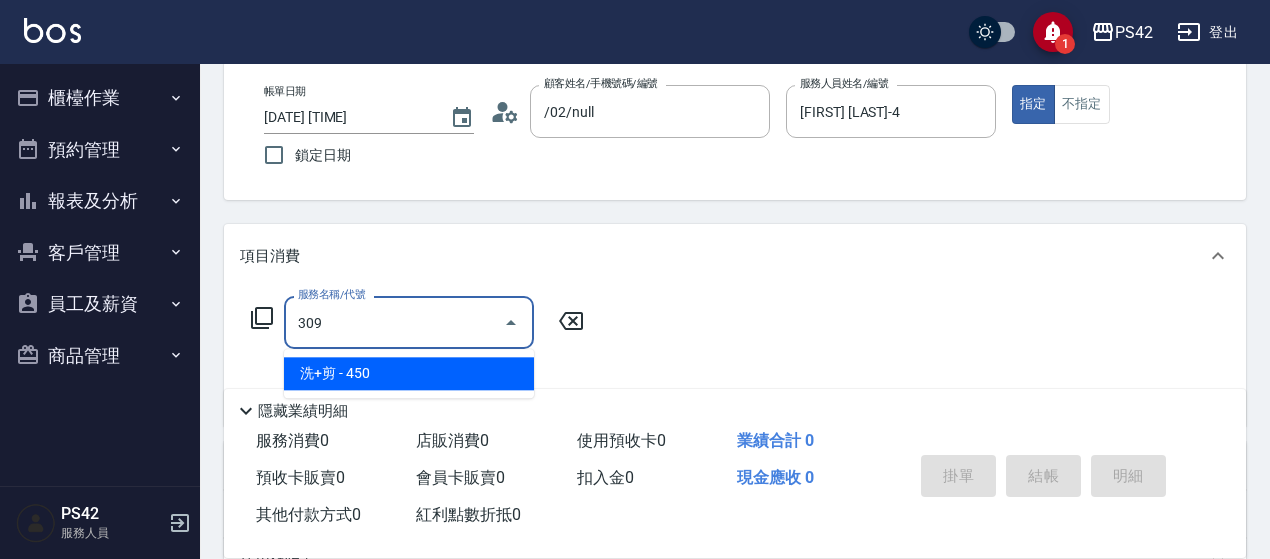 type on "洗+剪(309)" 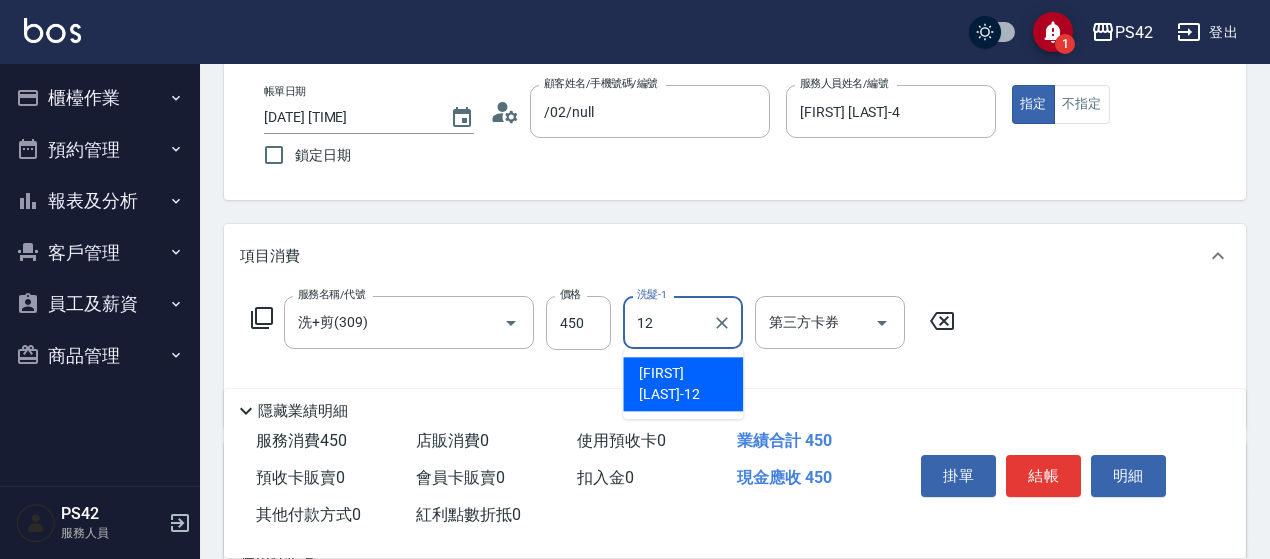 type on "[NAME]-12" 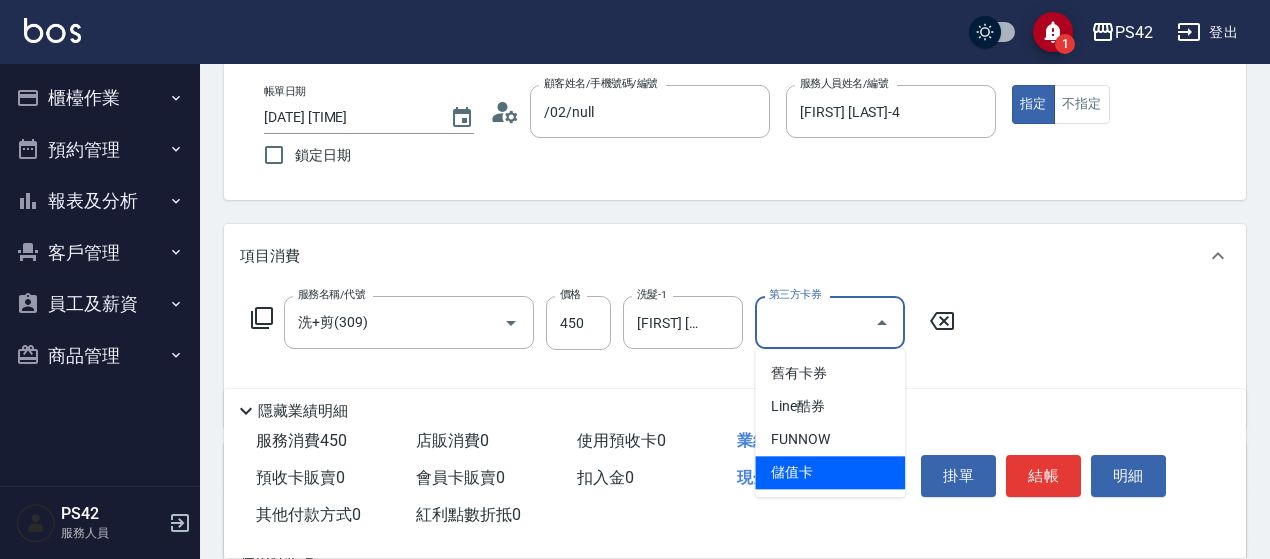 type on "儲值卡" 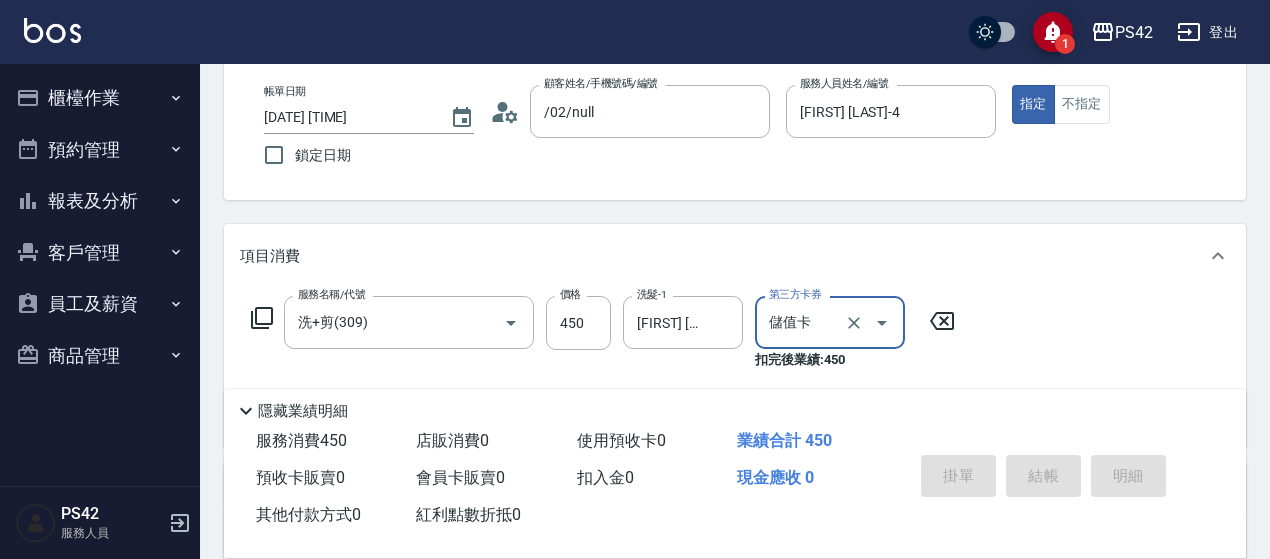 type 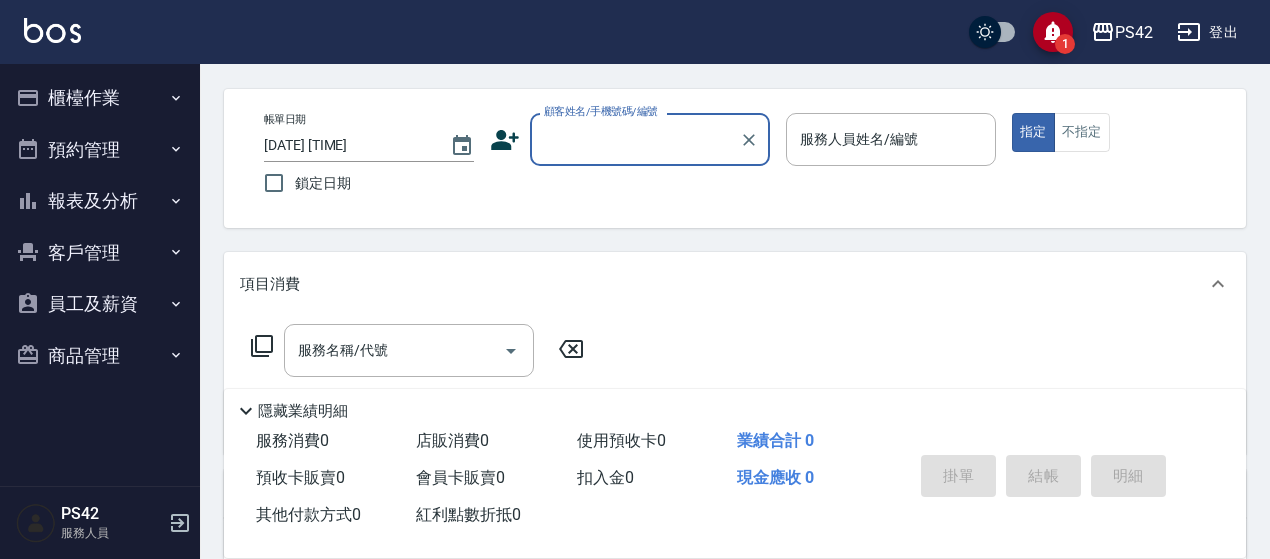 scroll, scrollTop: 0, scrollLeft: 0, axis: both 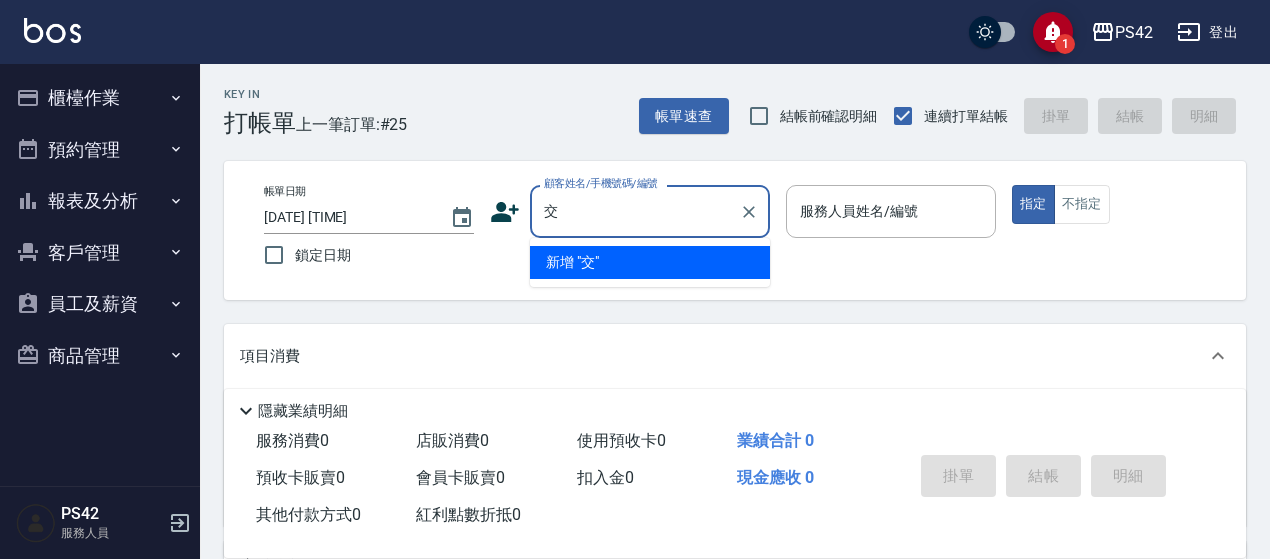 type on "交" 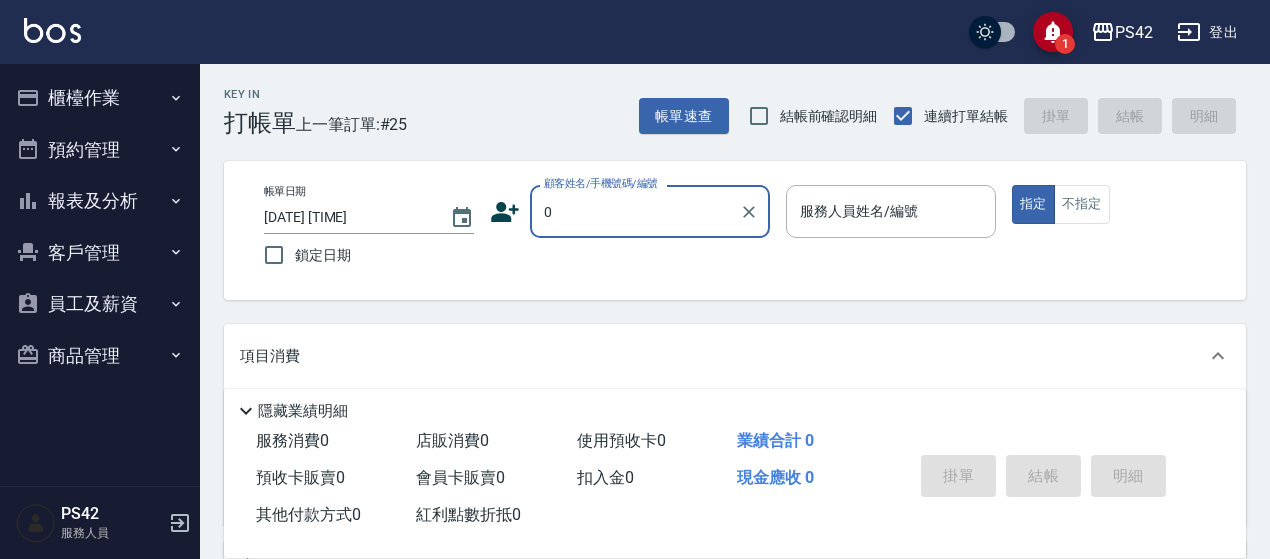 type on "0" 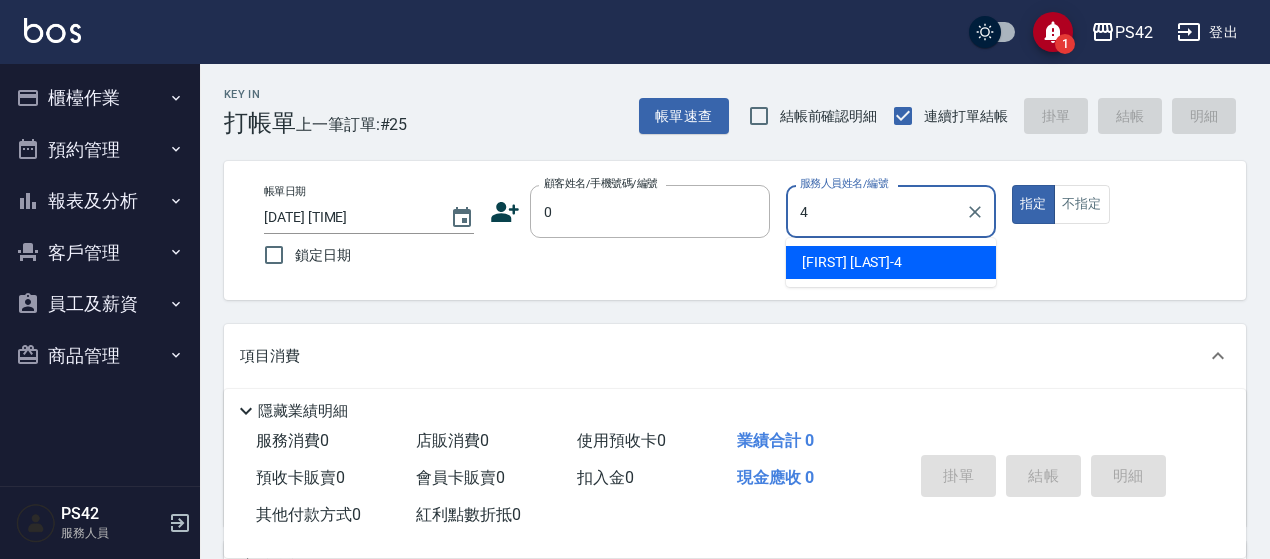 type on "[NAME]-4" 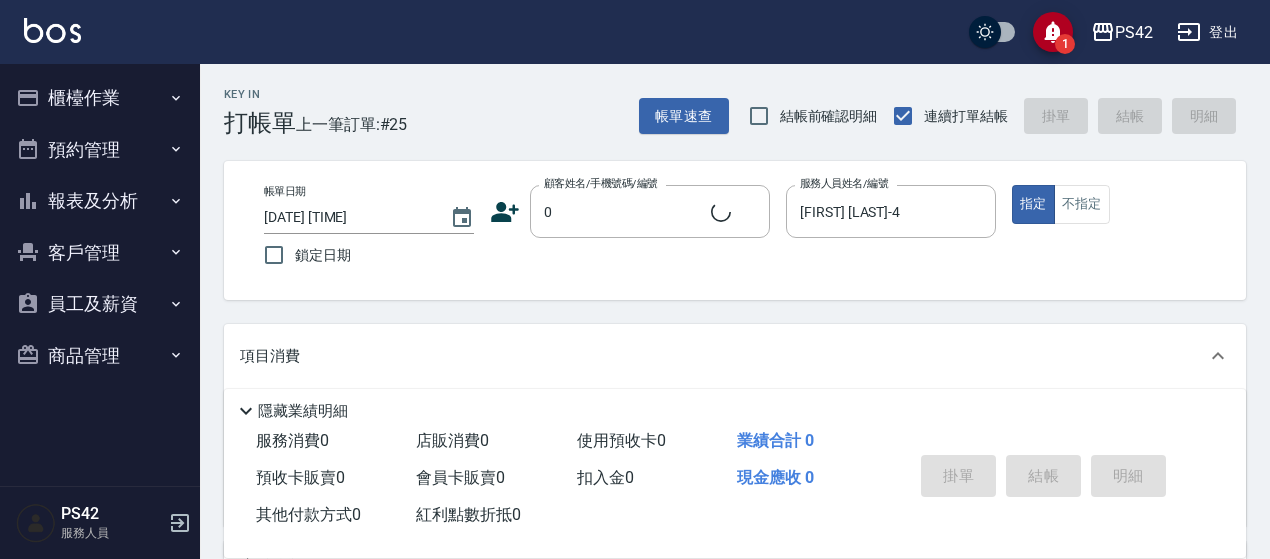 type on "無名字/0/null" 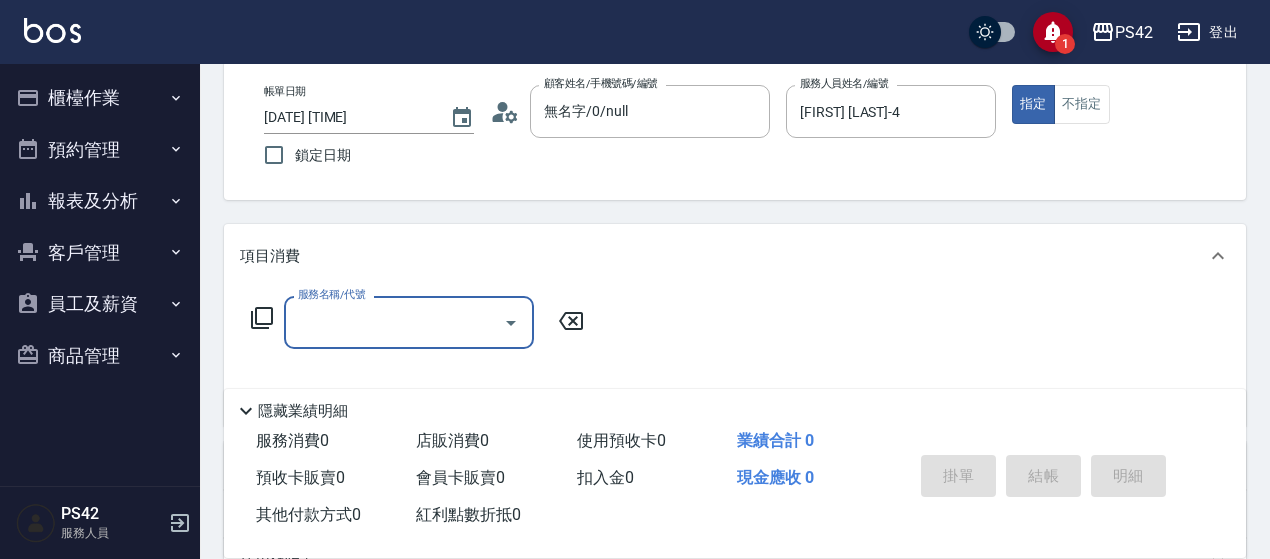 scroll, scrollTop: 200, scrollLeft: 0, axis: vertical 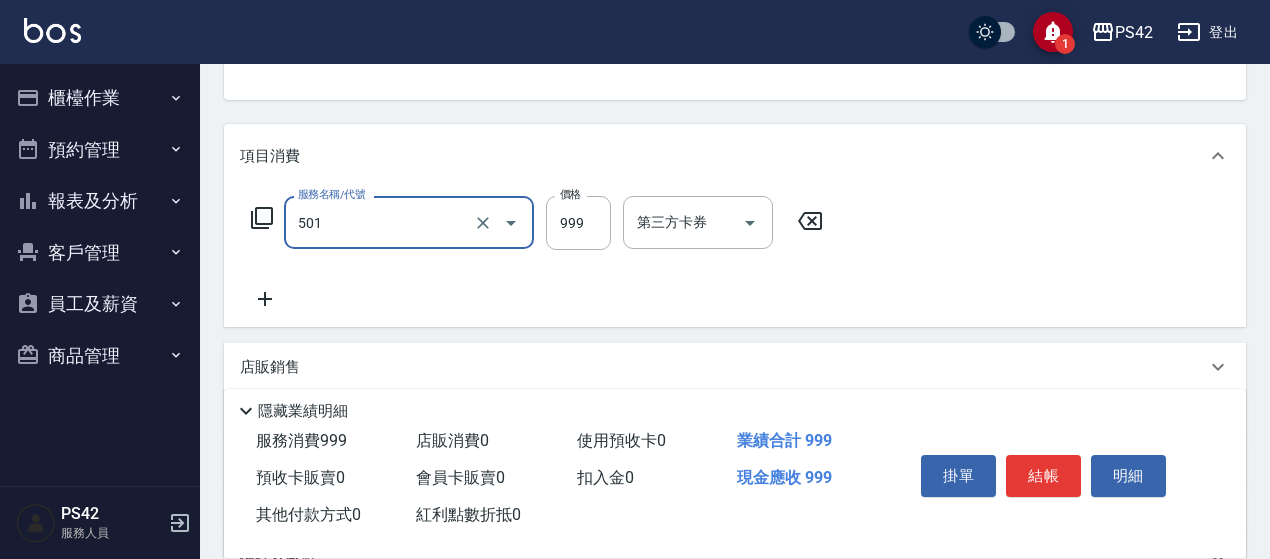 type on "染髮(501)" 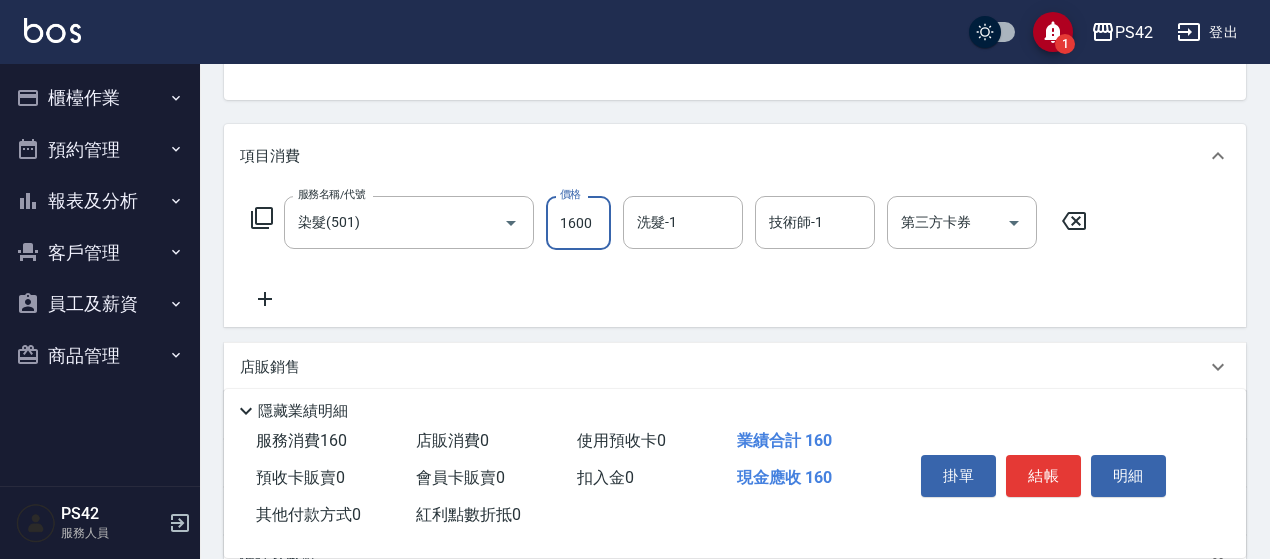 type on "1600" 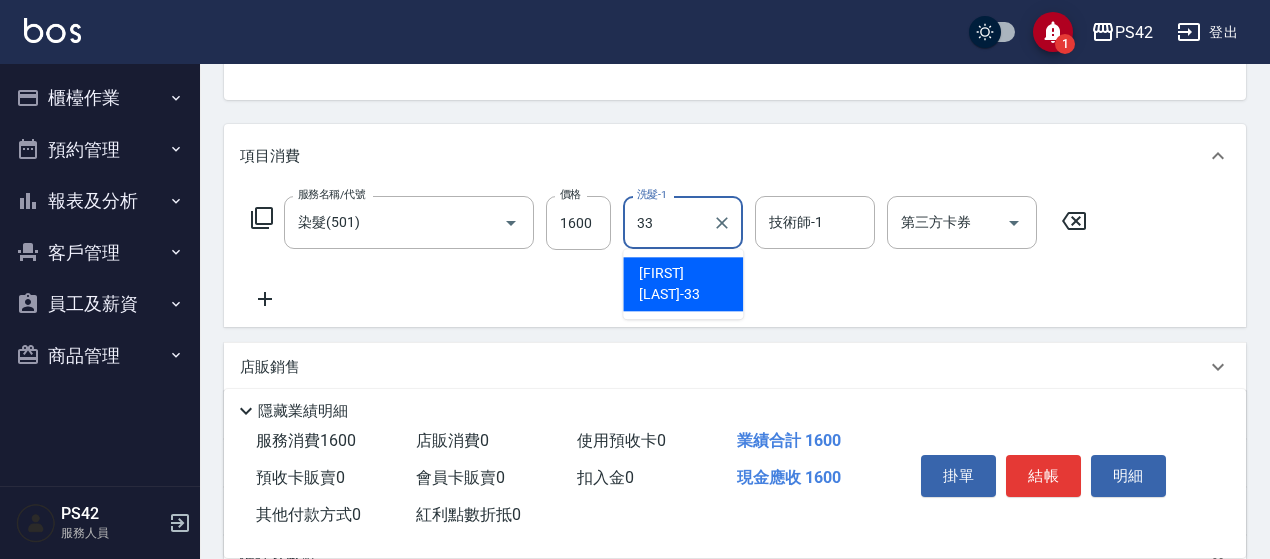type on "[NAME]-33" 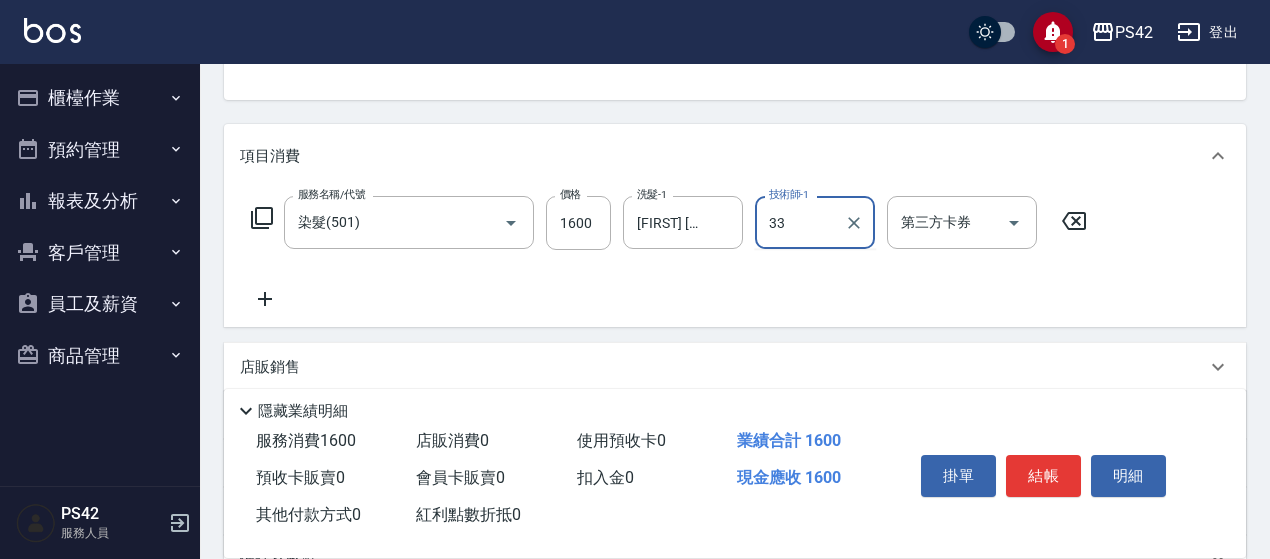 type on "[NAME]-33" 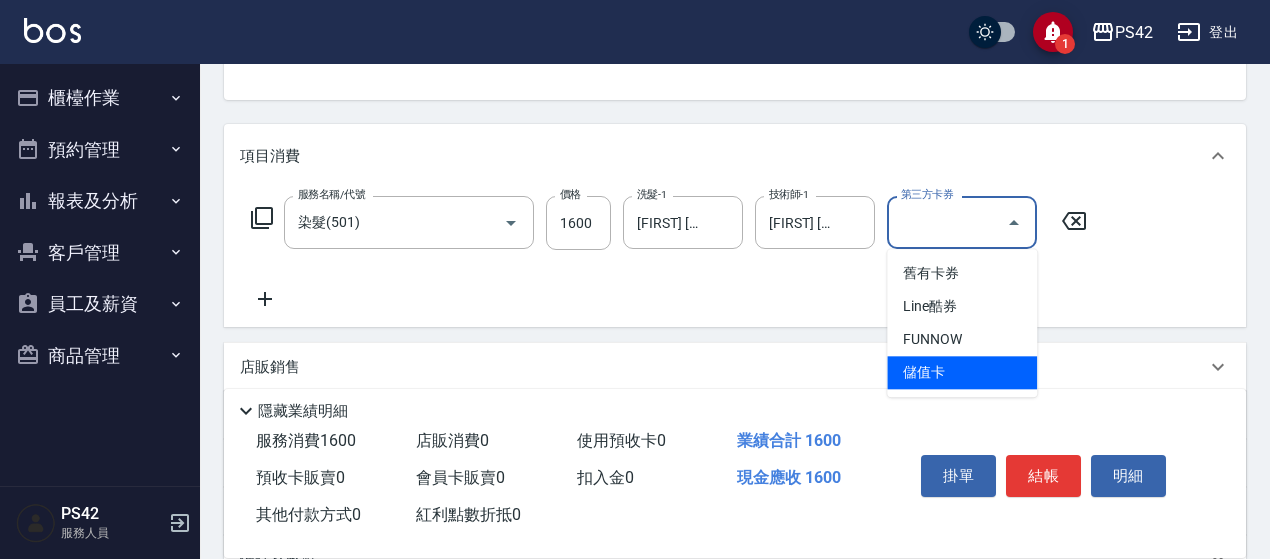 type on "儲值卡" 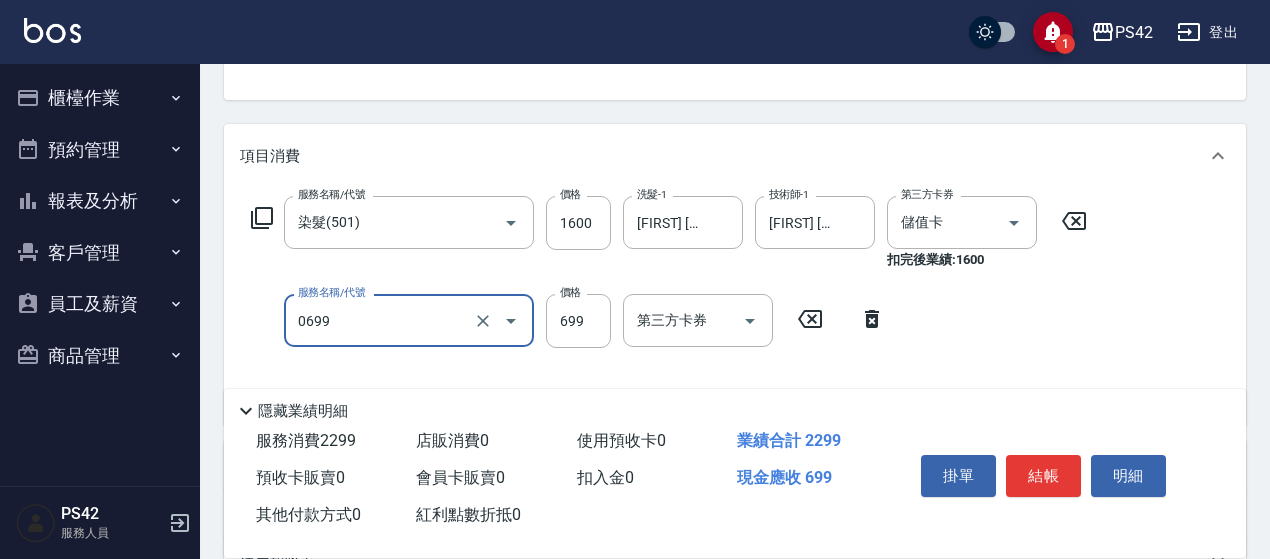type on "精油SPA(0699)" 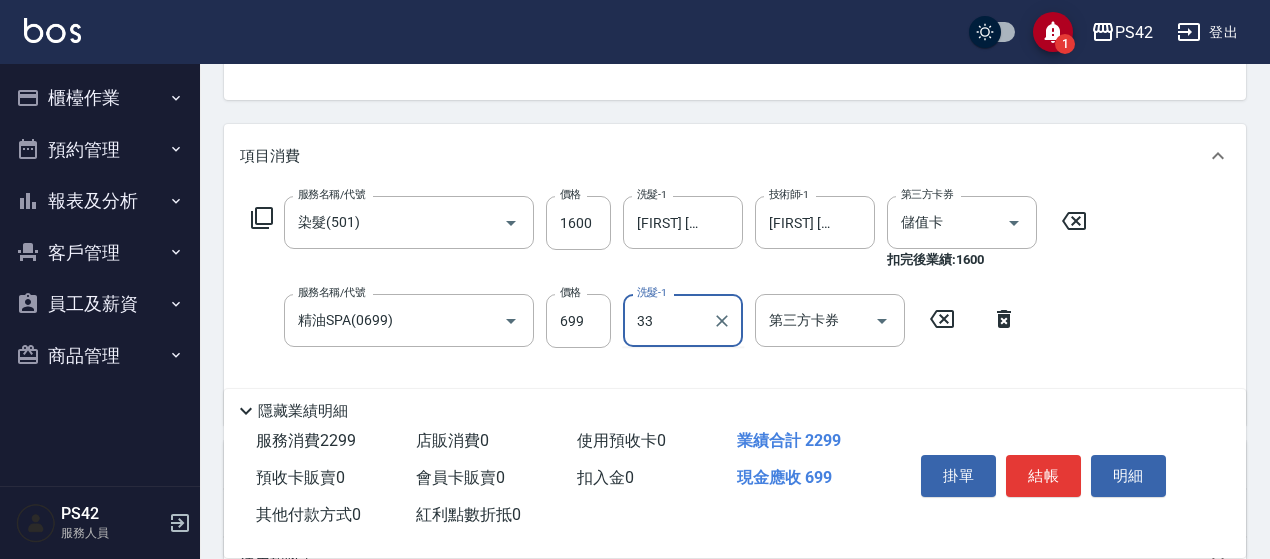 type on "[NAME]-33" 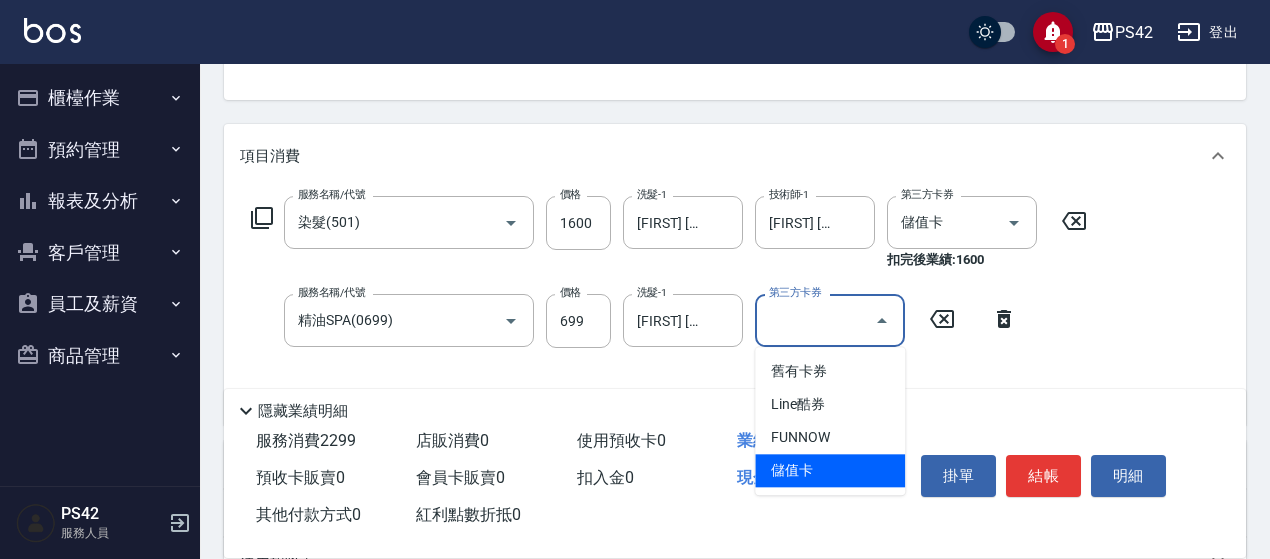 type on "儲值卡" 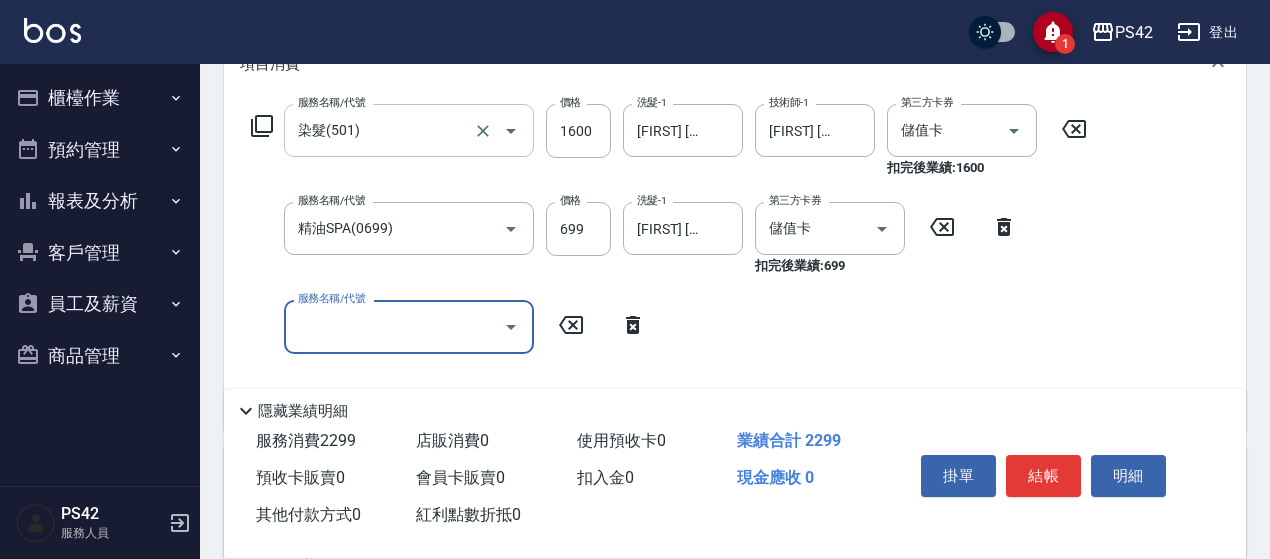 scroll, scrollTop: 400, scrollLeft: 0, axis: vertical 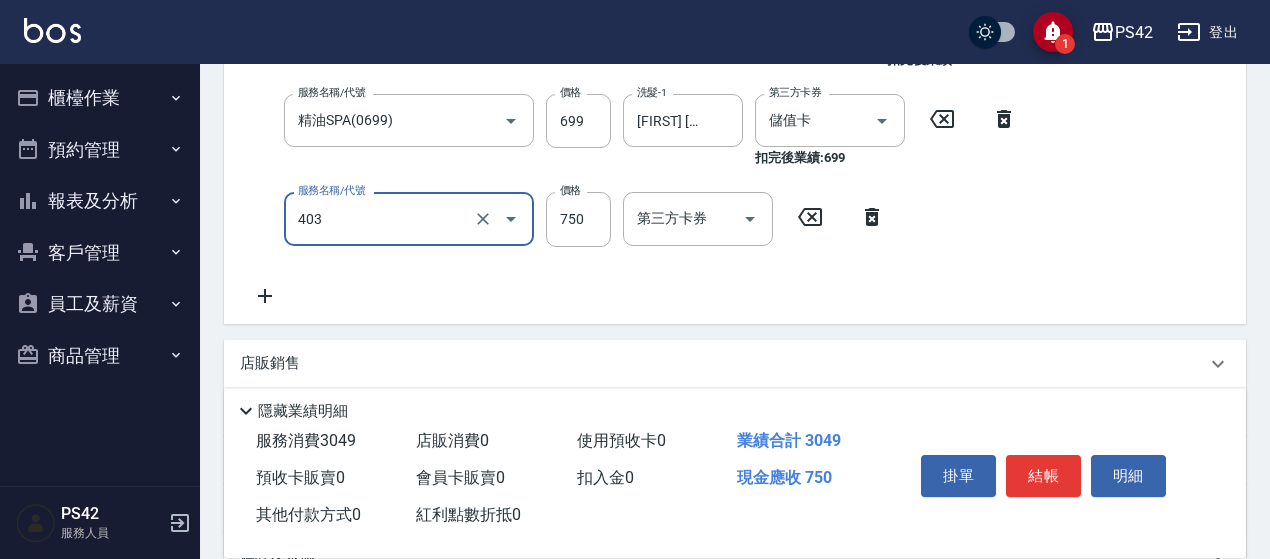 type on "750護(403)" 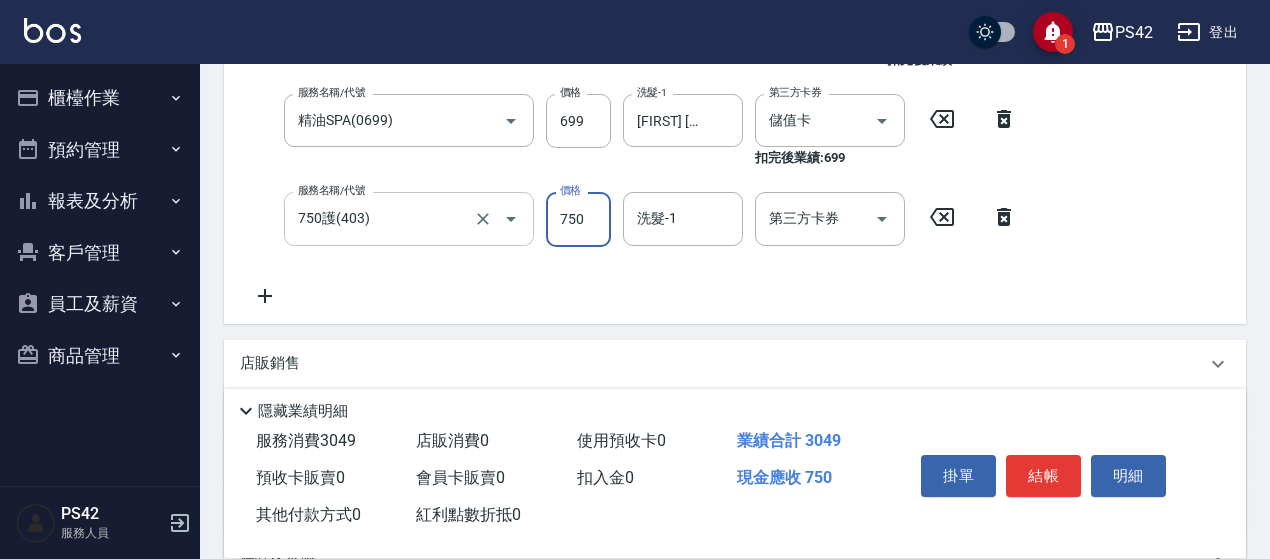 scroll, scrollTop: 396, scrollLeft: 0, axis: vertical 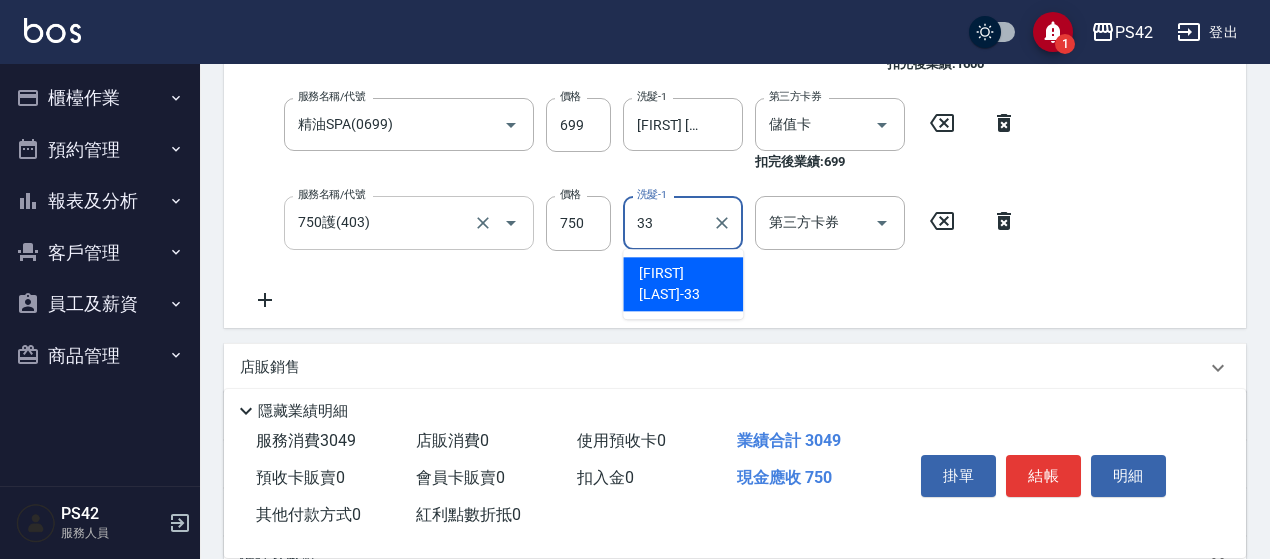 type on "[NAME]-33" 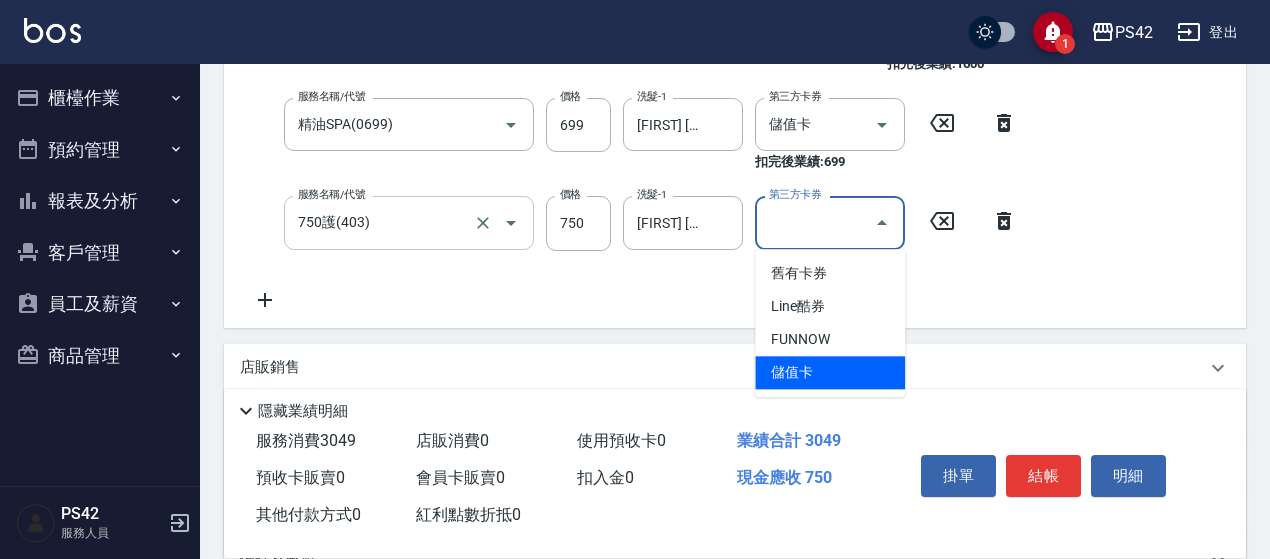 type on "儲值卡" 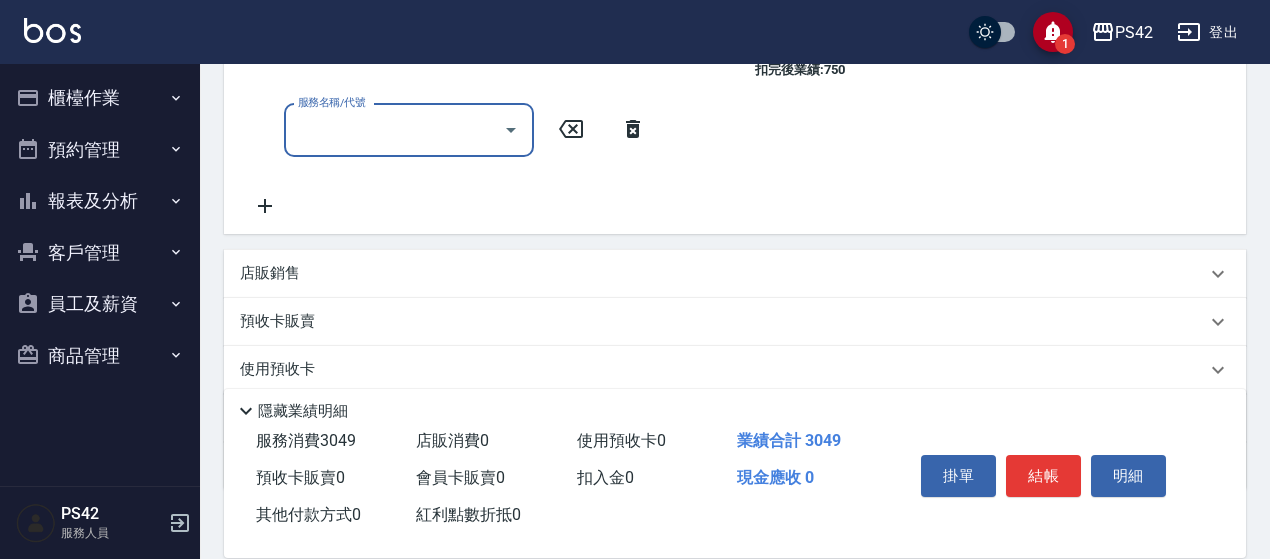 scroll, scrollTop: 596, scrollLeft: 0, axis: vertical 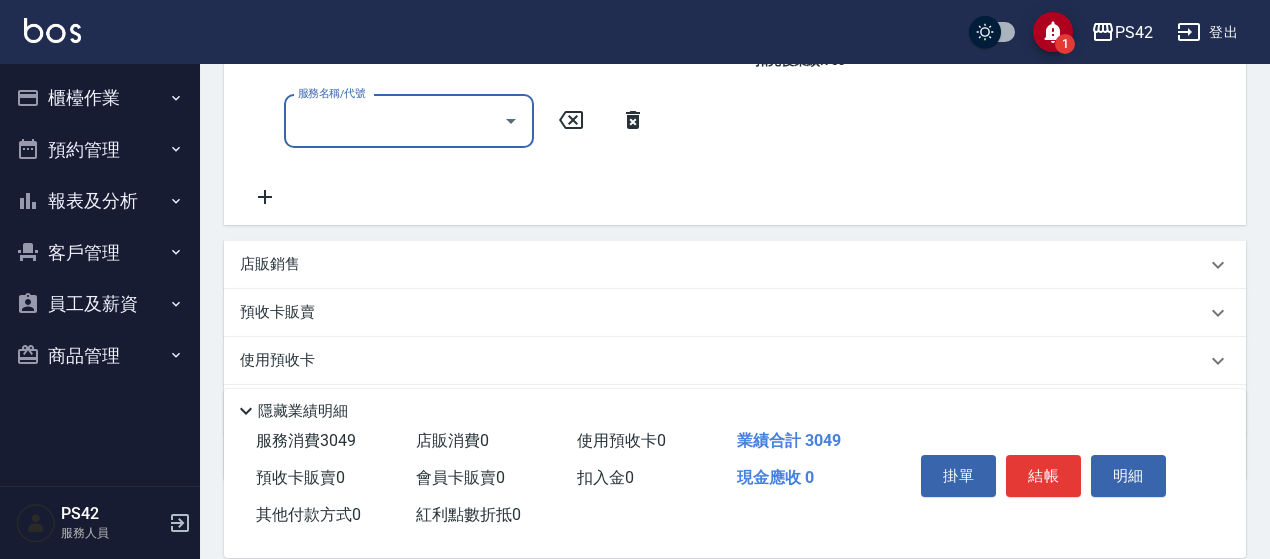 click on "店販銷售" at bounding box center (723, 264) 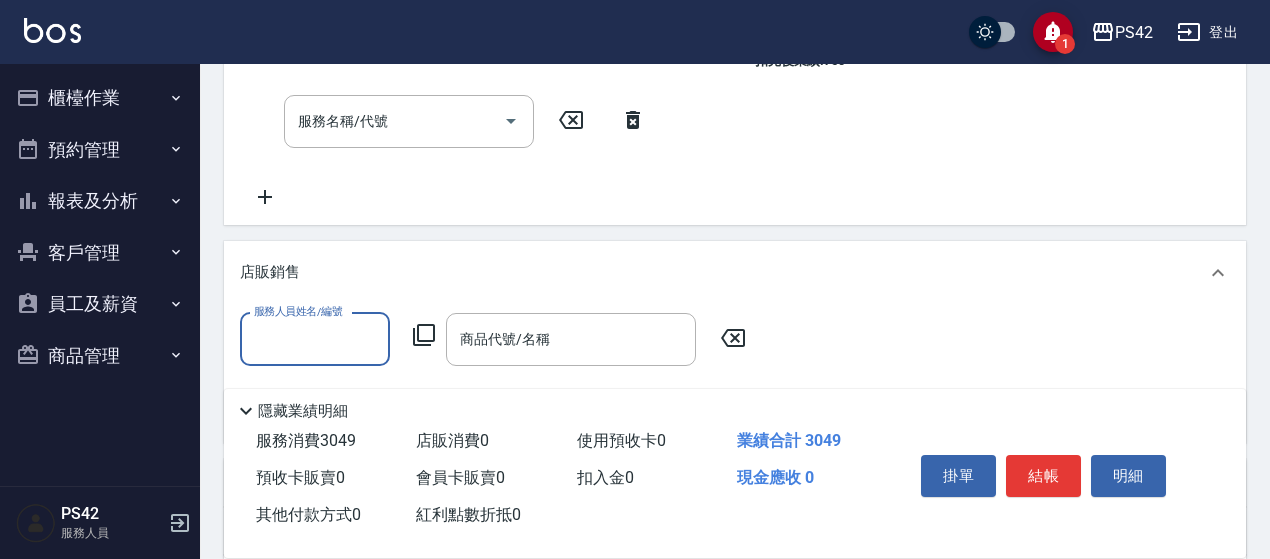 scroll, scrollTop: 0, scrollLeft: 0, axis: both 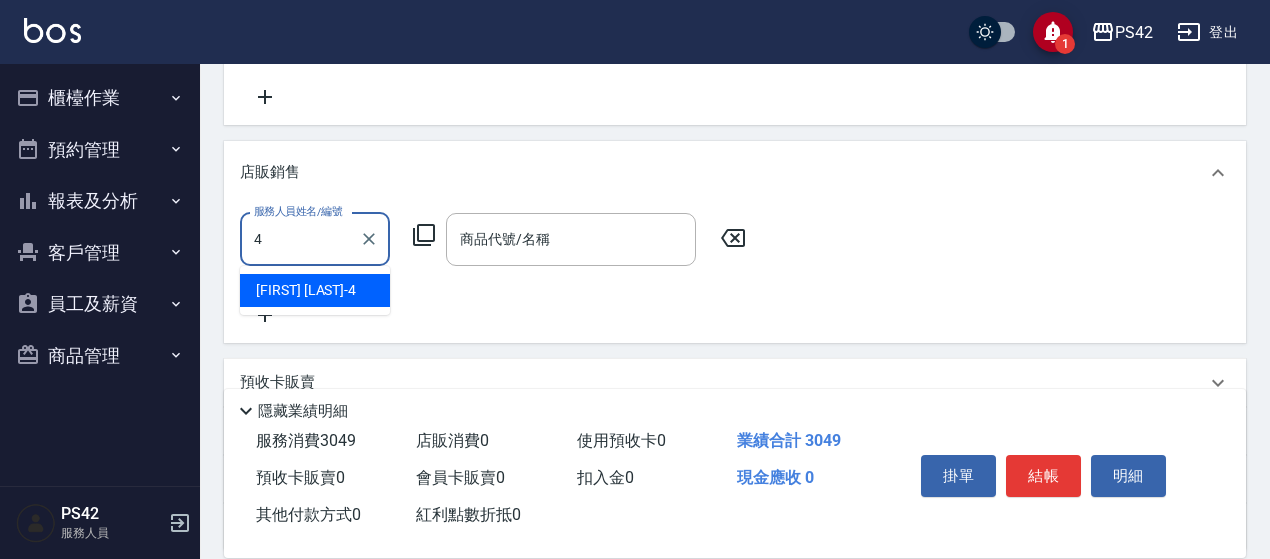 type on "[NAME]-4" 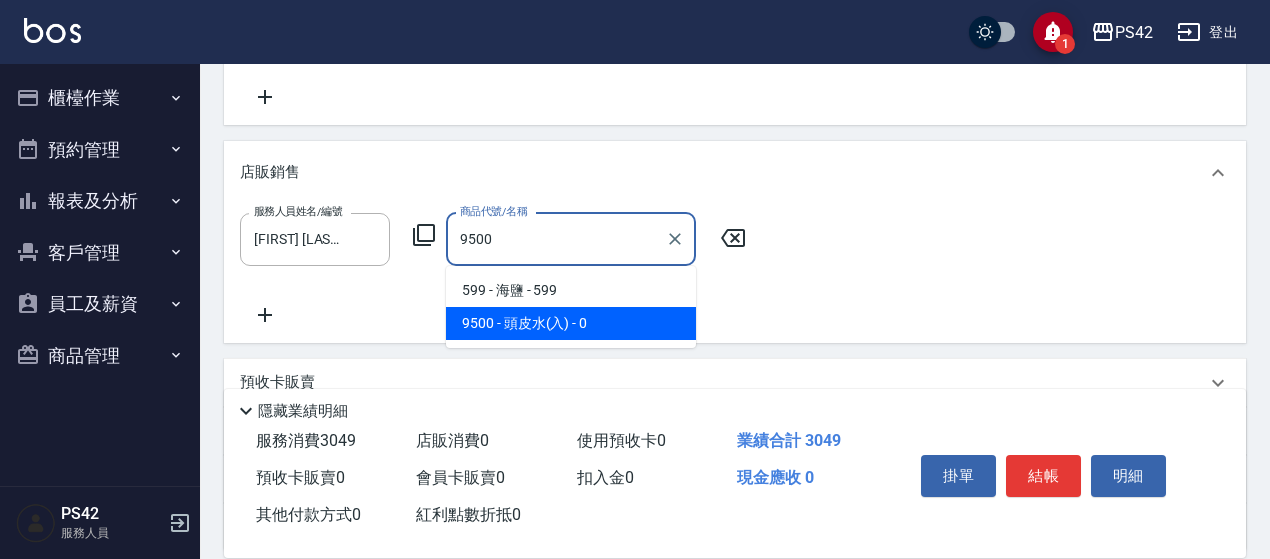 type on "頭皮水(入)" 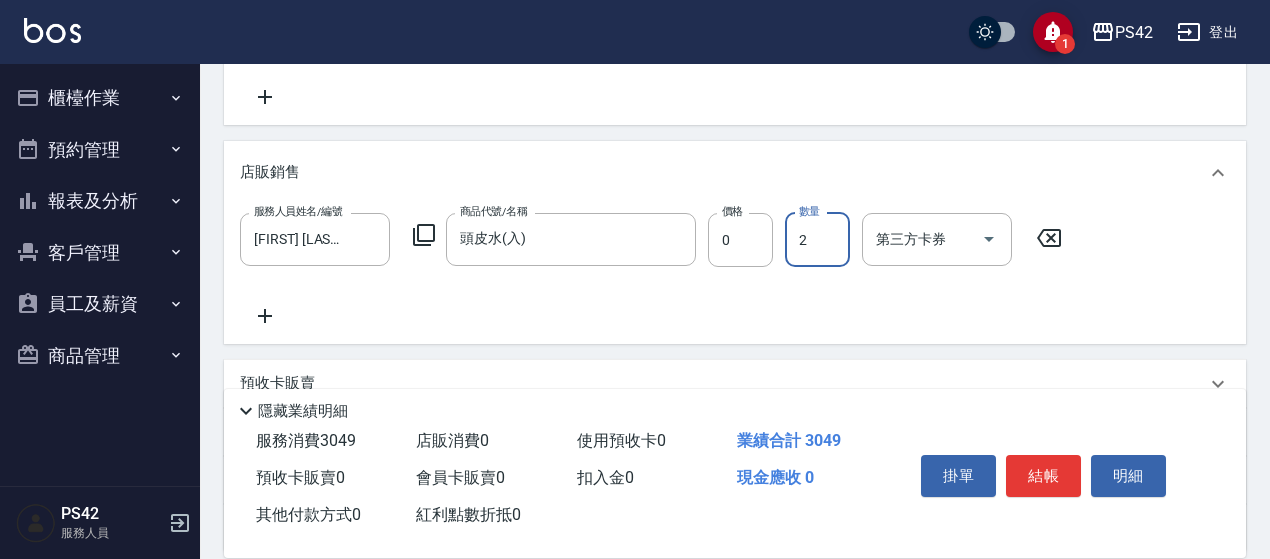 type on "2" 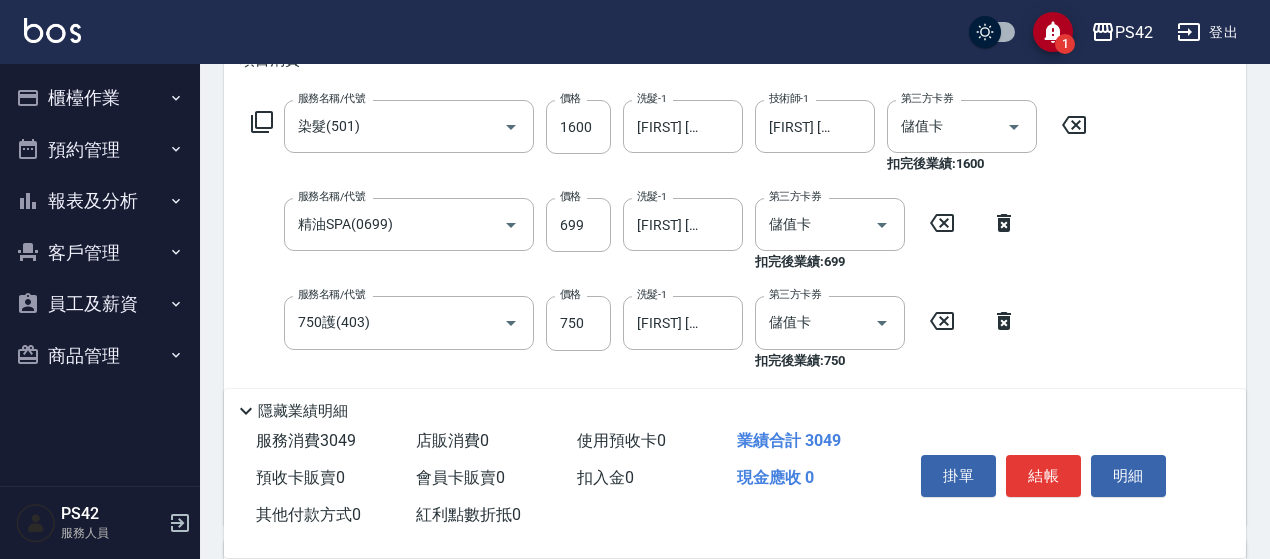 scroll, scrollTop: 296, scrollLeft: 0, axis: vertical 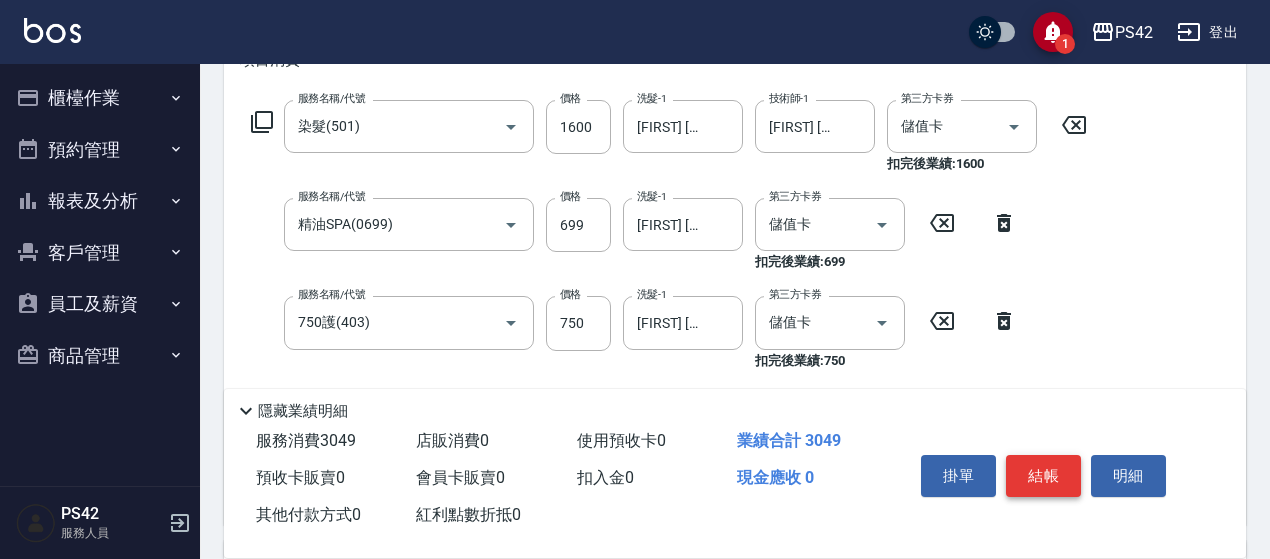 click on "結帳" at bounding box center (1043, 476) 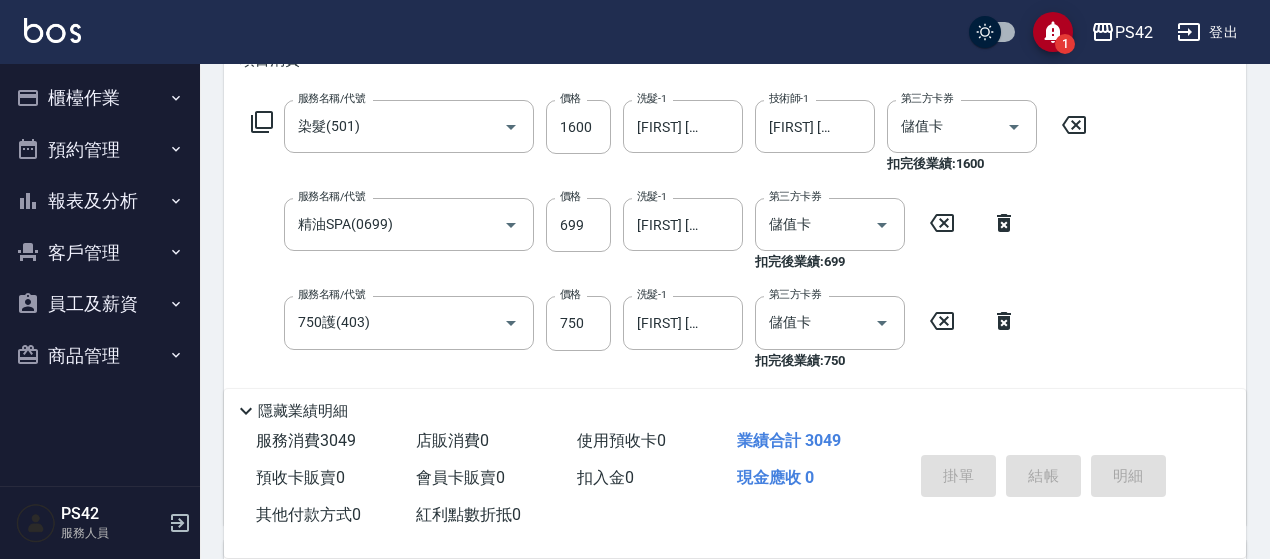 type on "2025/08/09 16:31" 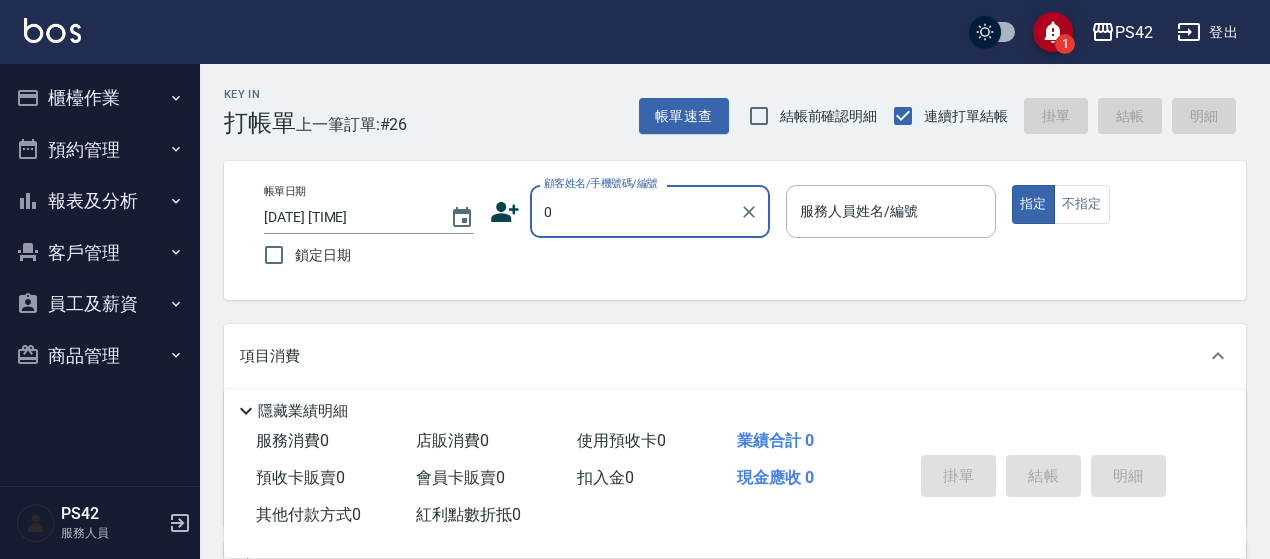 type on "/02/null" 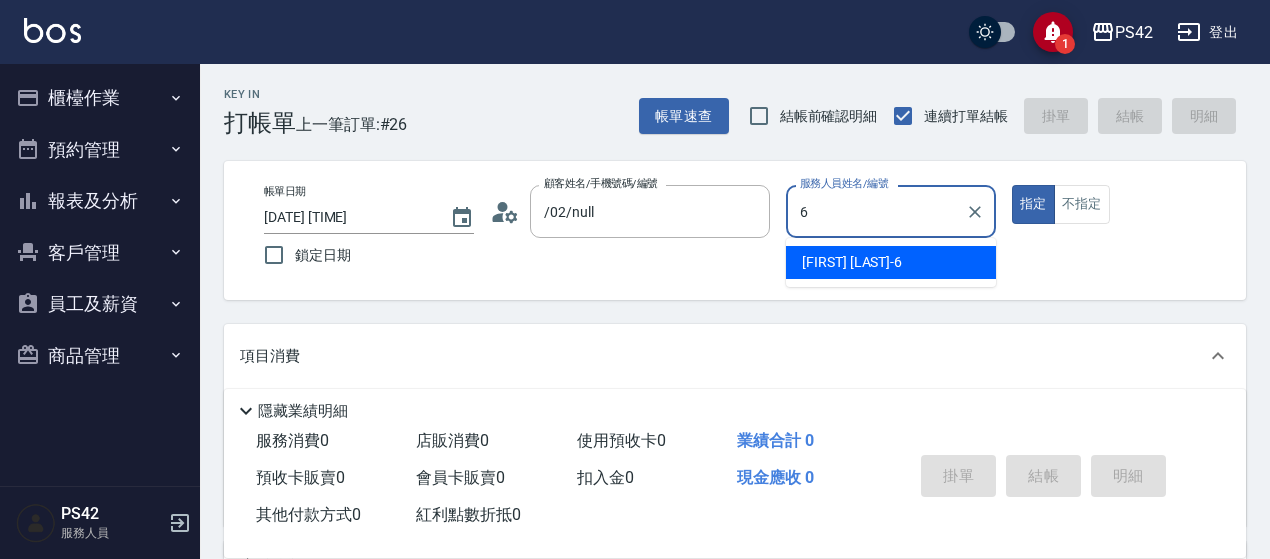 type on "[NAME]-6" 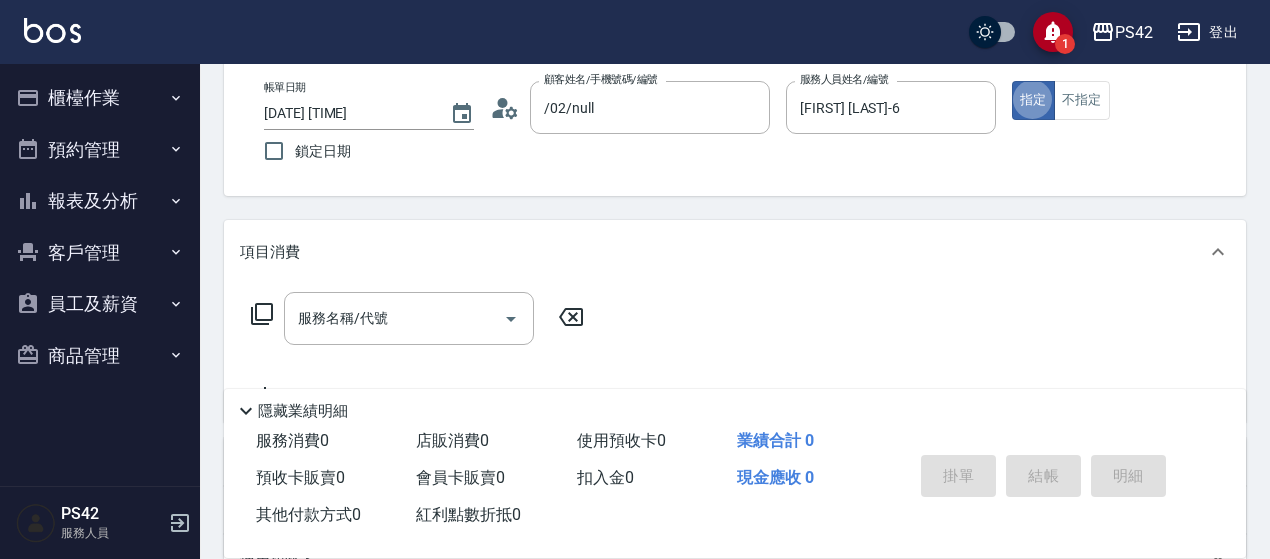 scroll, scrollTop: 200, scrollLeft: 0, axis: vertical 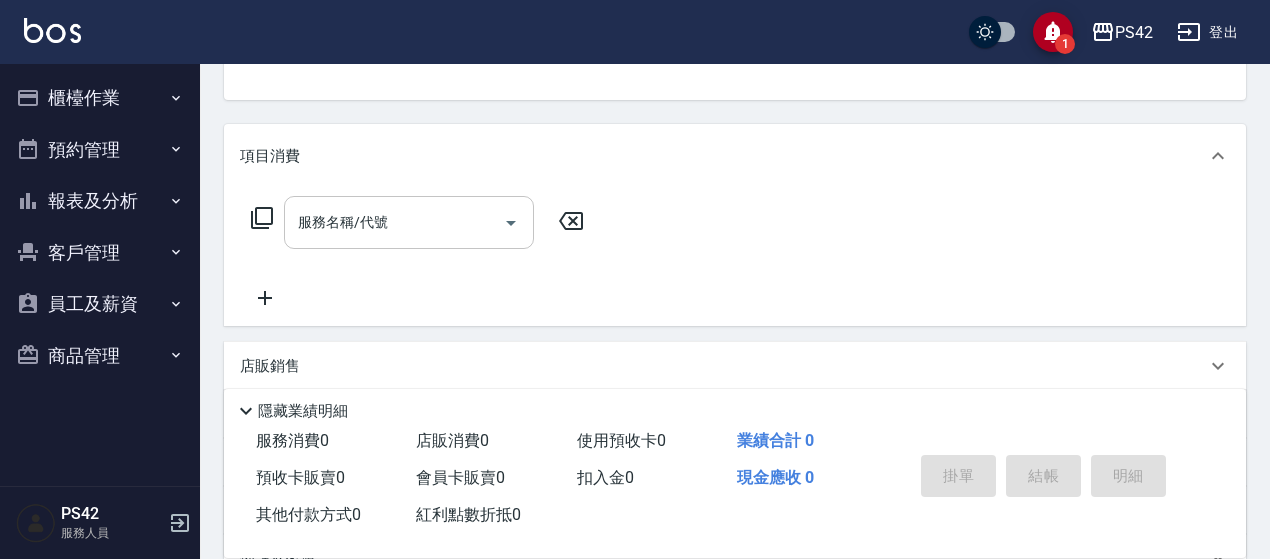 click on "服務名稱/代號" at bounding box center (394, 222) 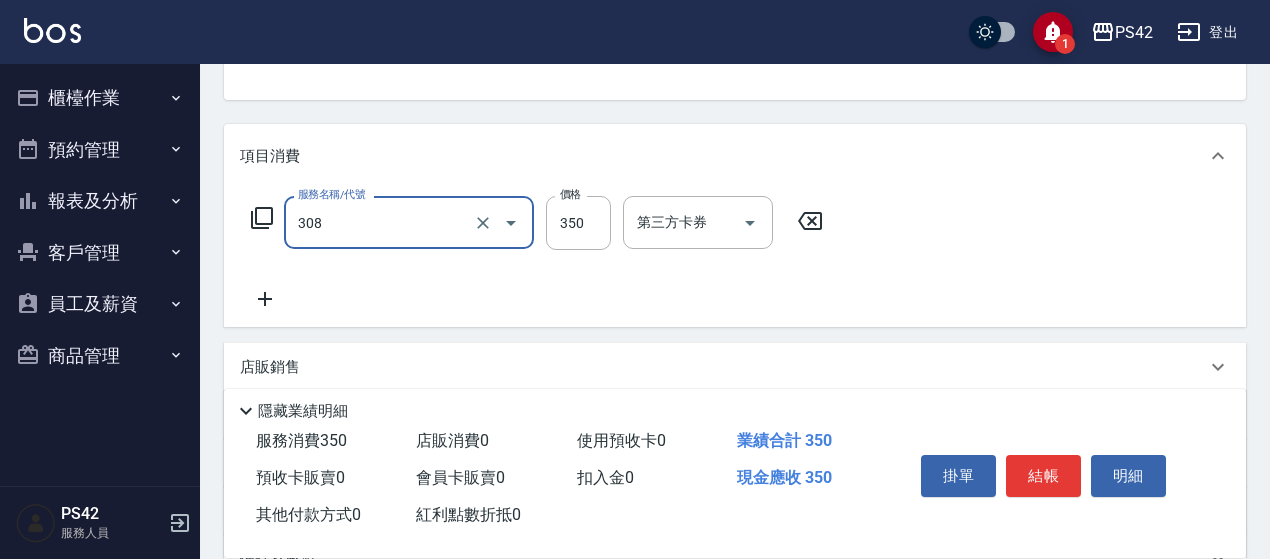 type on "洗+剪(308)" 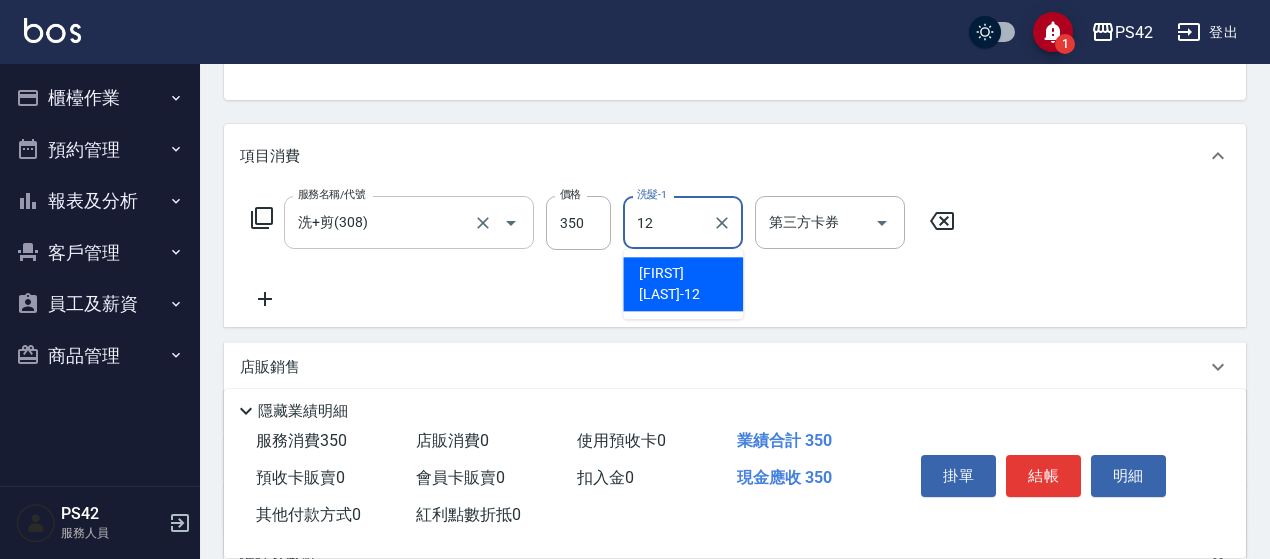type on "[NAME]-12" 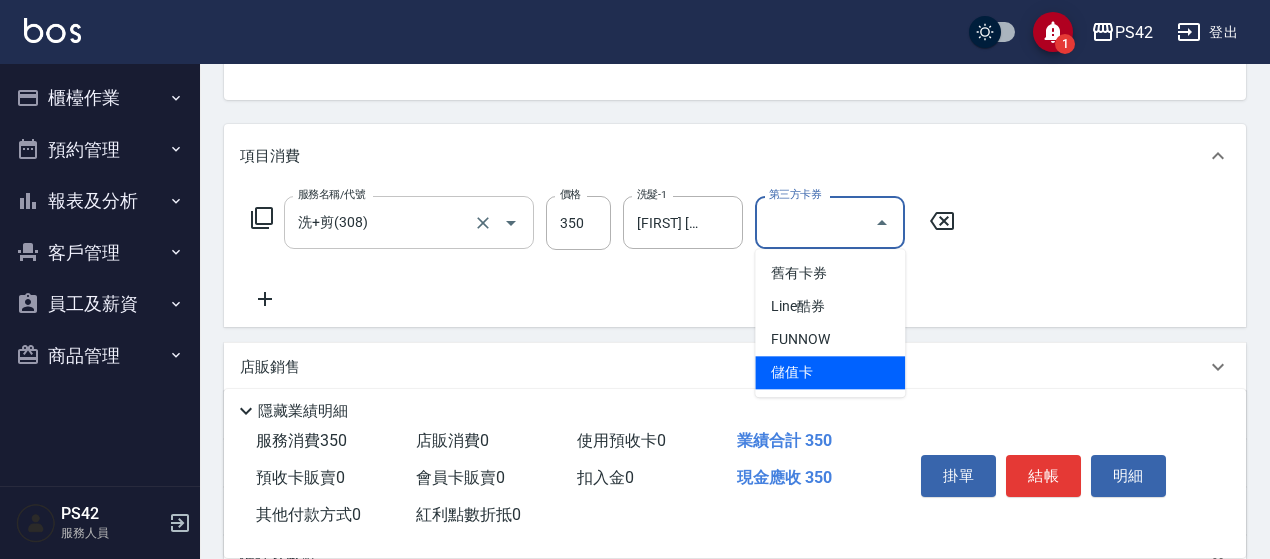 type on "儲值卡" 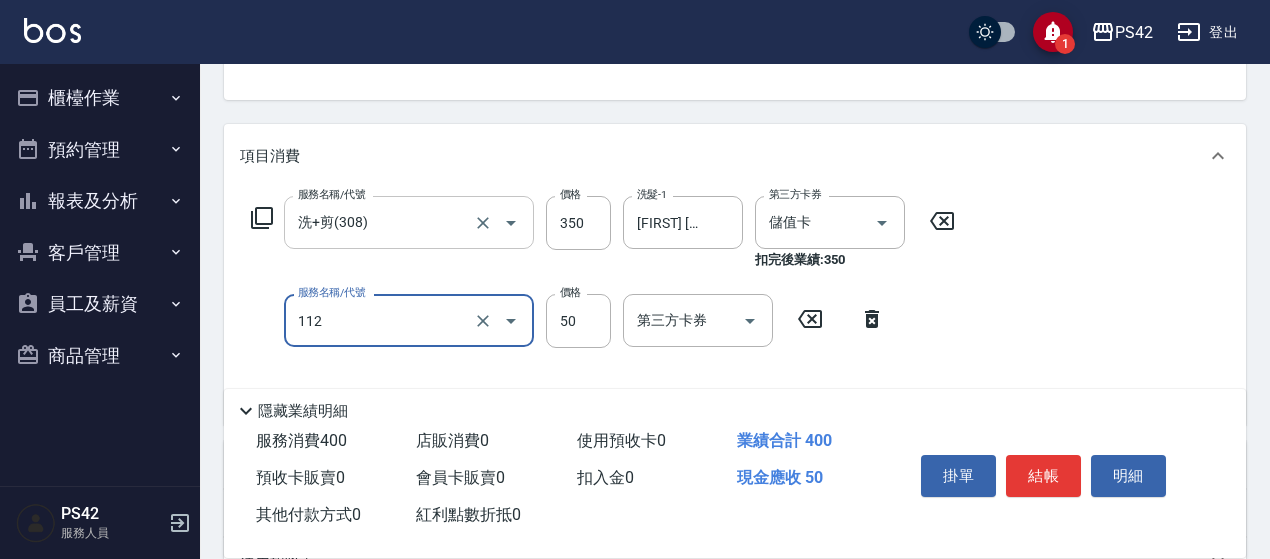 type on "精油50(112)" 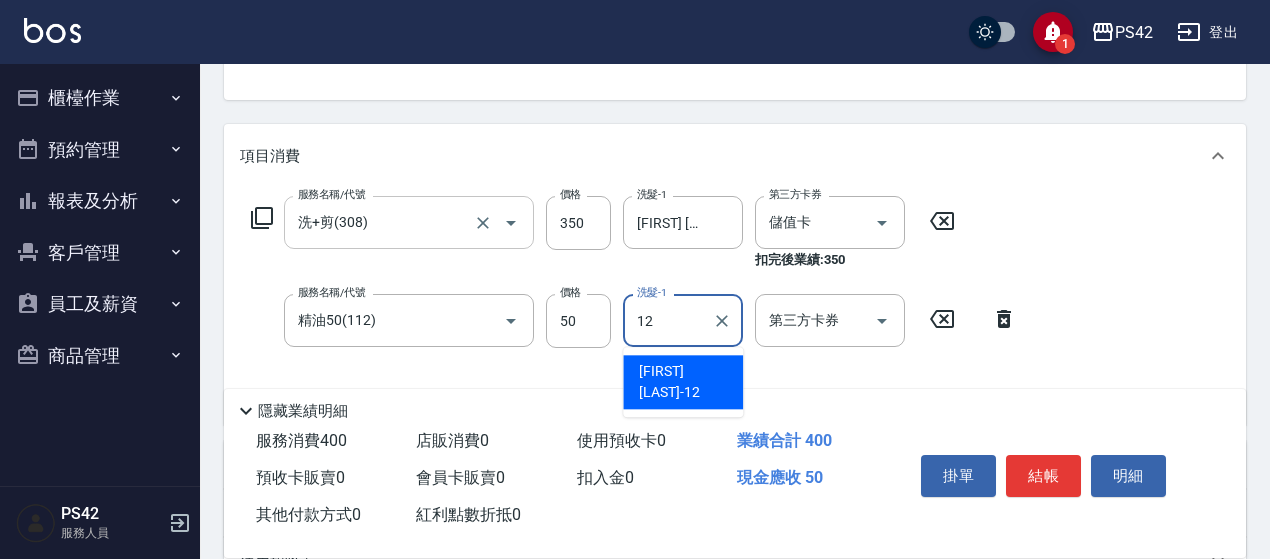 type on "[NAME]-12" 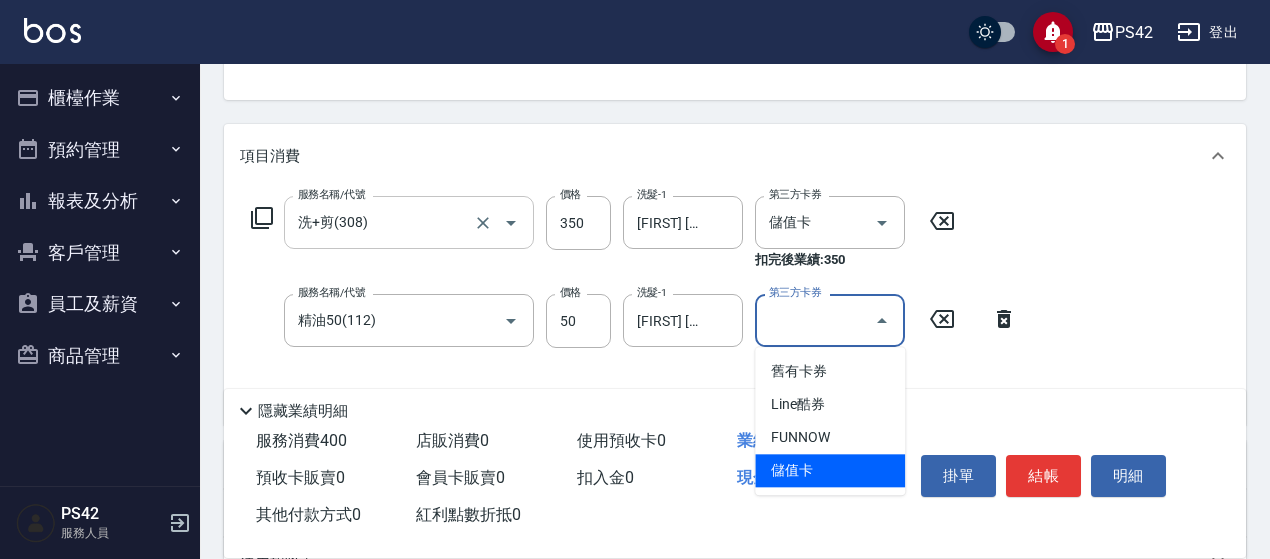 type on "儲值卡" 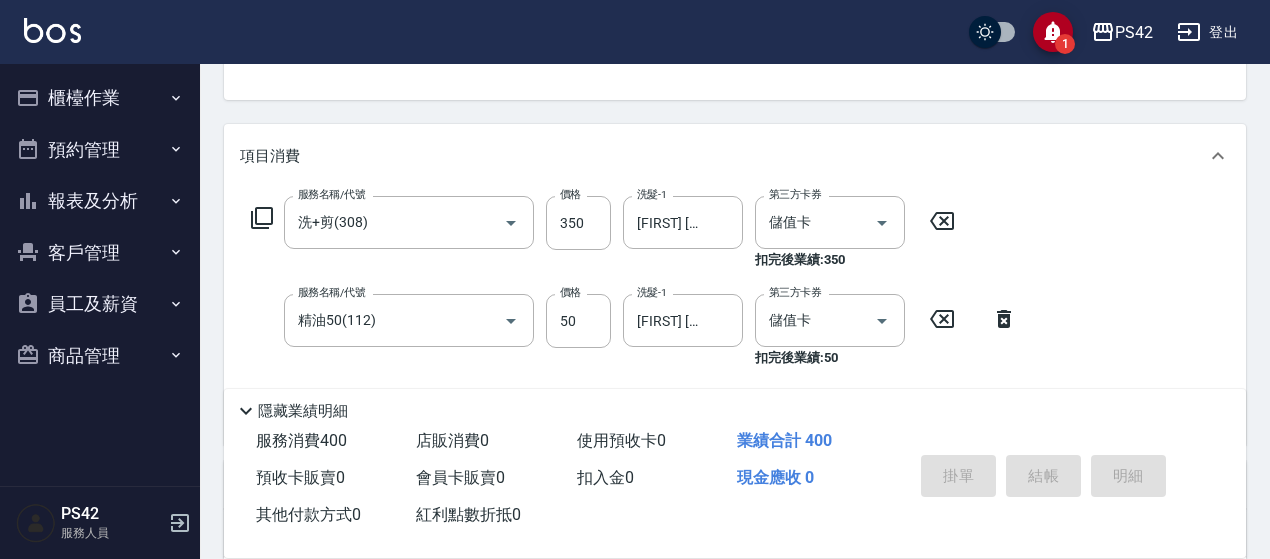 type on "2025/08/09 17:00" 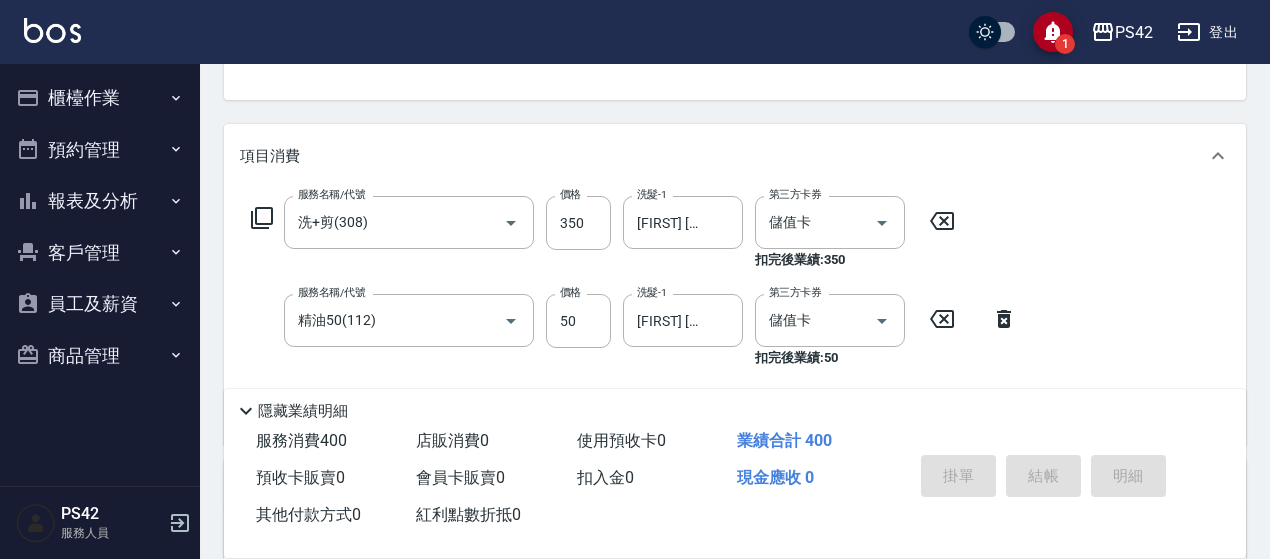 type 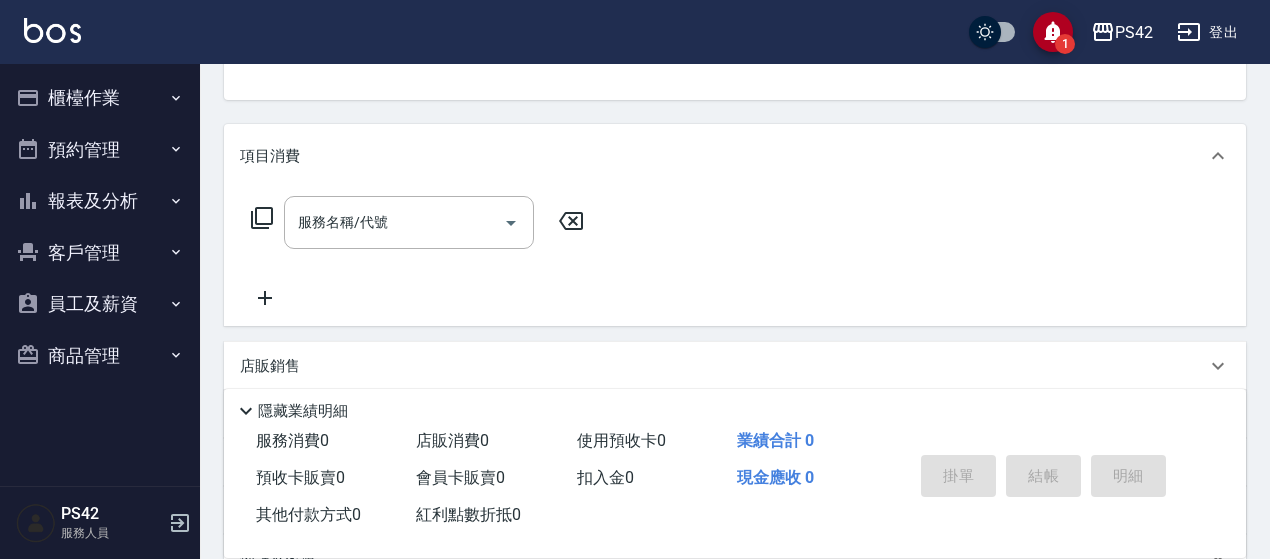 scroll, scrollTop: 194, scrollLeft: 0, axis: vertical 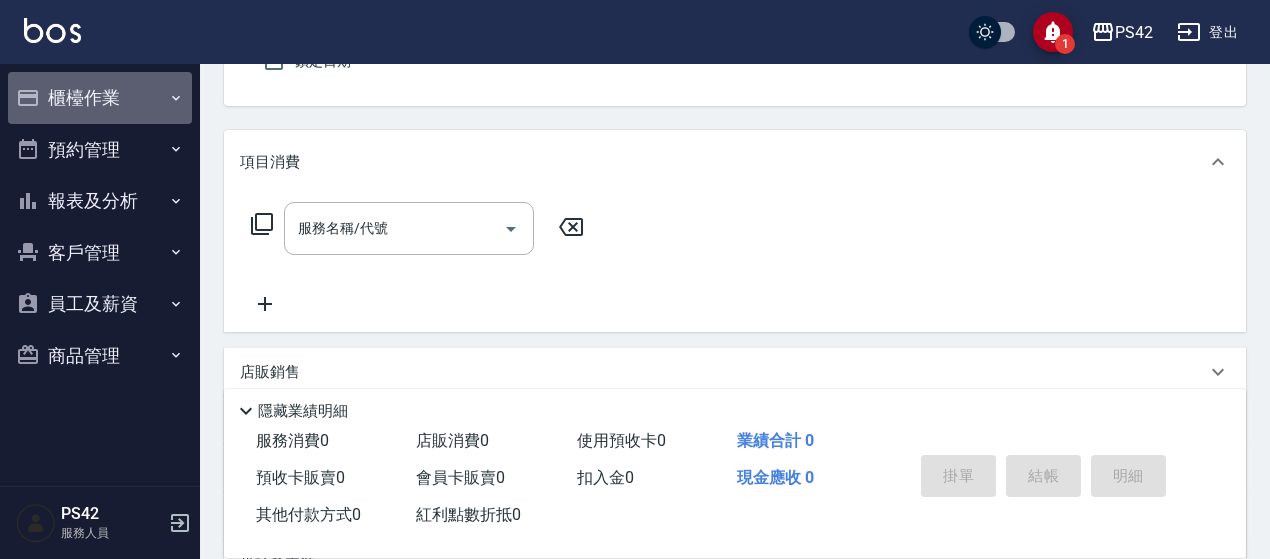 click on "櫃檯作業" at bounding box center (100, 98) 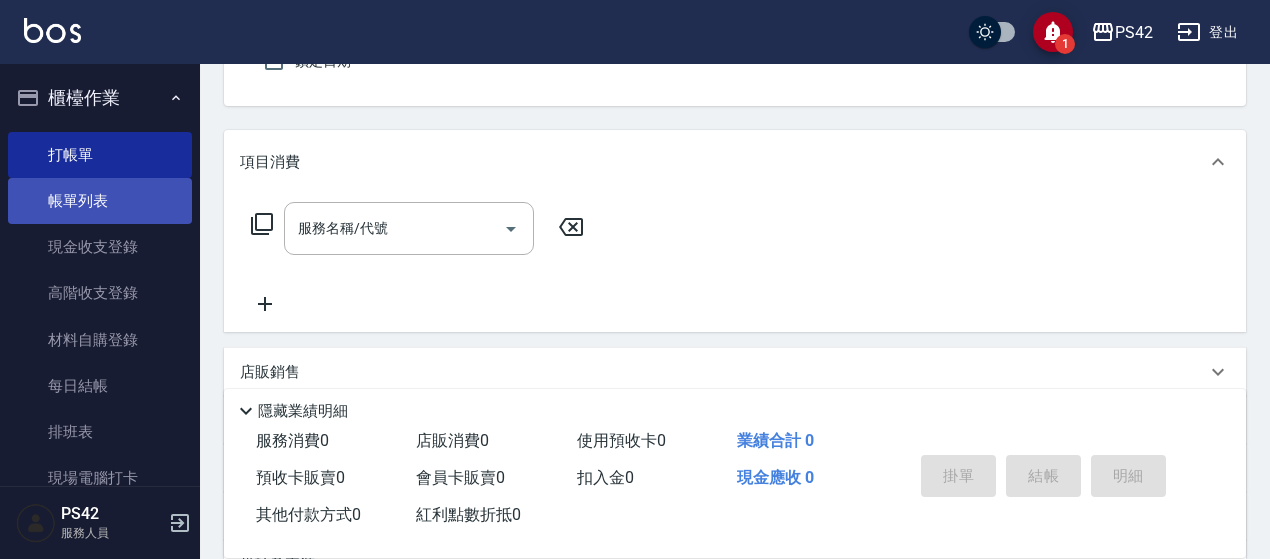 click on "帳單列表" at bounding box center (100, 201) 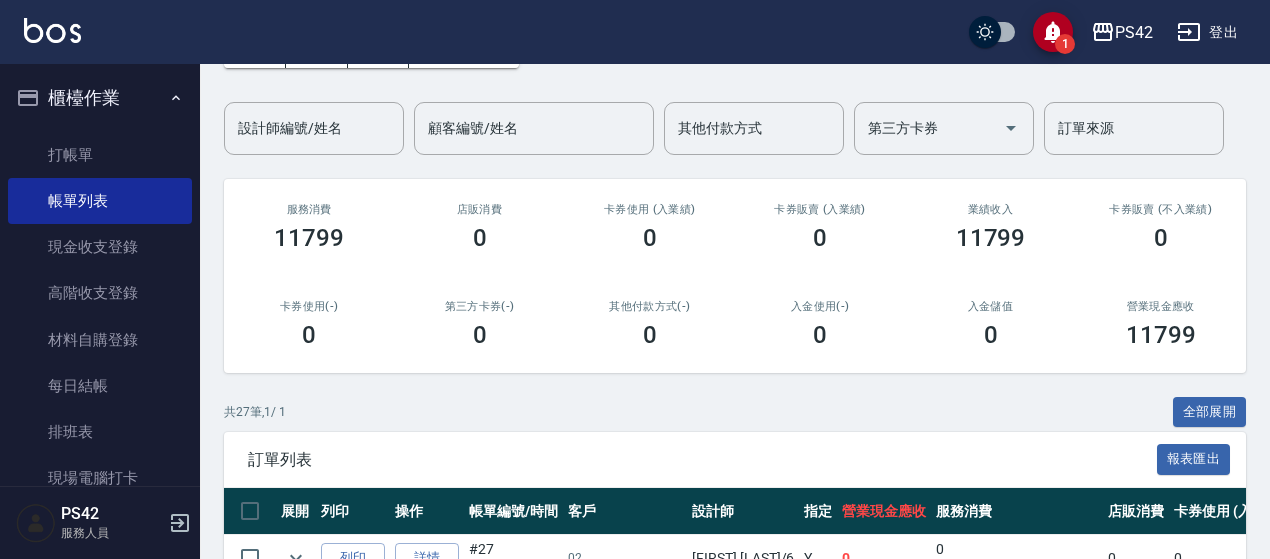 scroll, scrollTop: 300, scrollLeft: 0, axis: vertical 